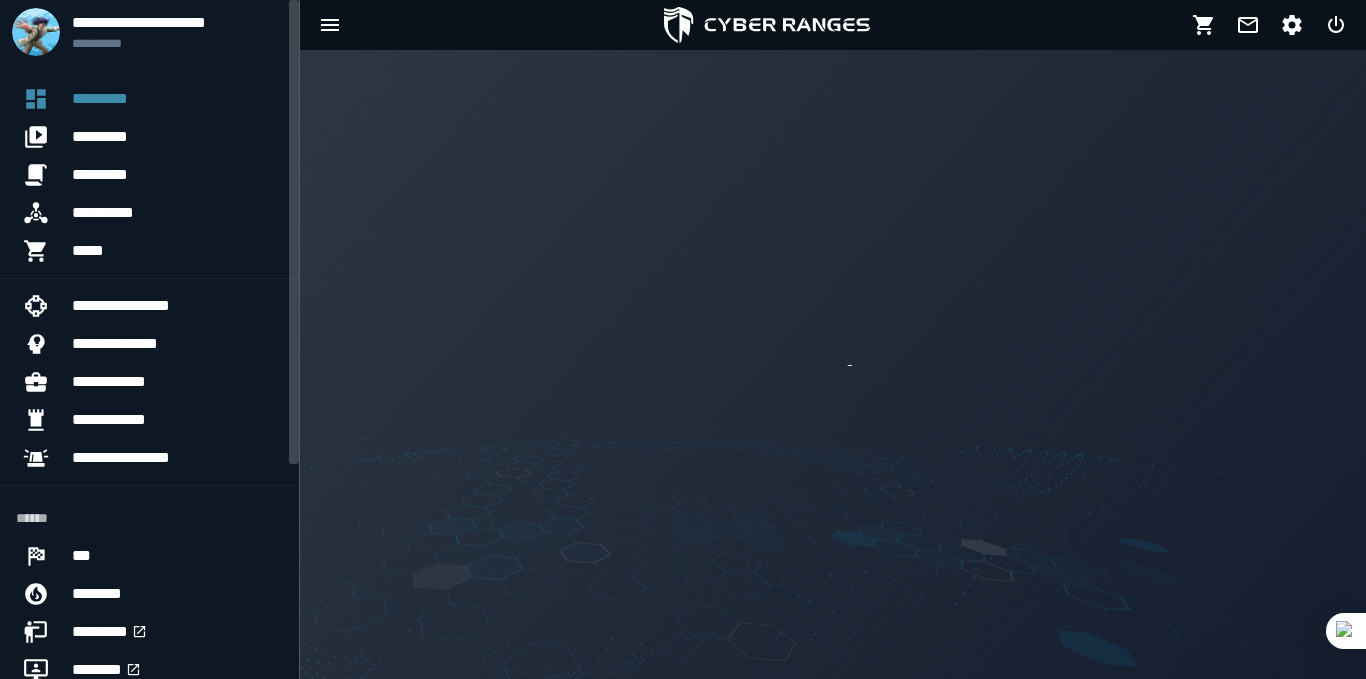 scroll, scrollTop: 0, scrollLeft: 0, axis: both 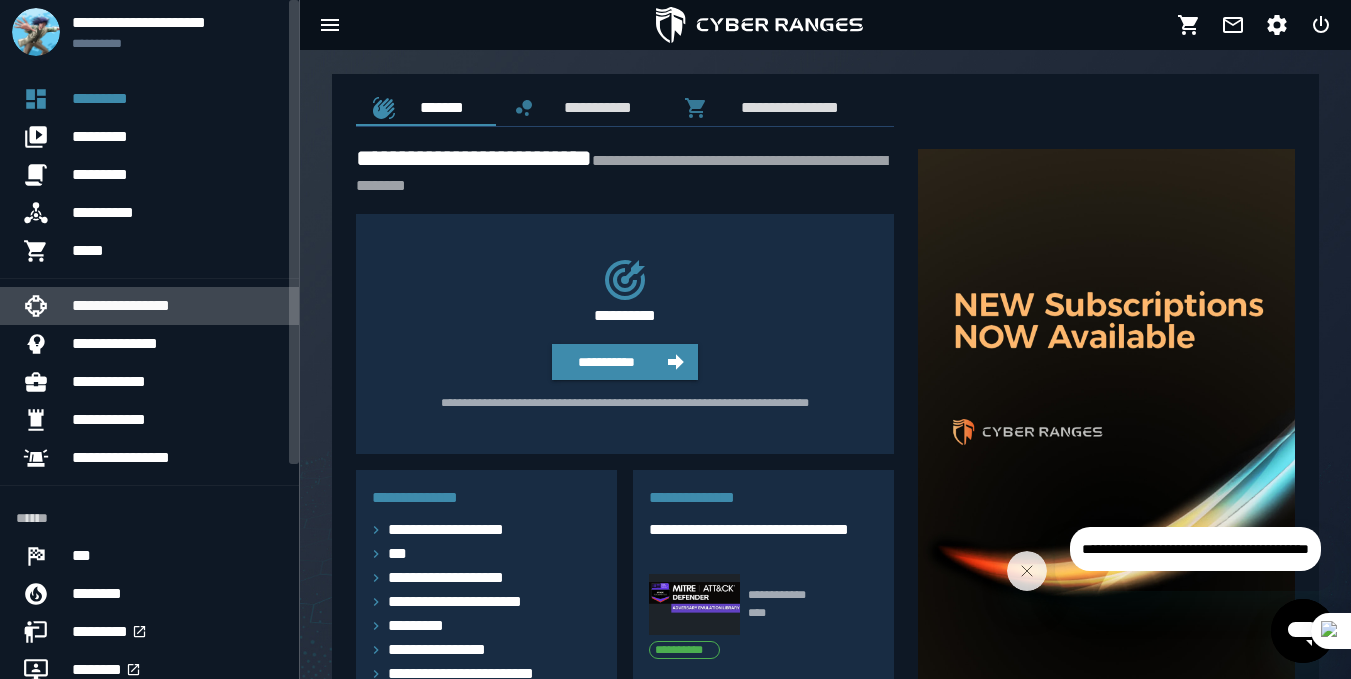 click on "**********" at bounding box center [177, 306] 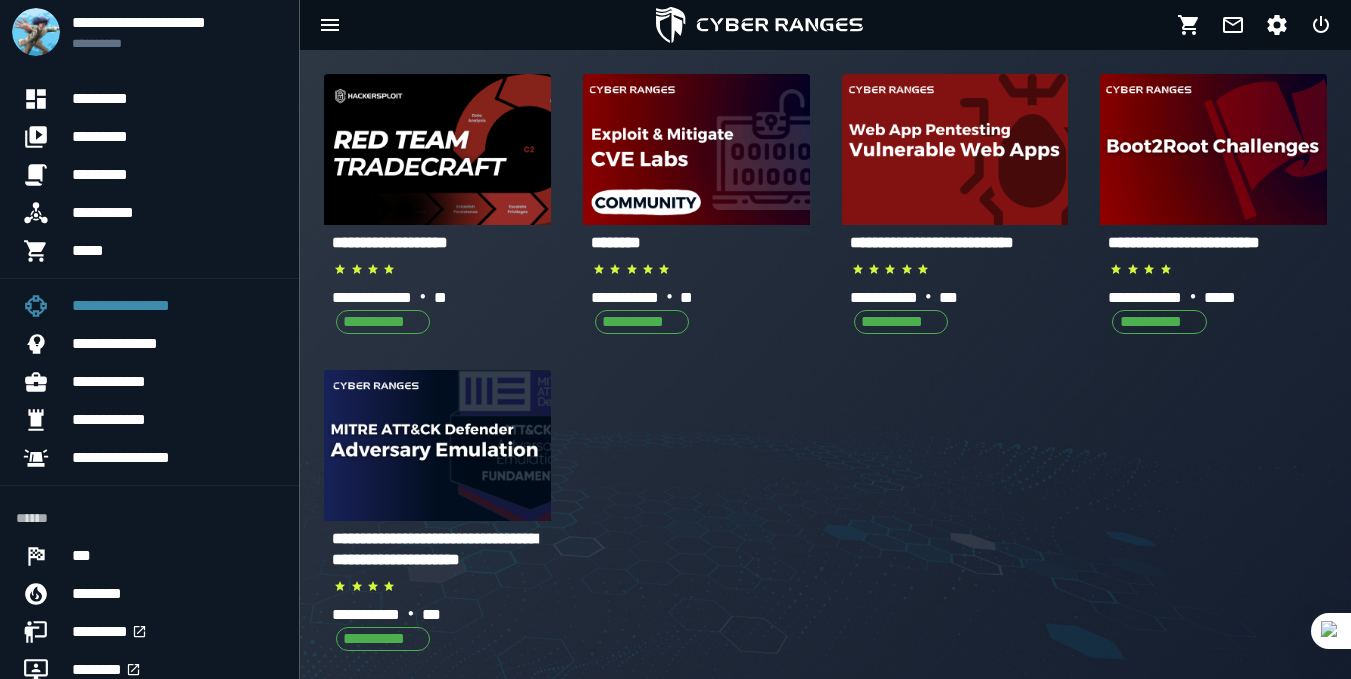 scroll, scrollTop: 58, scrollLeft: 0, axis: vertical 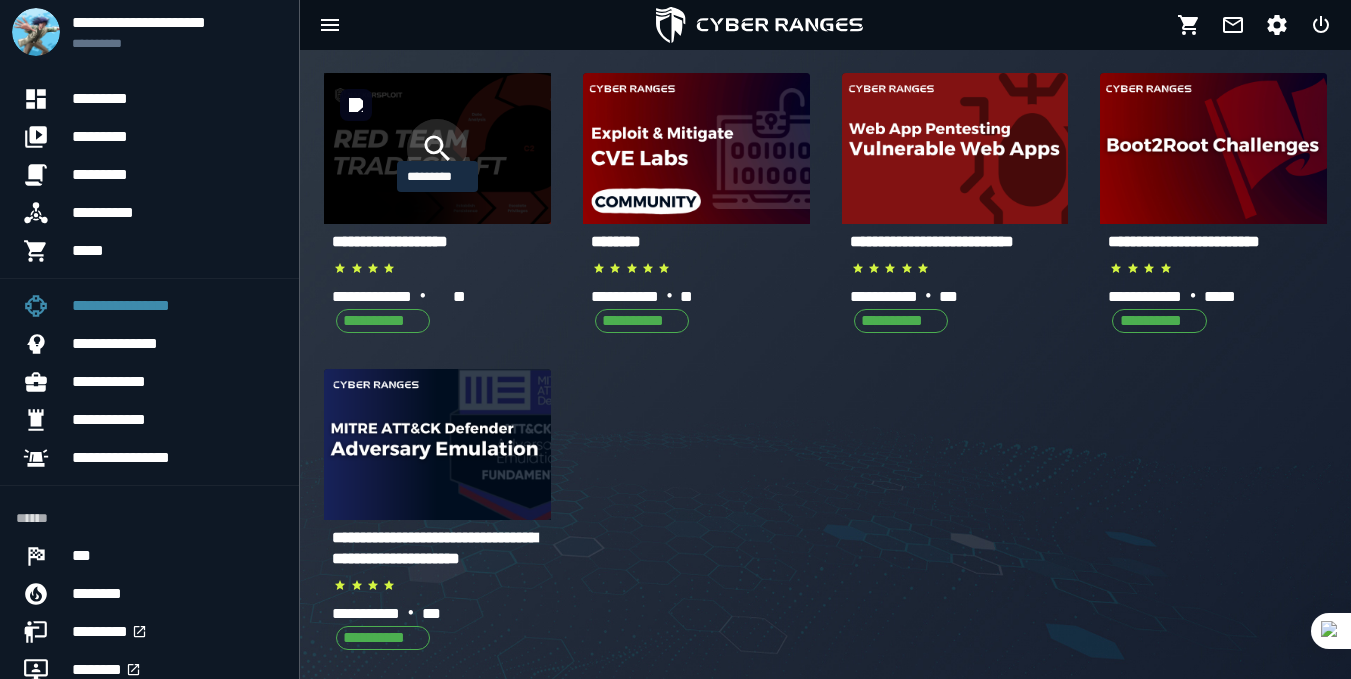 click at bounding box center [437, 149] 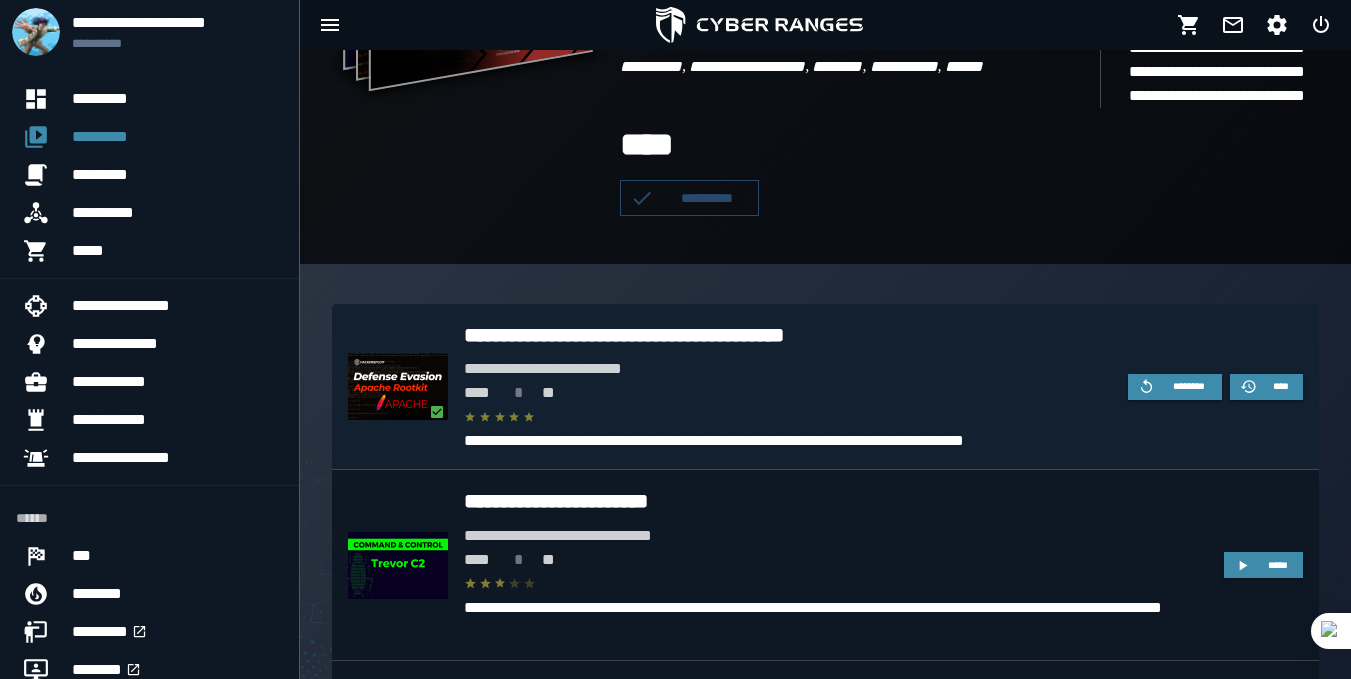 scroll, scrollTop: 450, scrollLeft: 0, axis: vertical 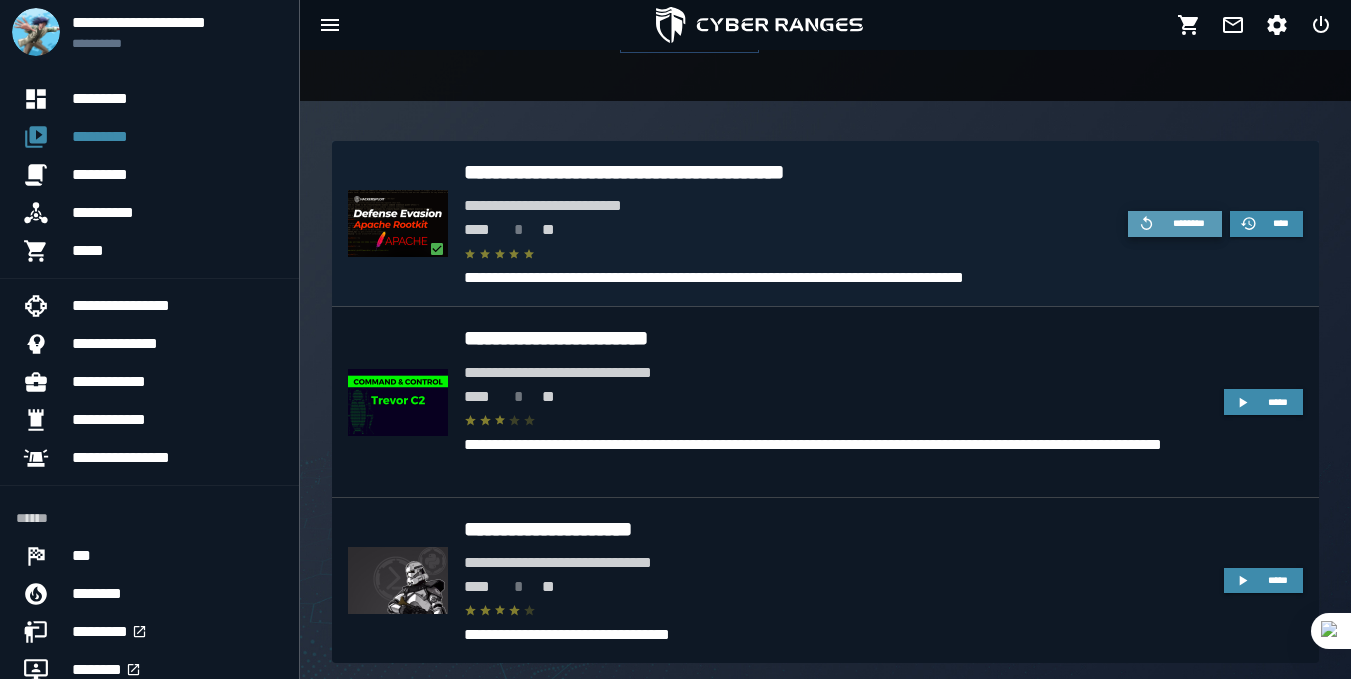 click on "********" at bounding box center (1189, 223) 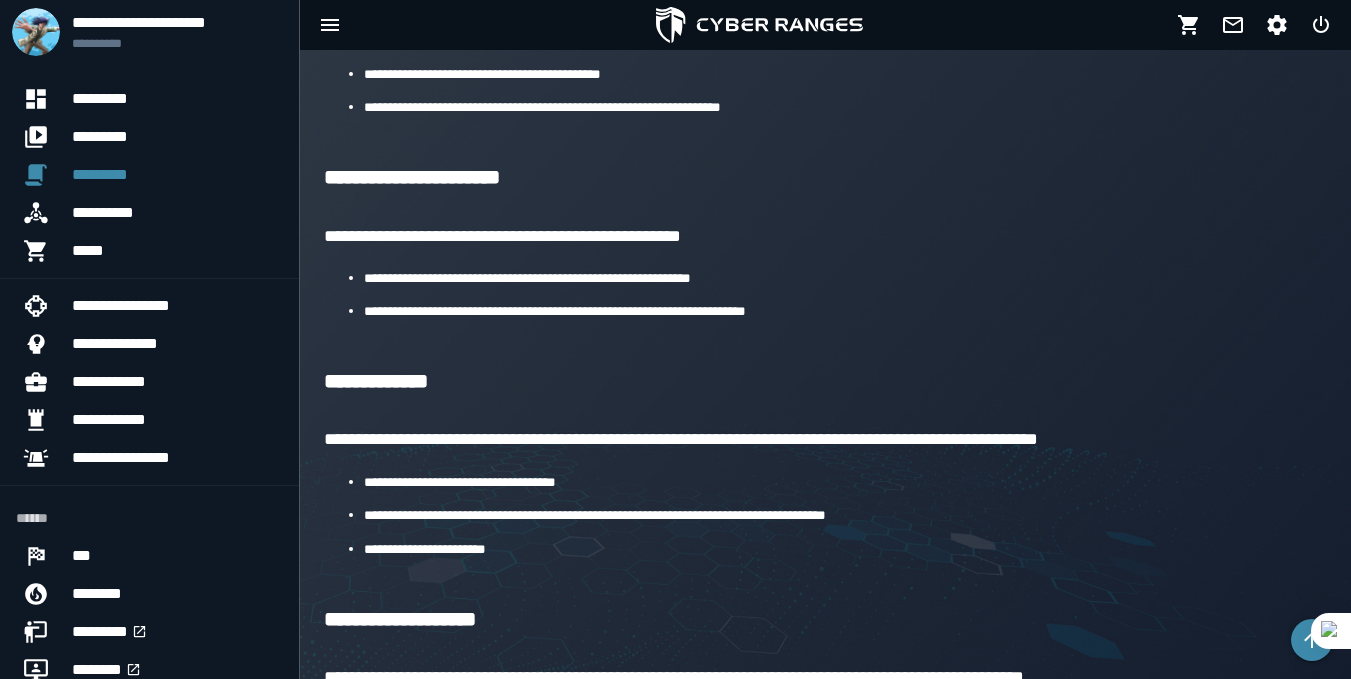 scroll, scrollTop: 606, scrollLeft: 0, axis: vertical 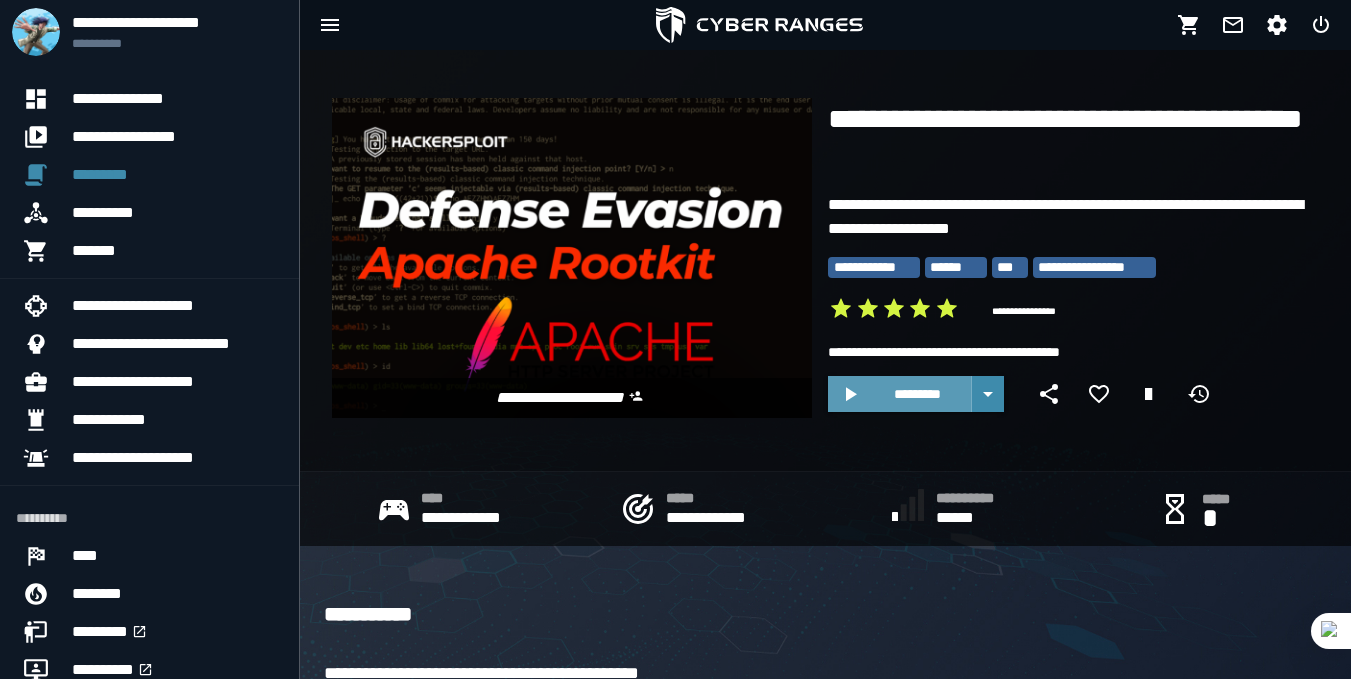 click on "*********" at bounding box center (917, 394) 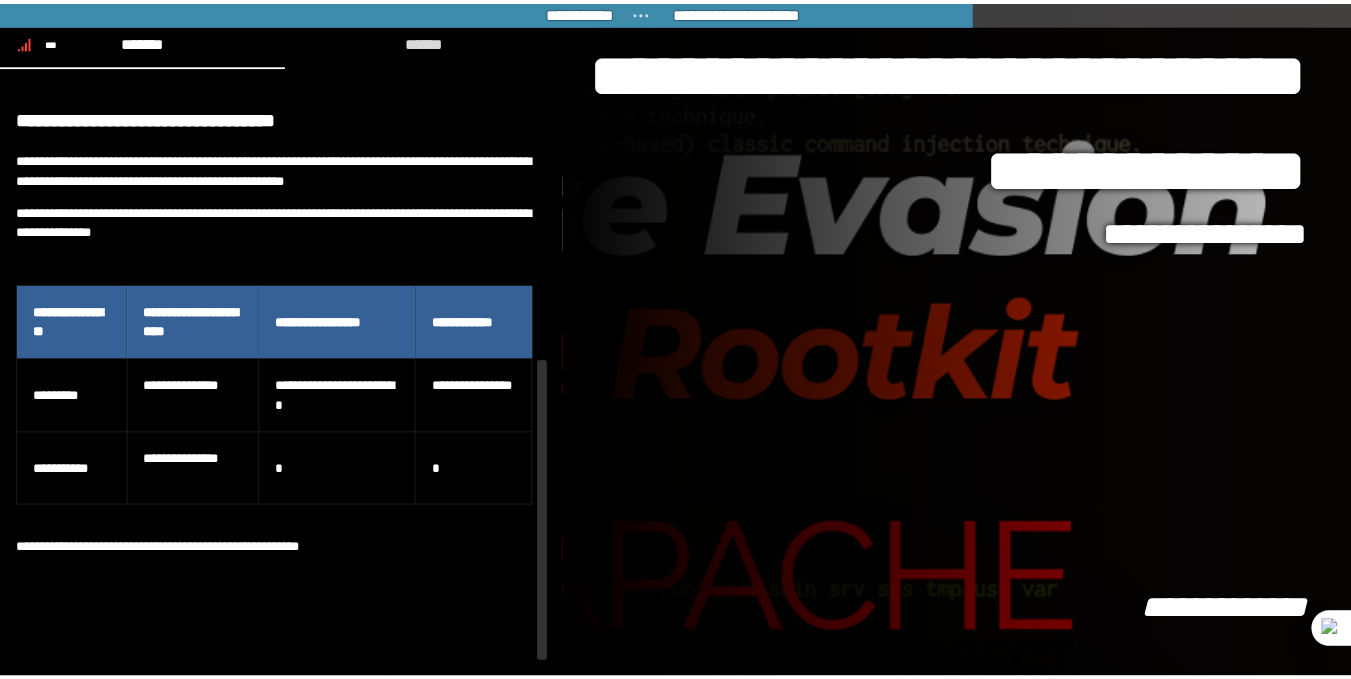 scroll, scrollTop: 532, scrollLeft: 0, axis: vertical 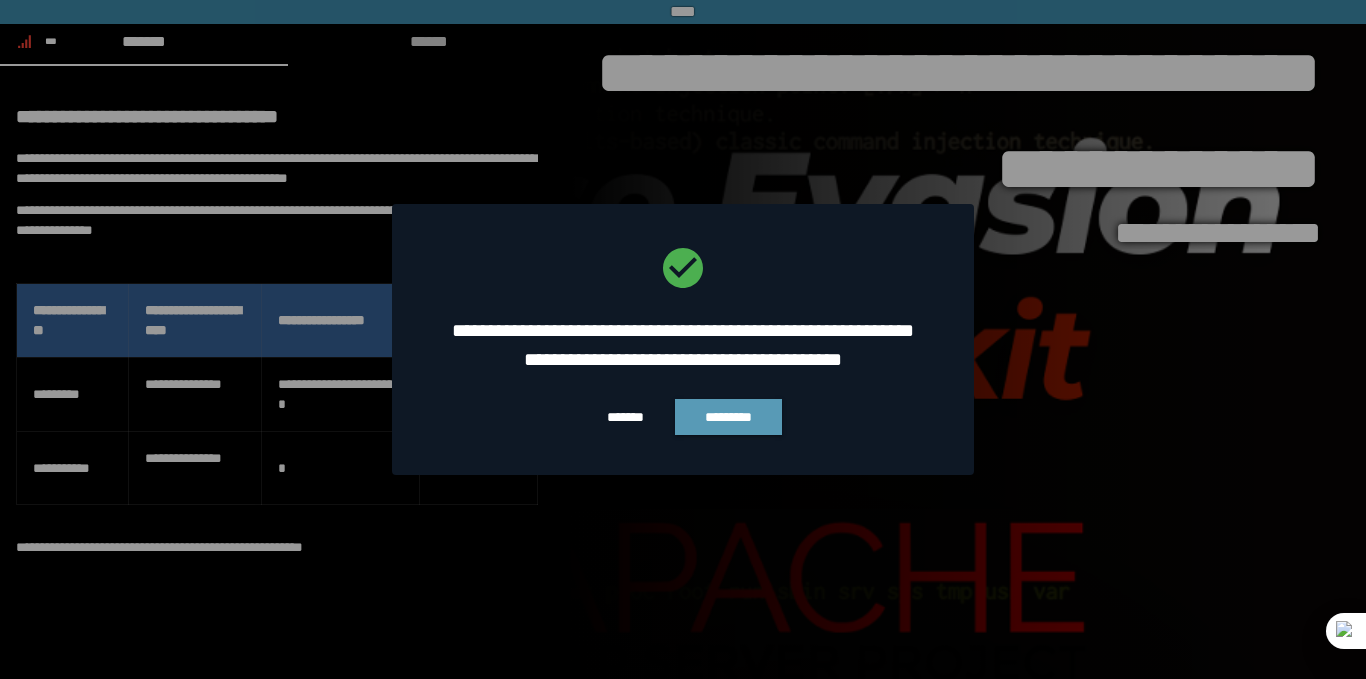 click on "*********" at bounding box center [728, 417] 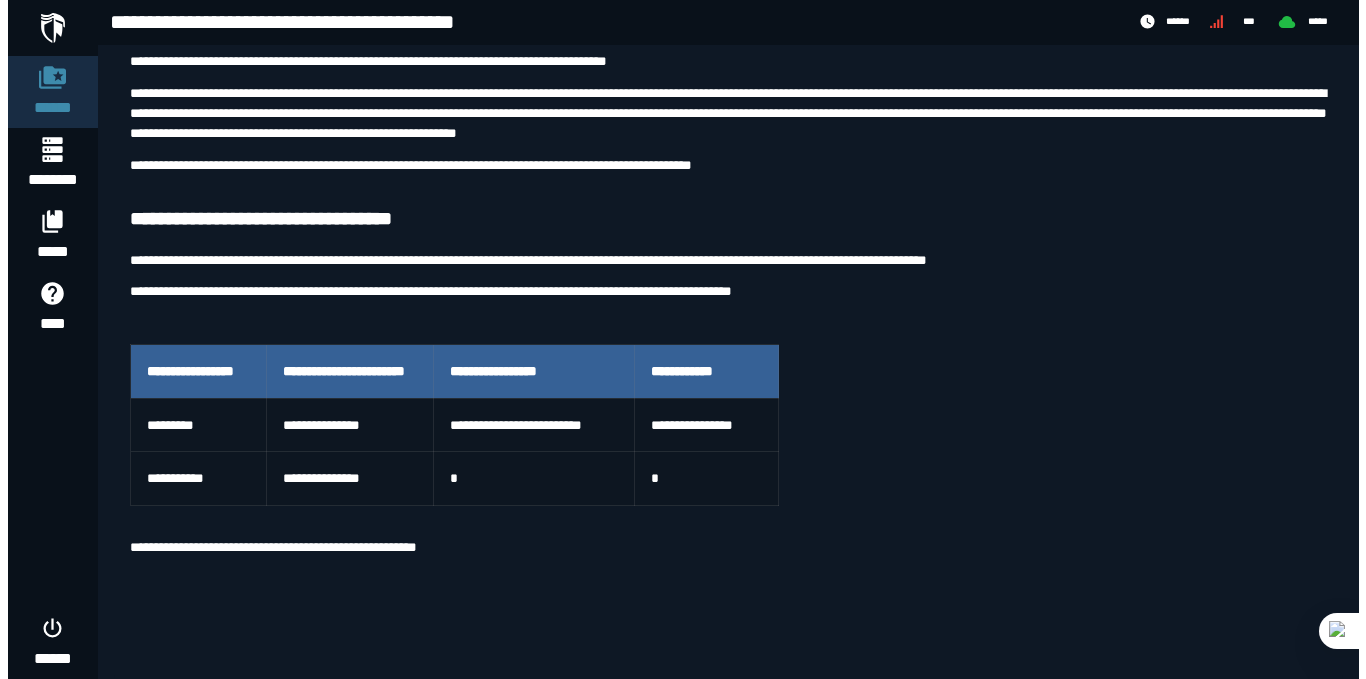 scroll, scrollTop: 0, scrollLeft: 0, axis: both 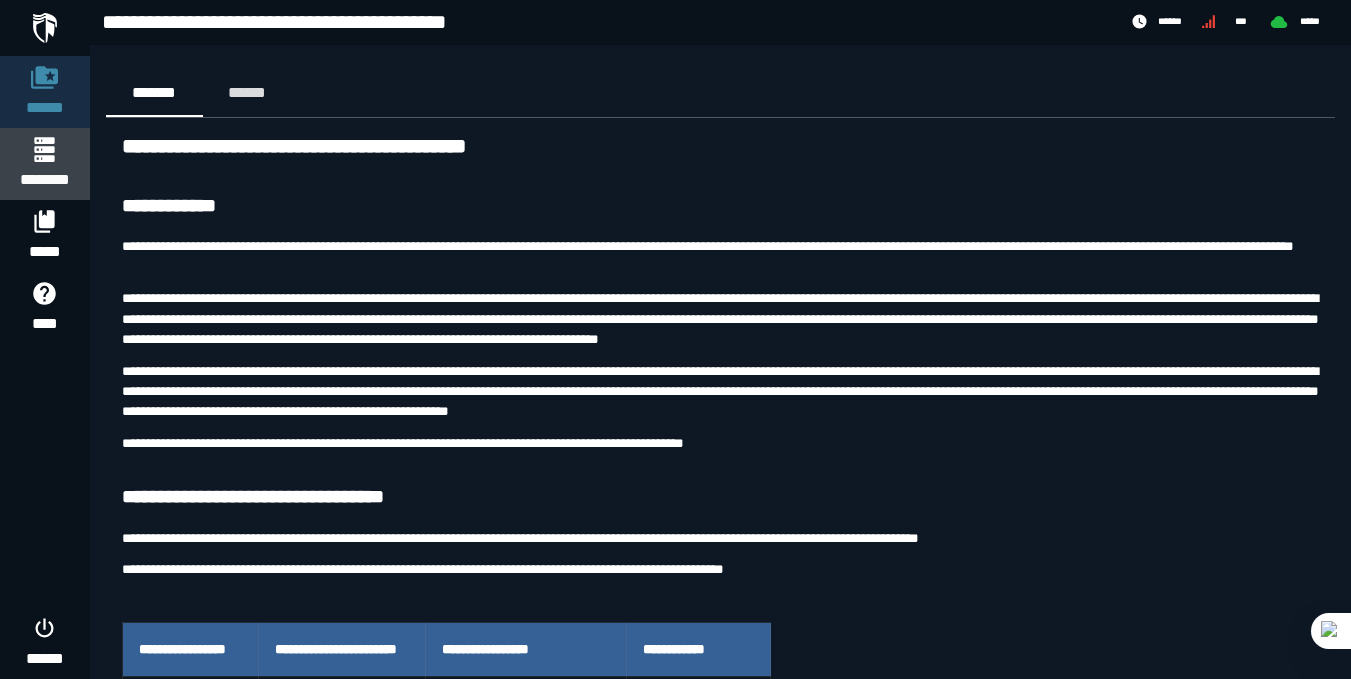 click on "********" at bounding box center [45, 164] 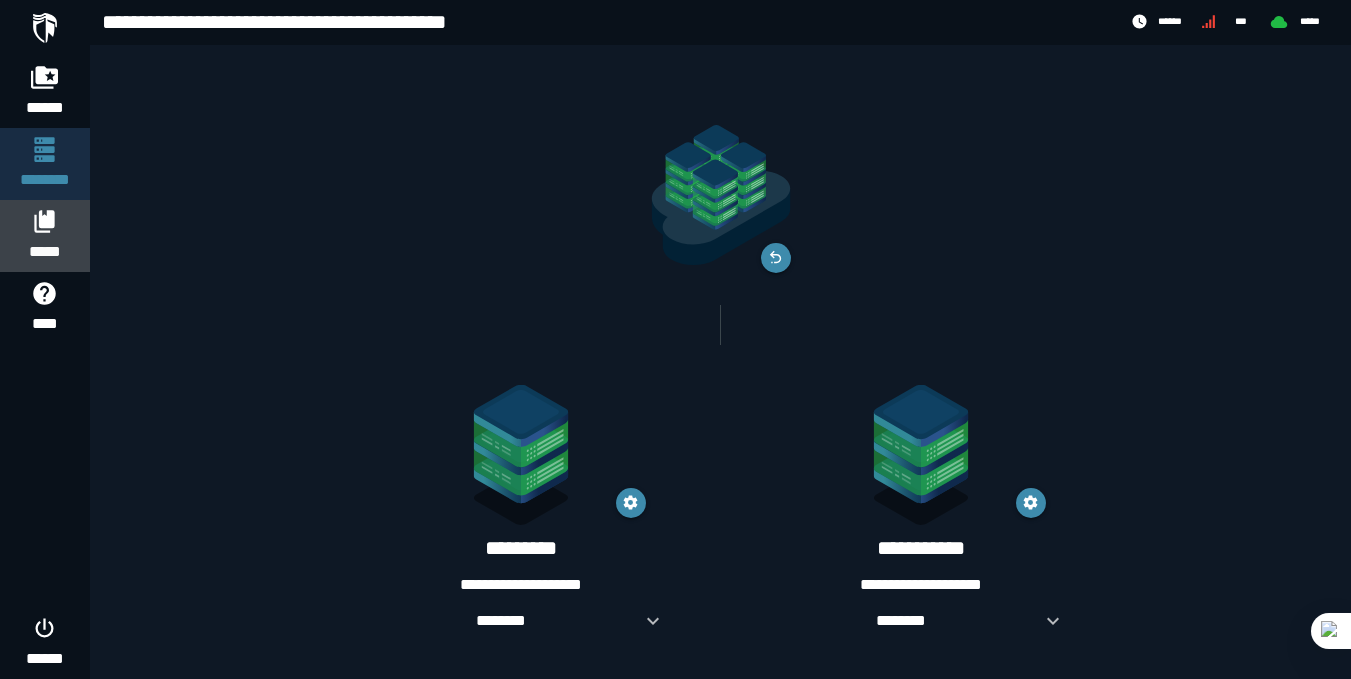 click 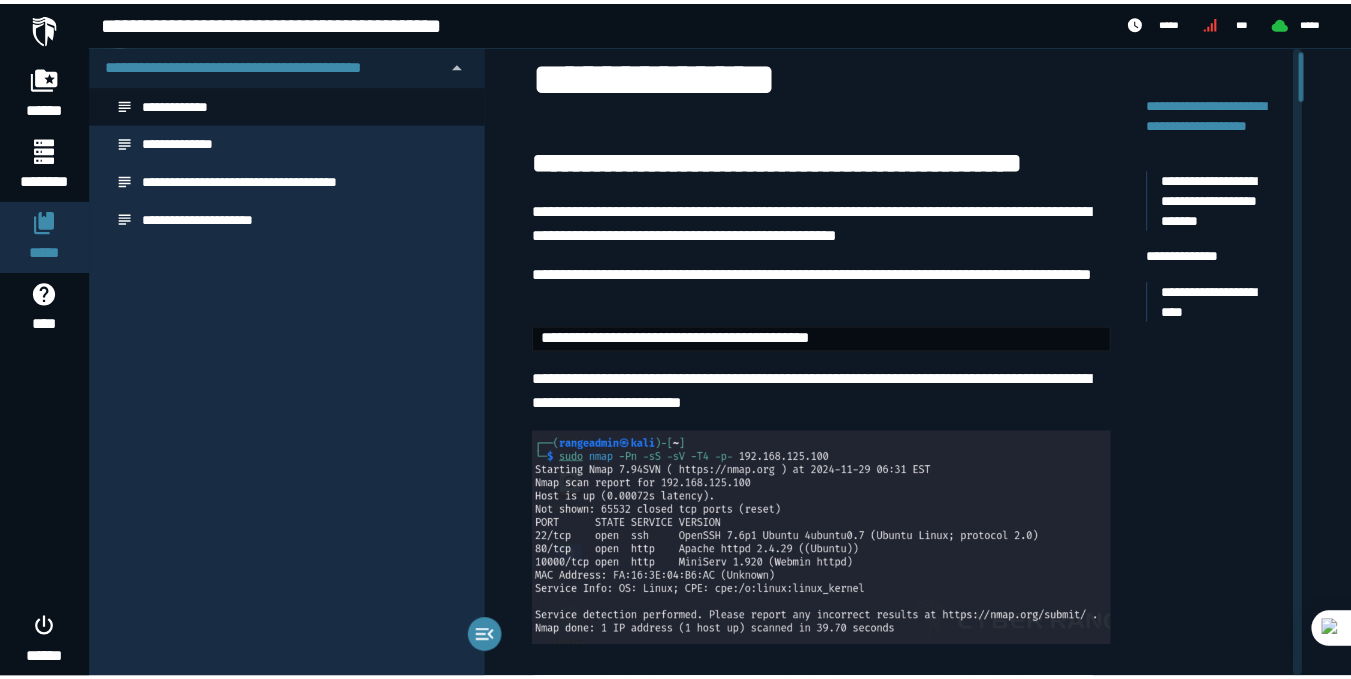 scroll, scrollTop: 0, scrollLeft: 0, axis: both 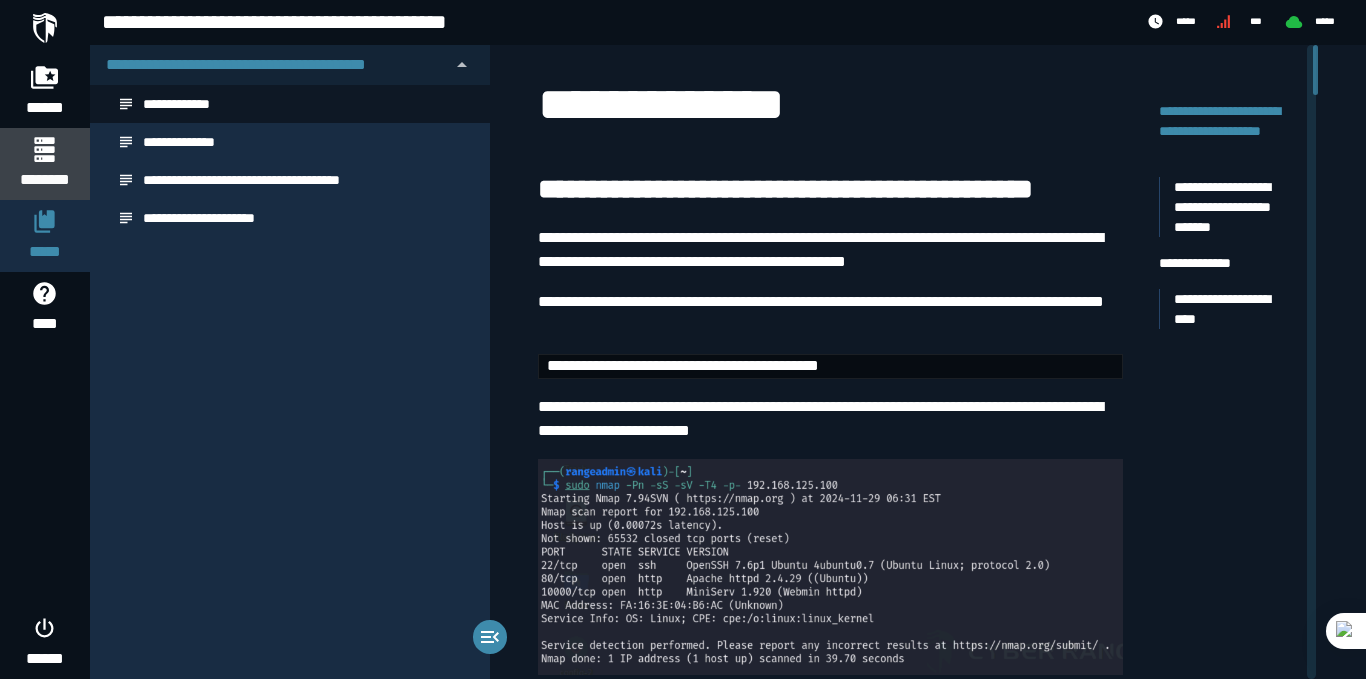 click 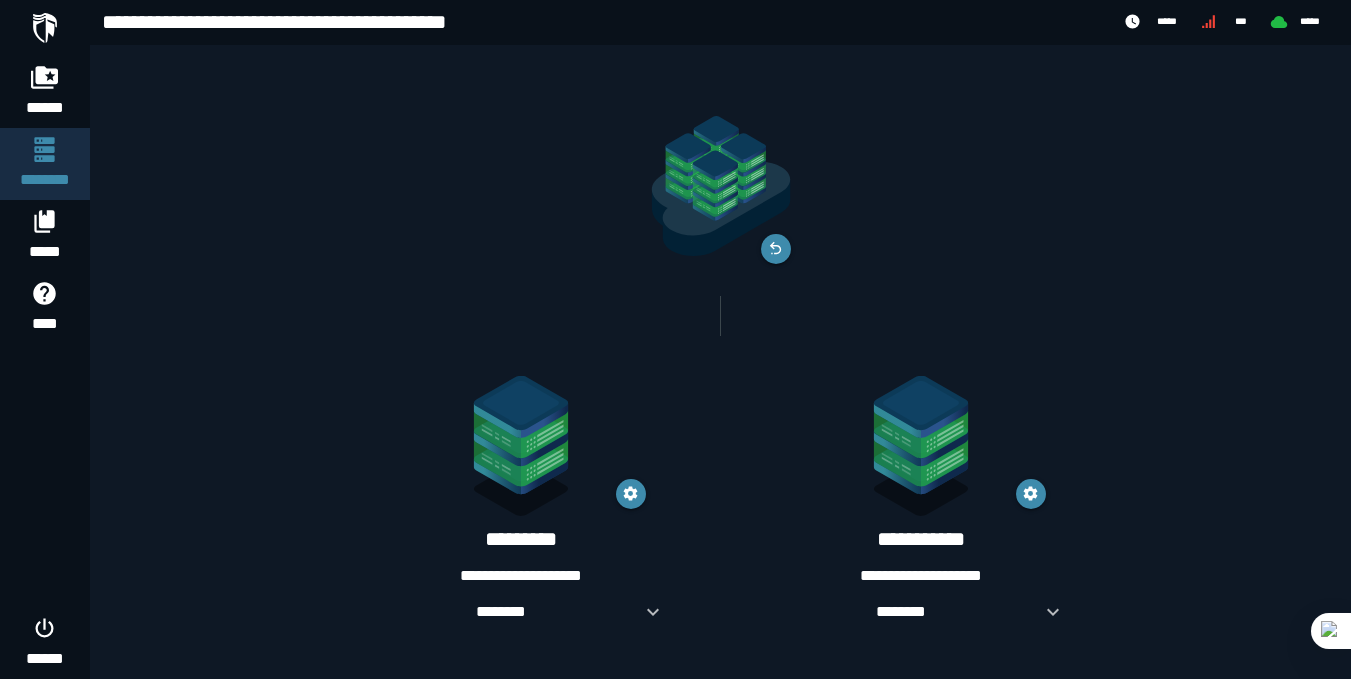 scroll, scrollTop: 12, scrollLeft: 0, axis: vertical 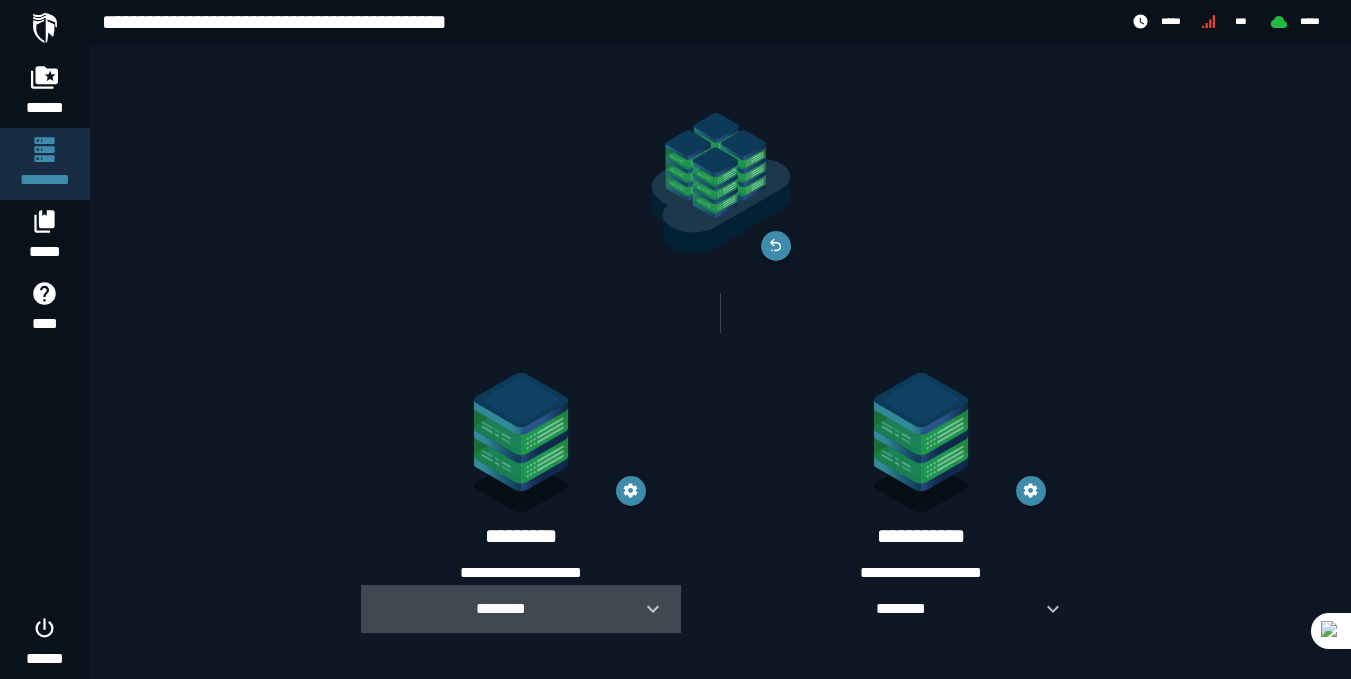 click 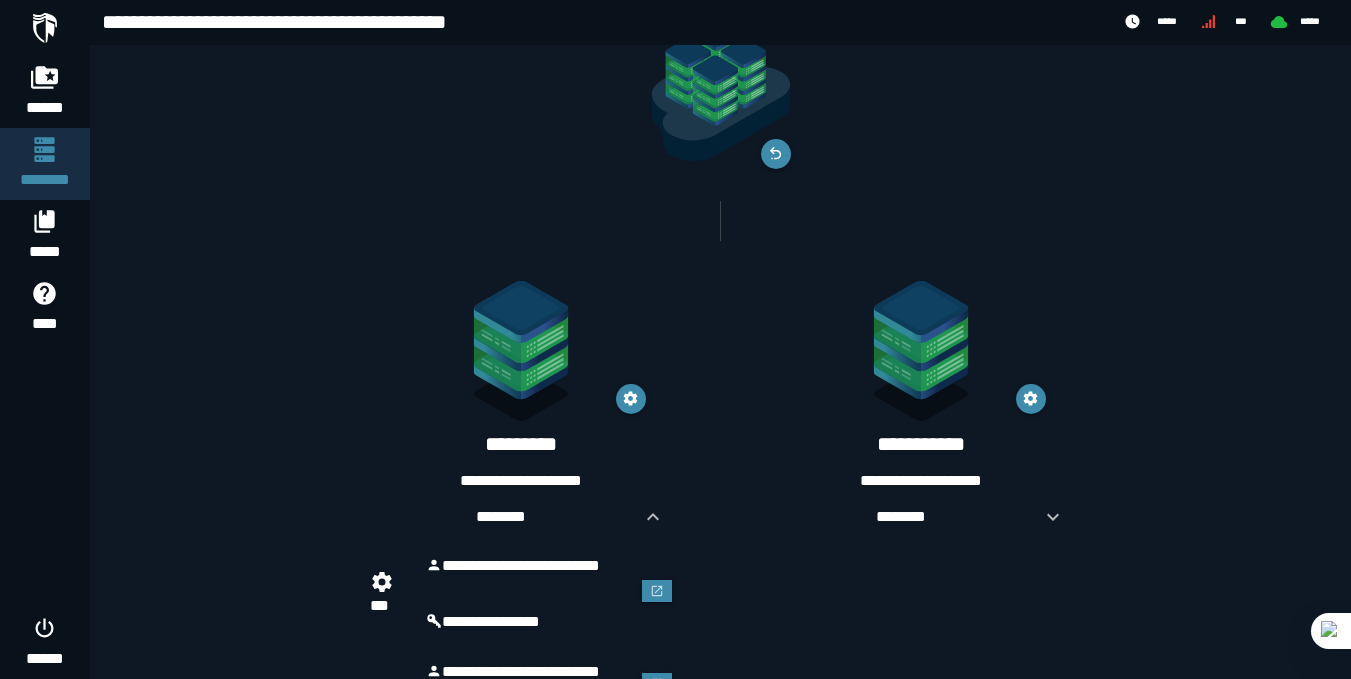 scroll, scrollTop: 0, scrollLeft: 0, axis: both 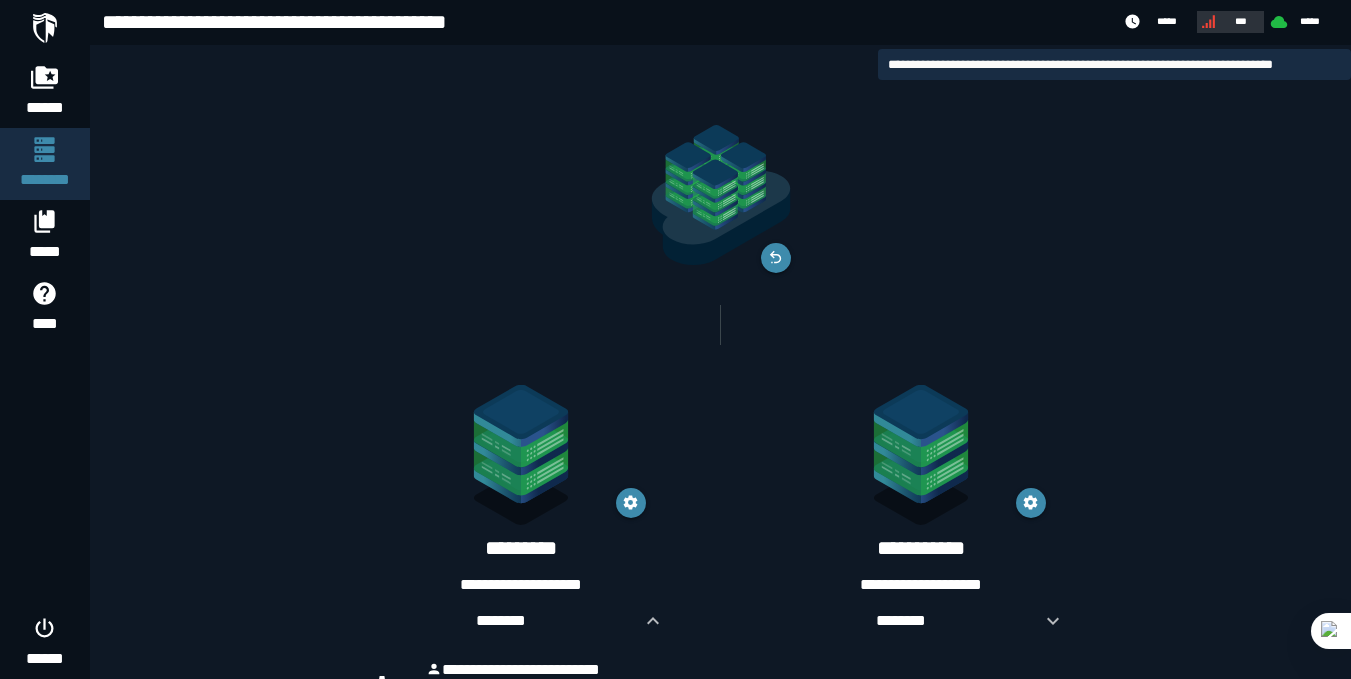 click on "***" at bounding box center [1241, 21] 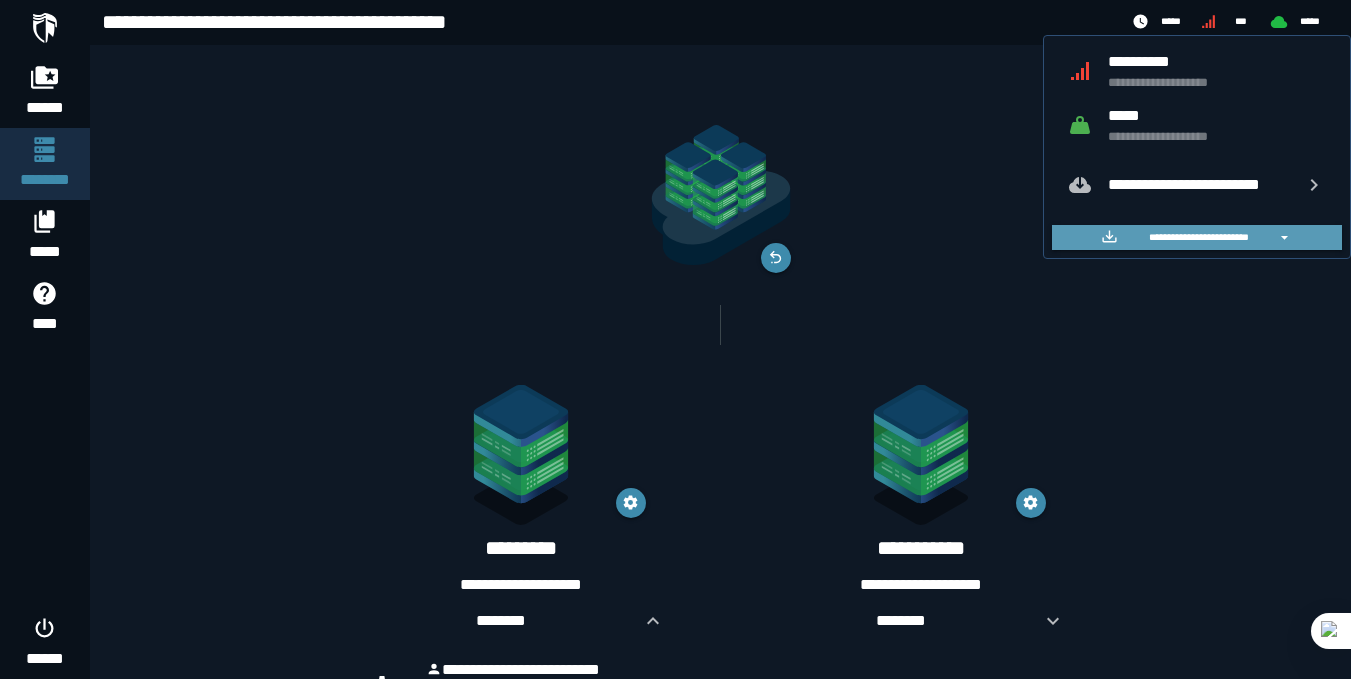 click on "**********" at bounding box center [1199, 237] 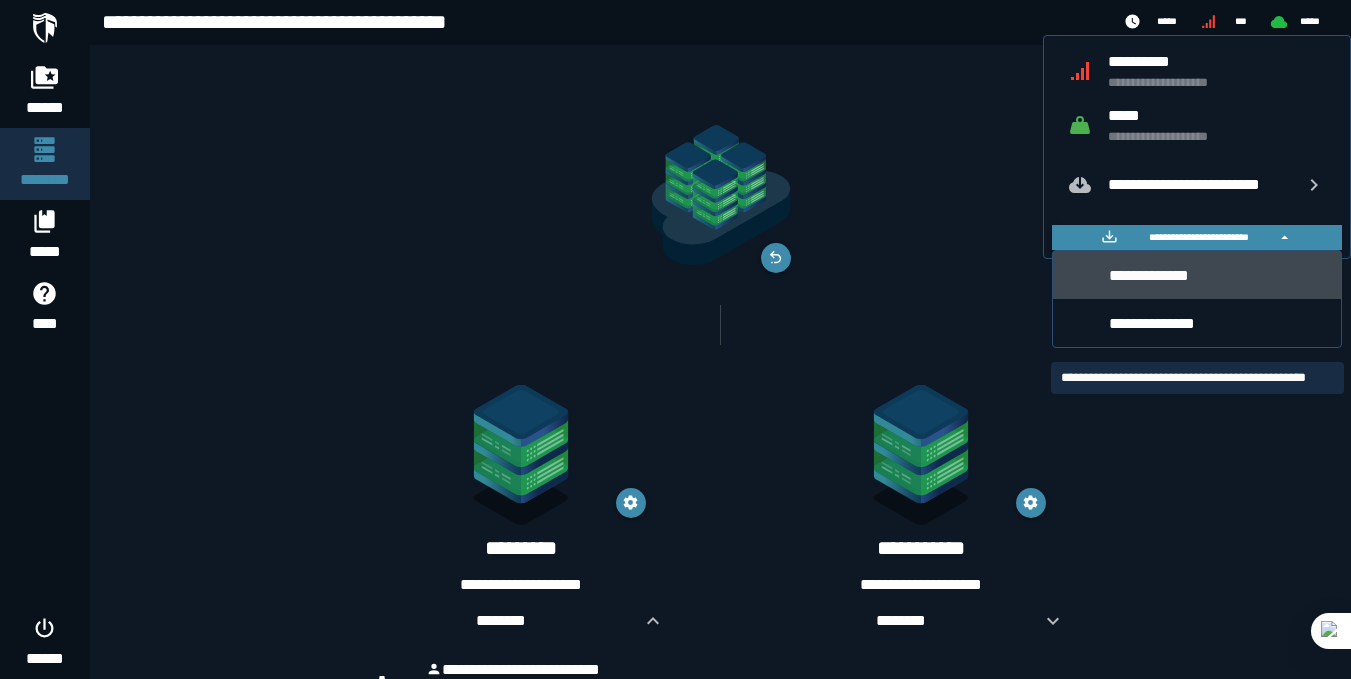 click on "**********" at bounding box center [1217, 275] 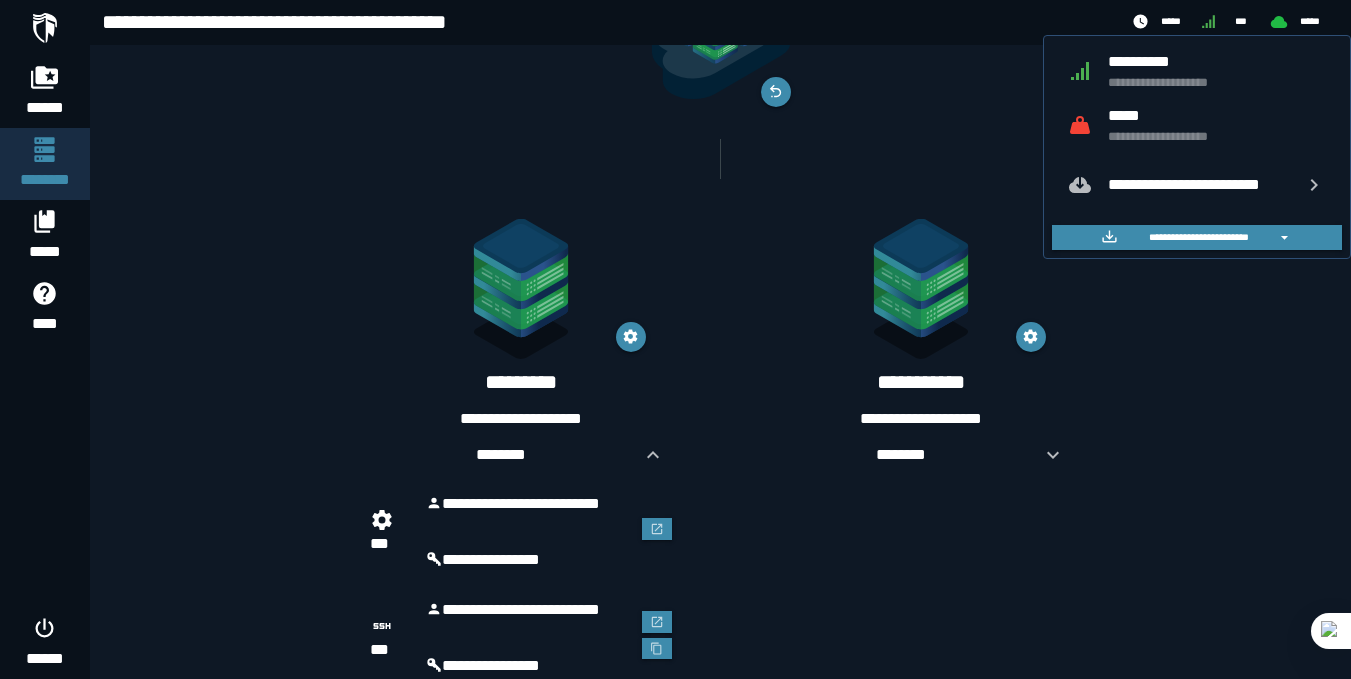 scroll, scrollTop: 224, scrollLeft: 0, axis: vertical 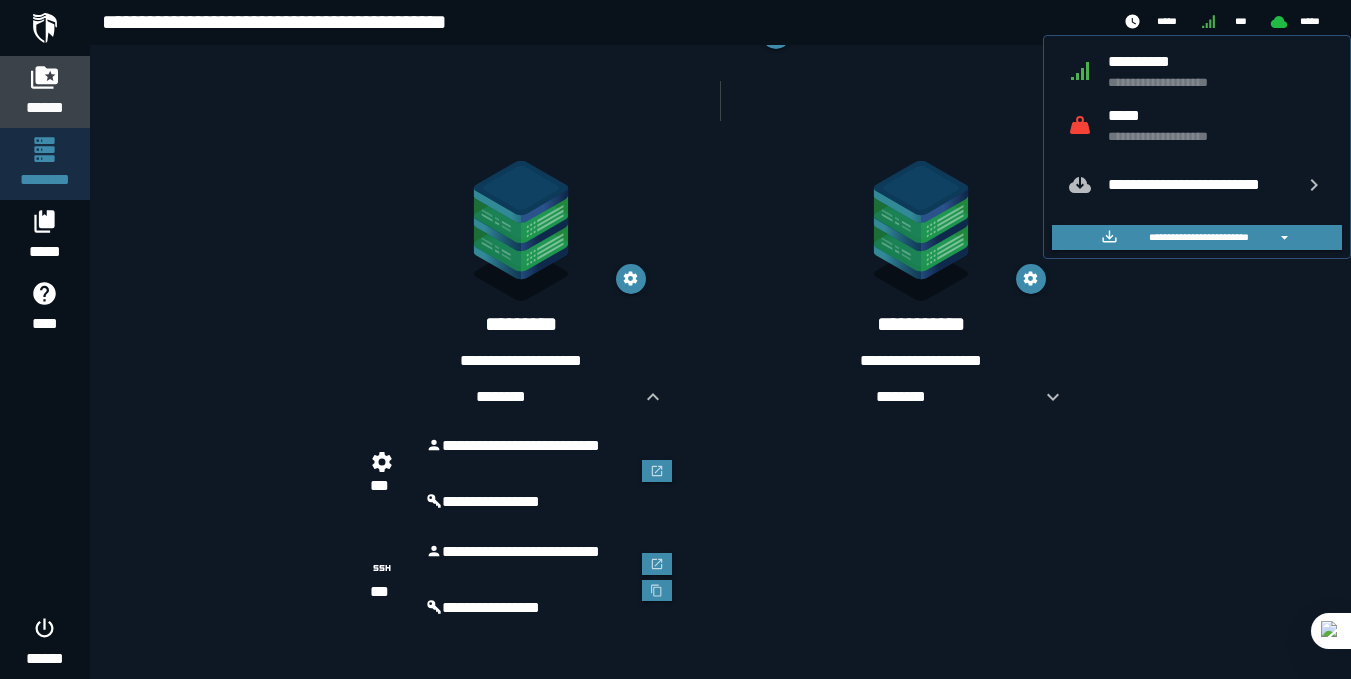 click 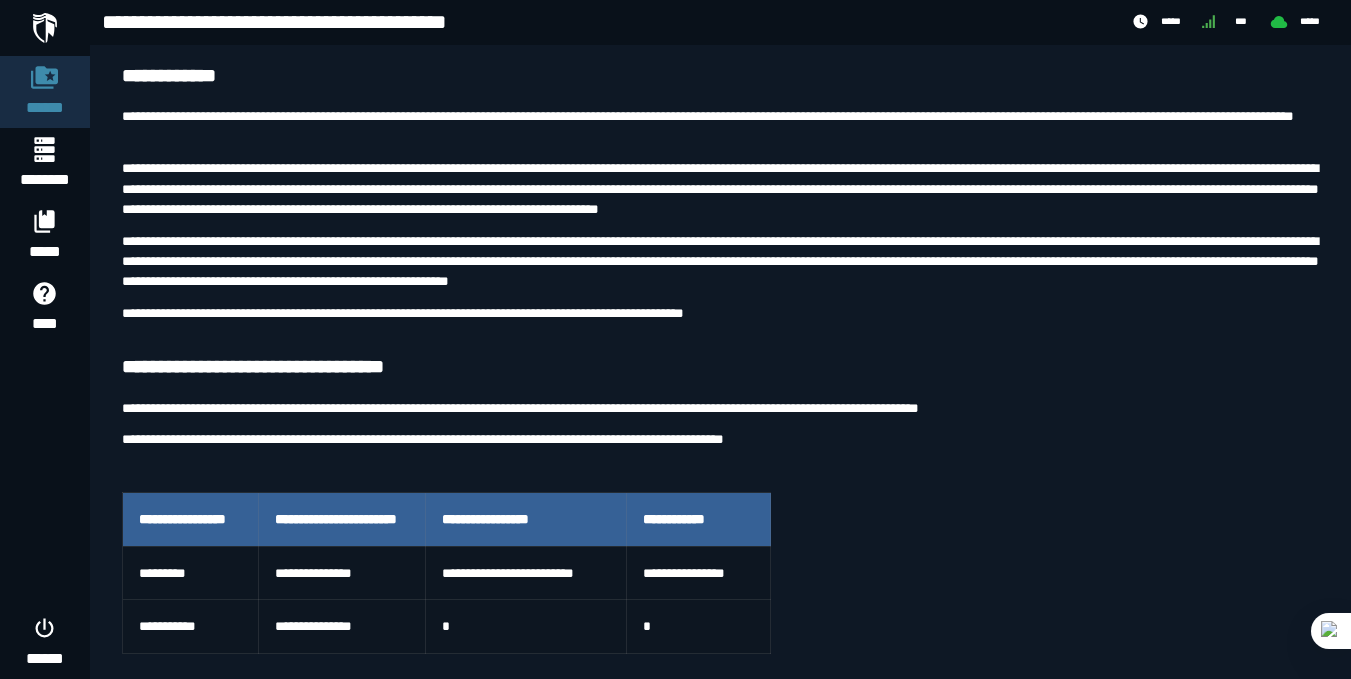 scroll, scrollTop: 124, scrollLeft: 0, axis: vertical 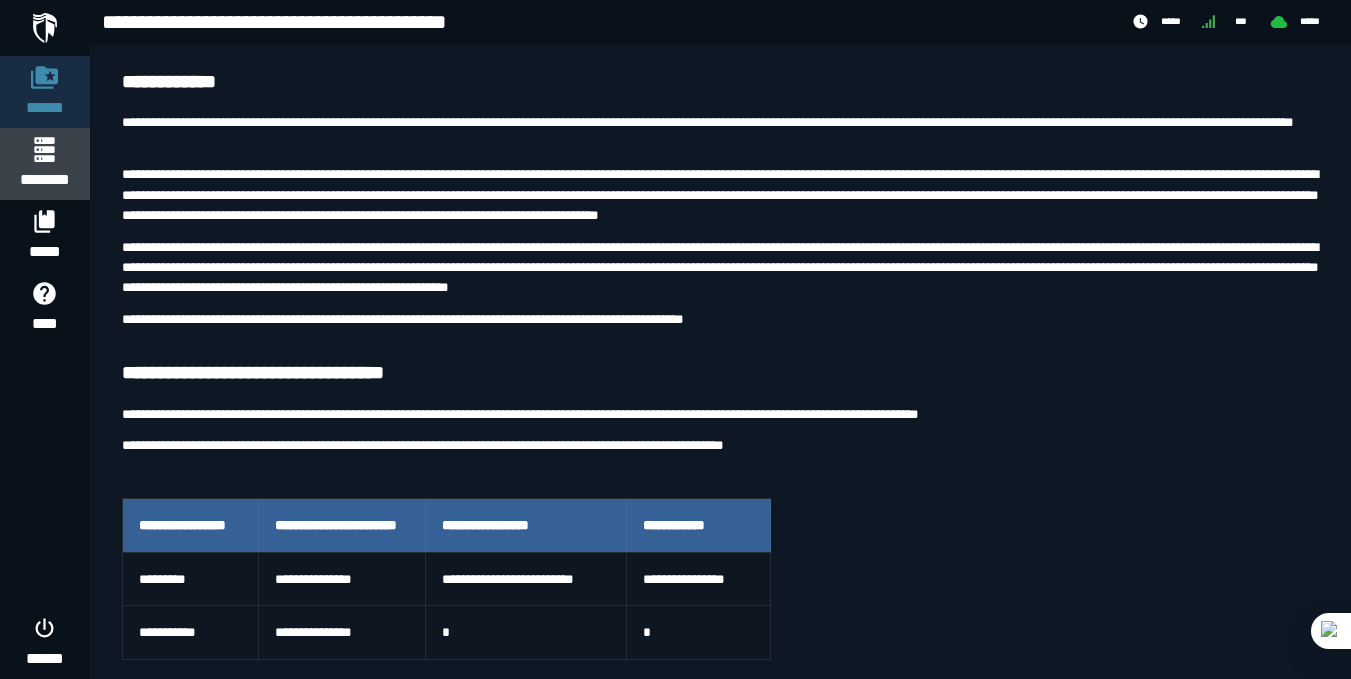 click 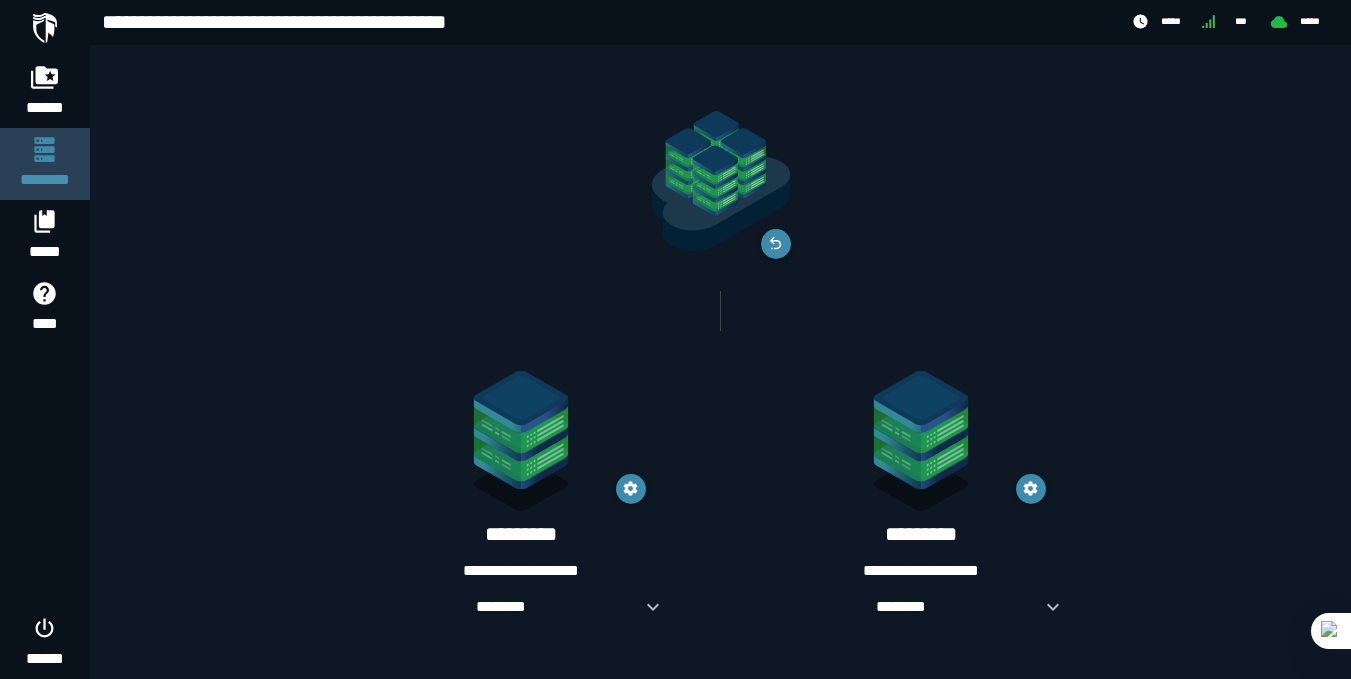 scroll, scrollTop: 0, scrollLeft: 0, axis: both 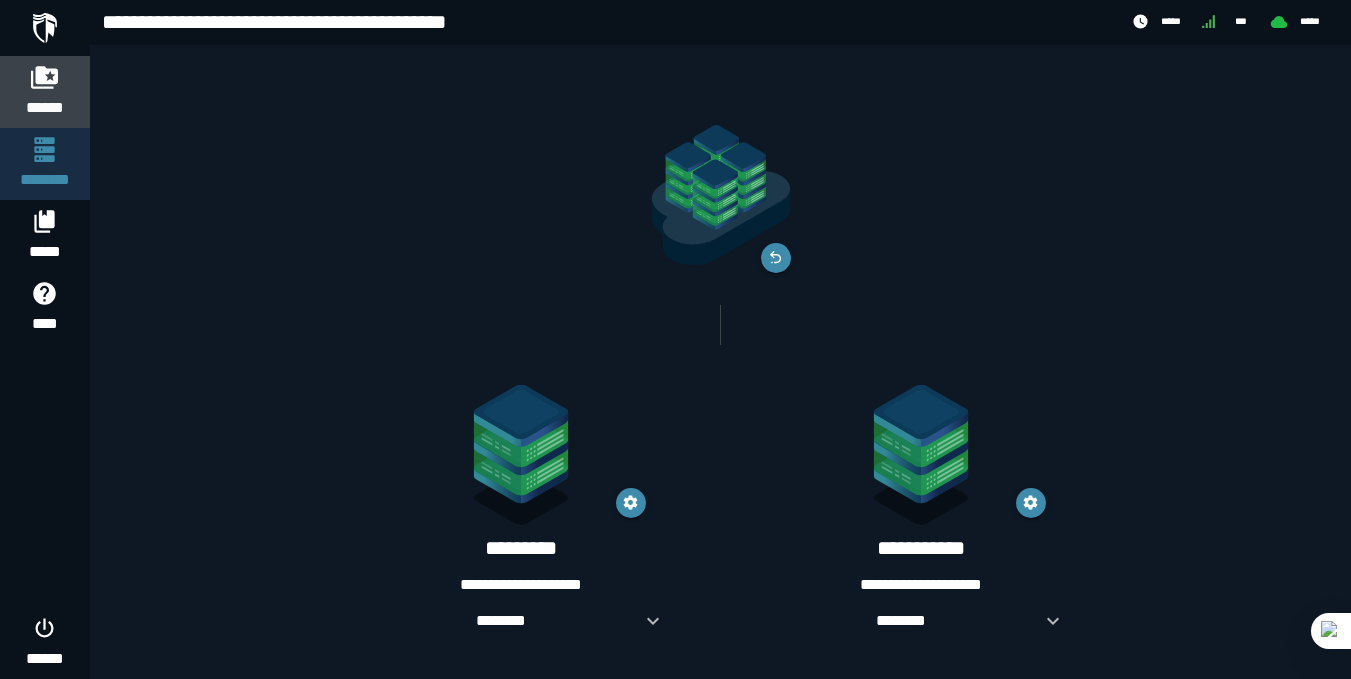 click on "******" at bounding box center (45, 107) 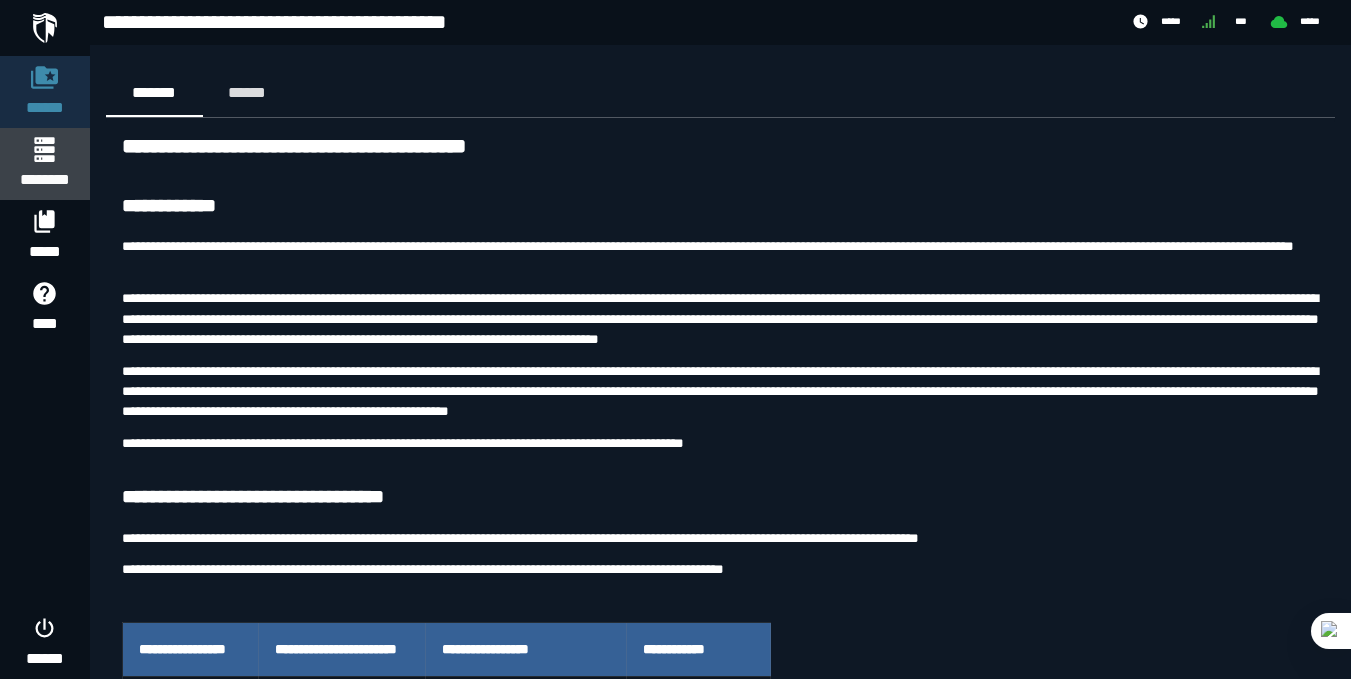 click on "********" at bounding box center (45, 164) 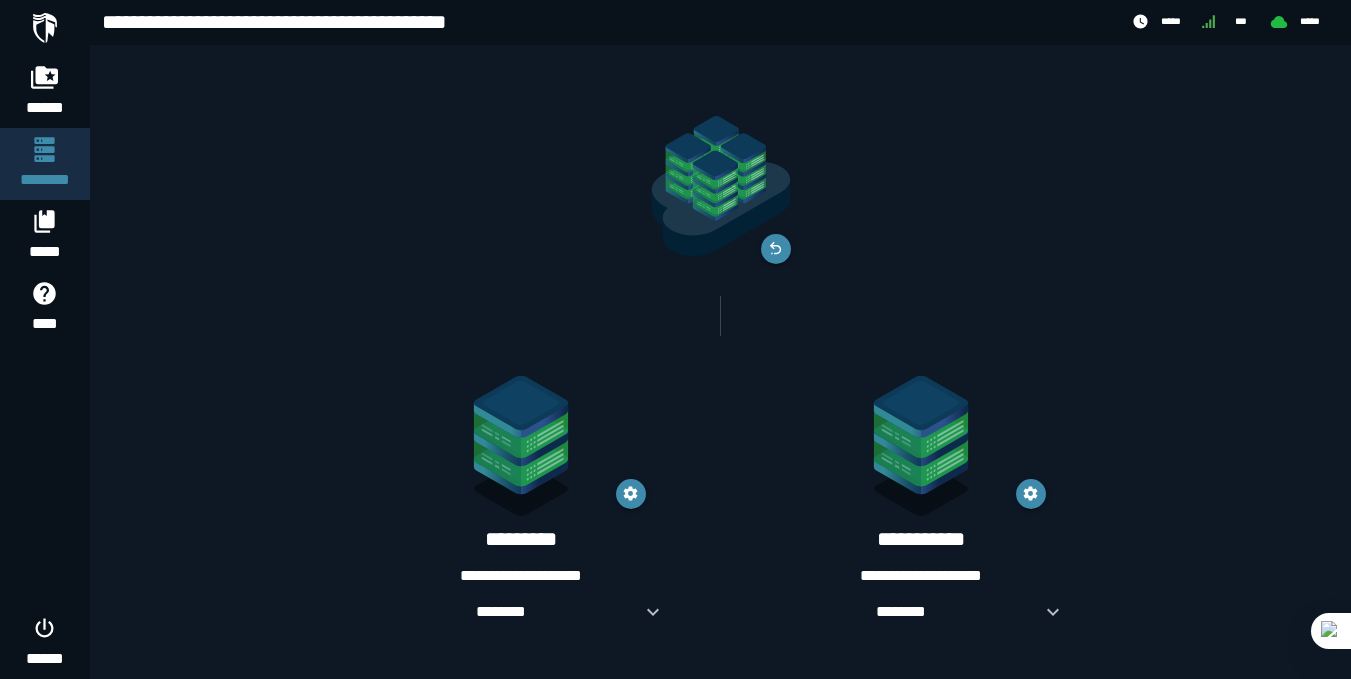 scroll, scrollTop: 12, scrollLeft: 0, axis: vertical 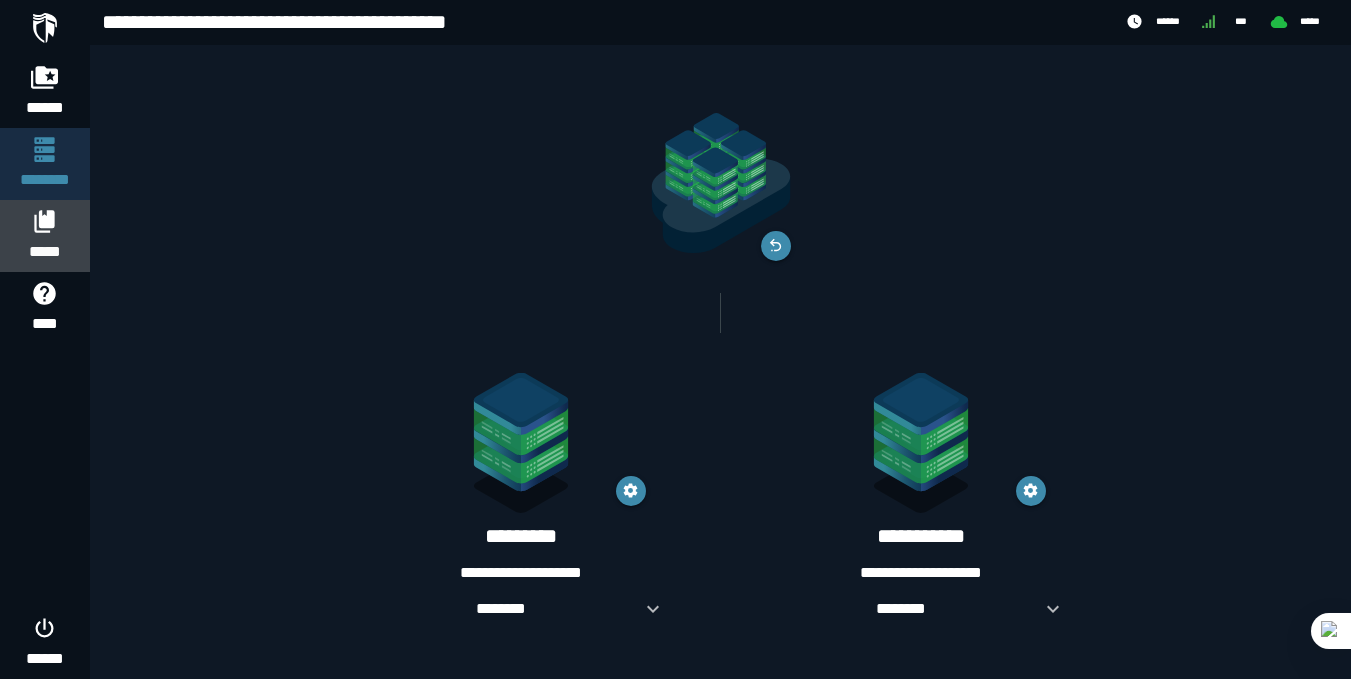 click on "*****" at bounding box center [45, 251] 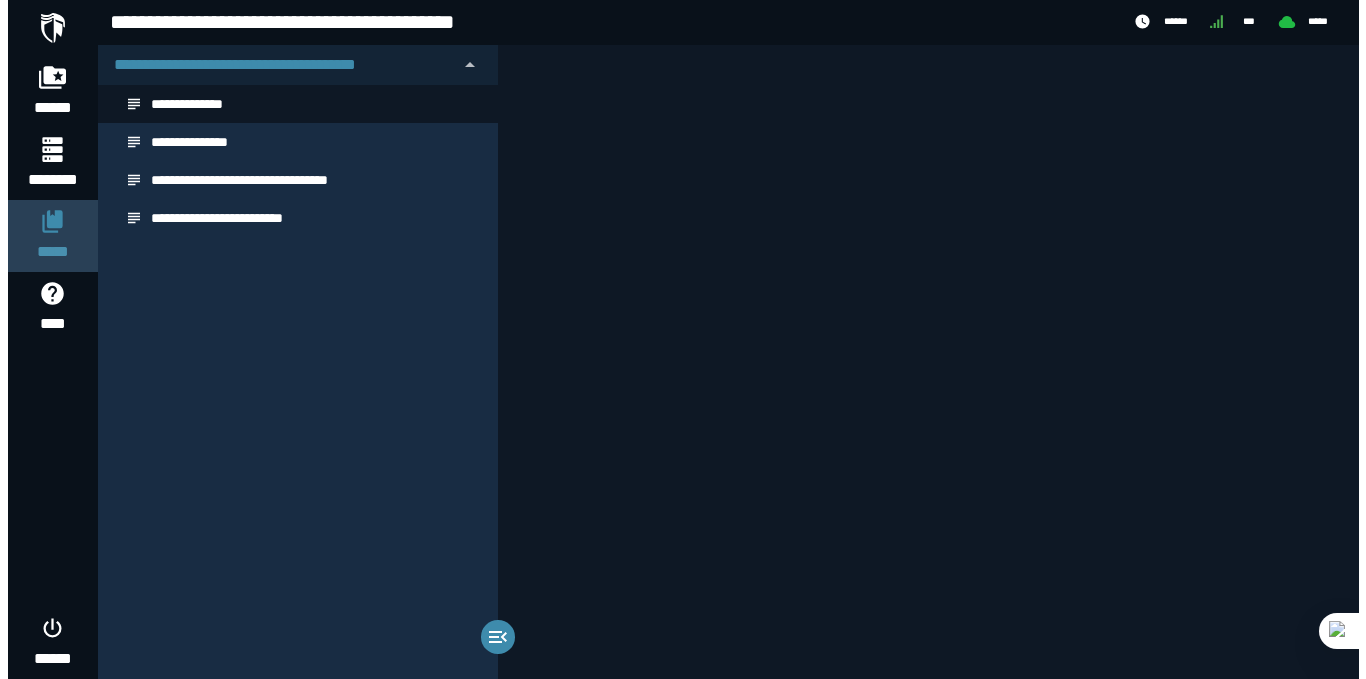 scroll, scrollTop: 0, scrollLeft: 0, axis: both 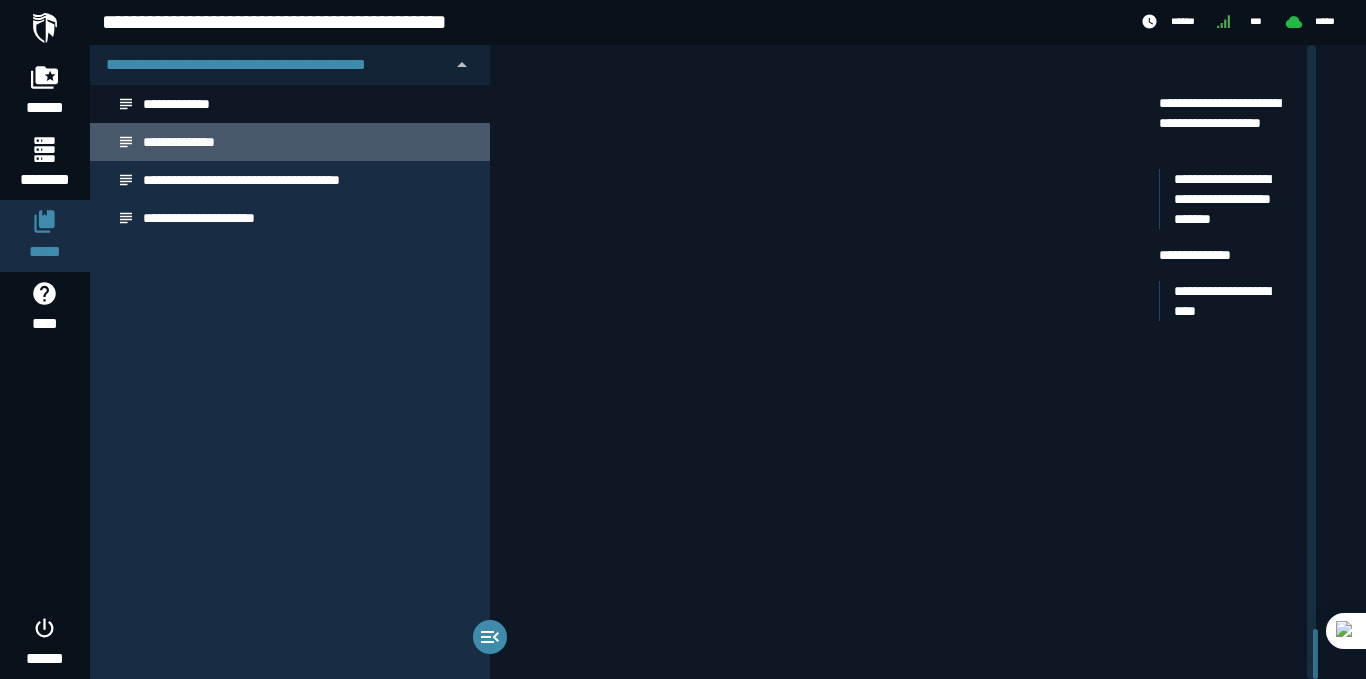 click on "**********" at bounding box center [179, 142] 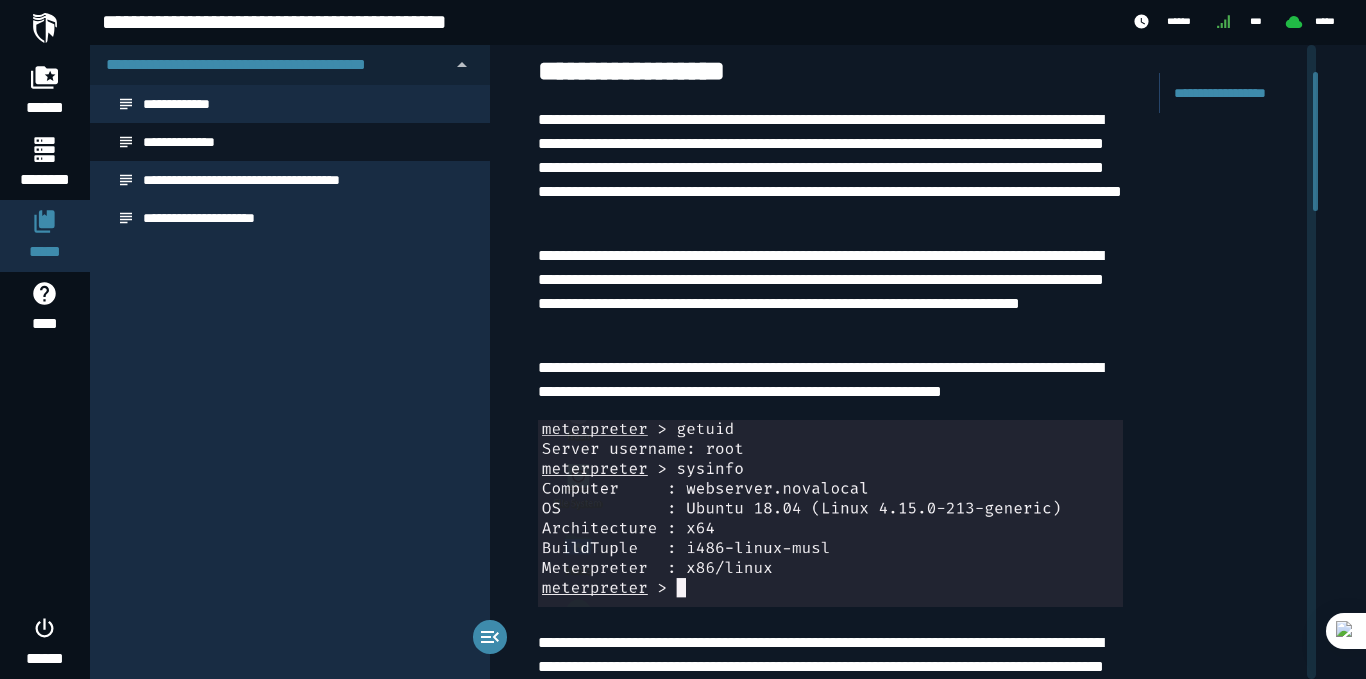 scroll, scrollTop: 137, scrollLeft: 0, axis: vertical 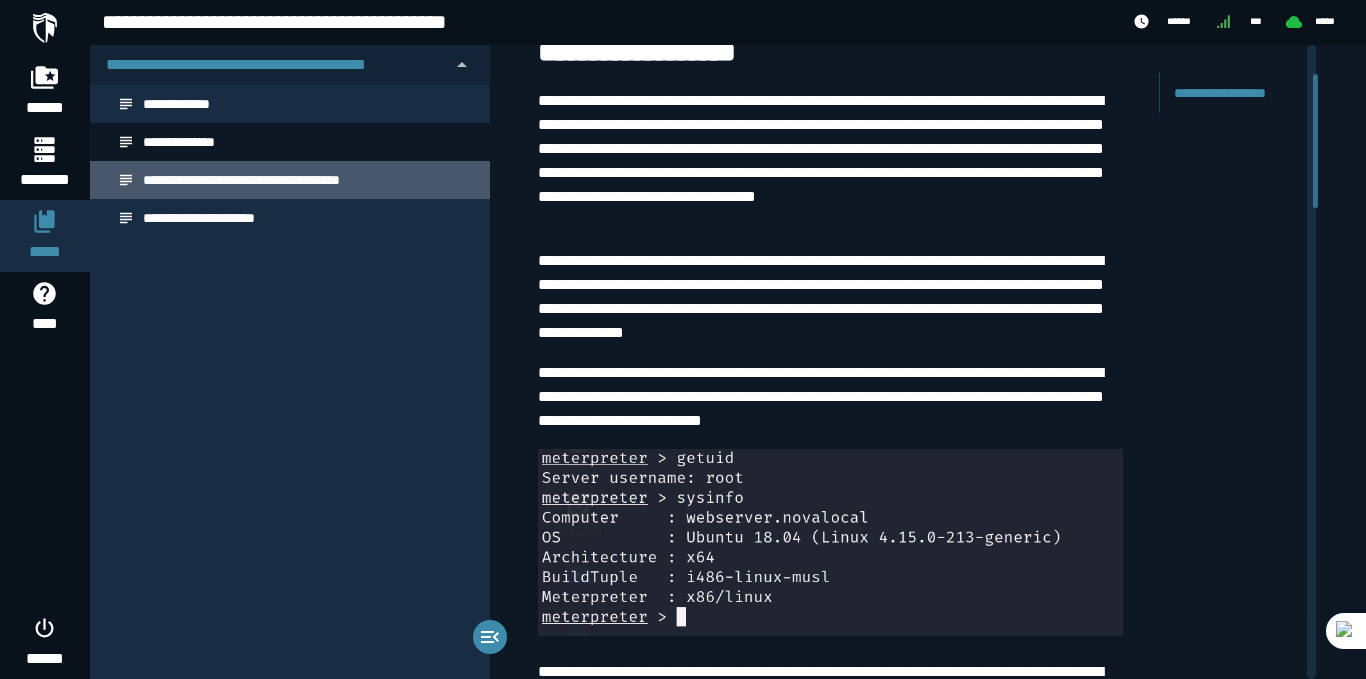 click on "**********" at bounding box center [241, 180] 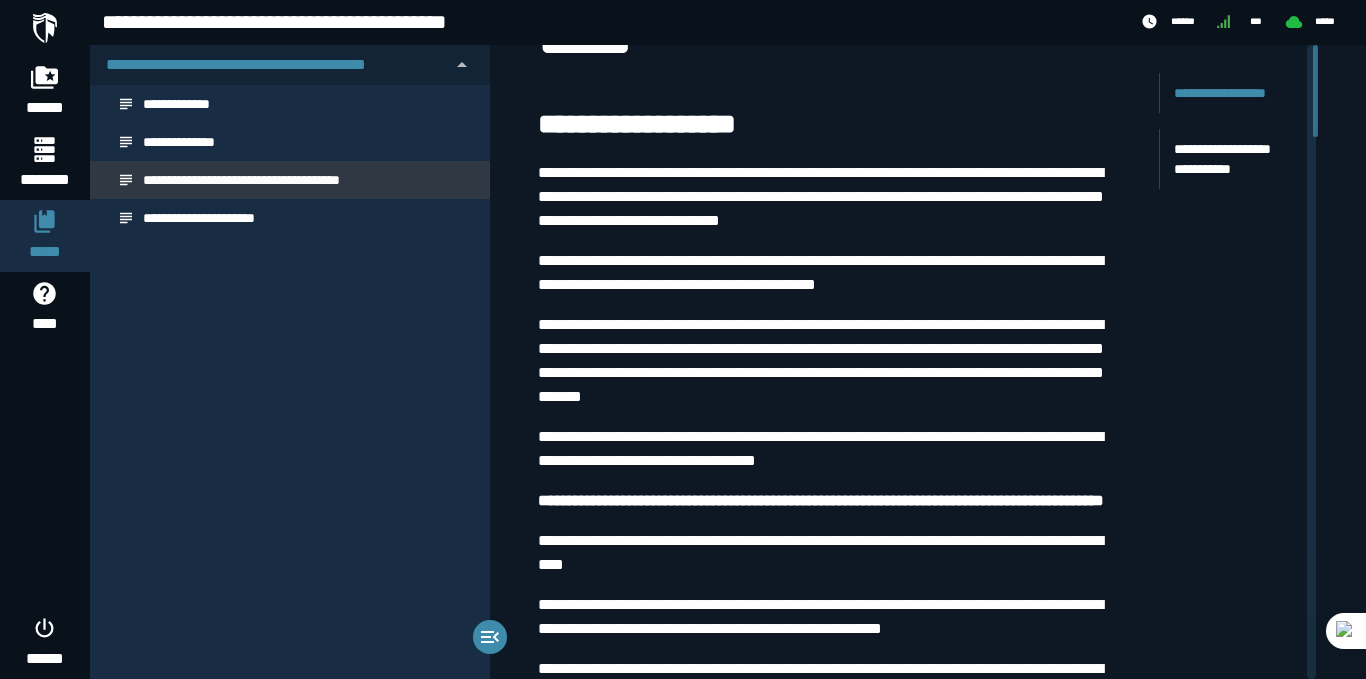 scroll, scrollTop: 0, scrollLeft: 0, axis: both 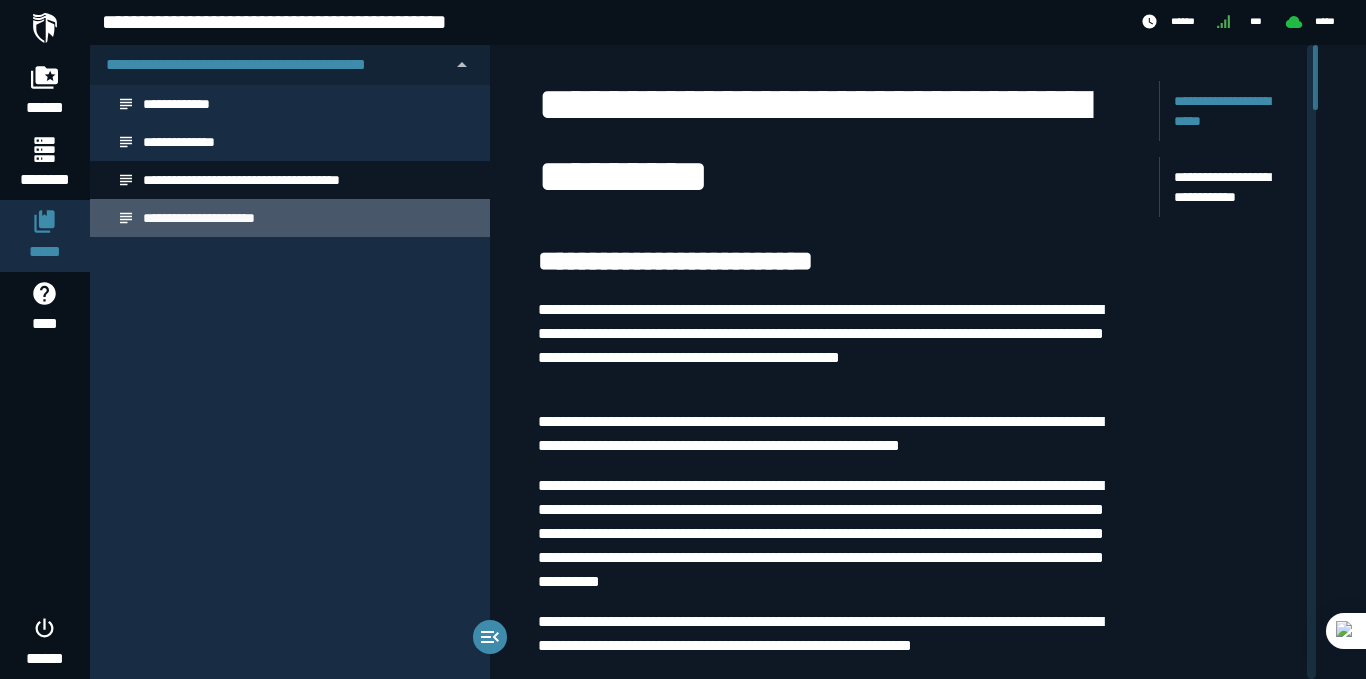 click on "**********" at bounding box center [290, 218] 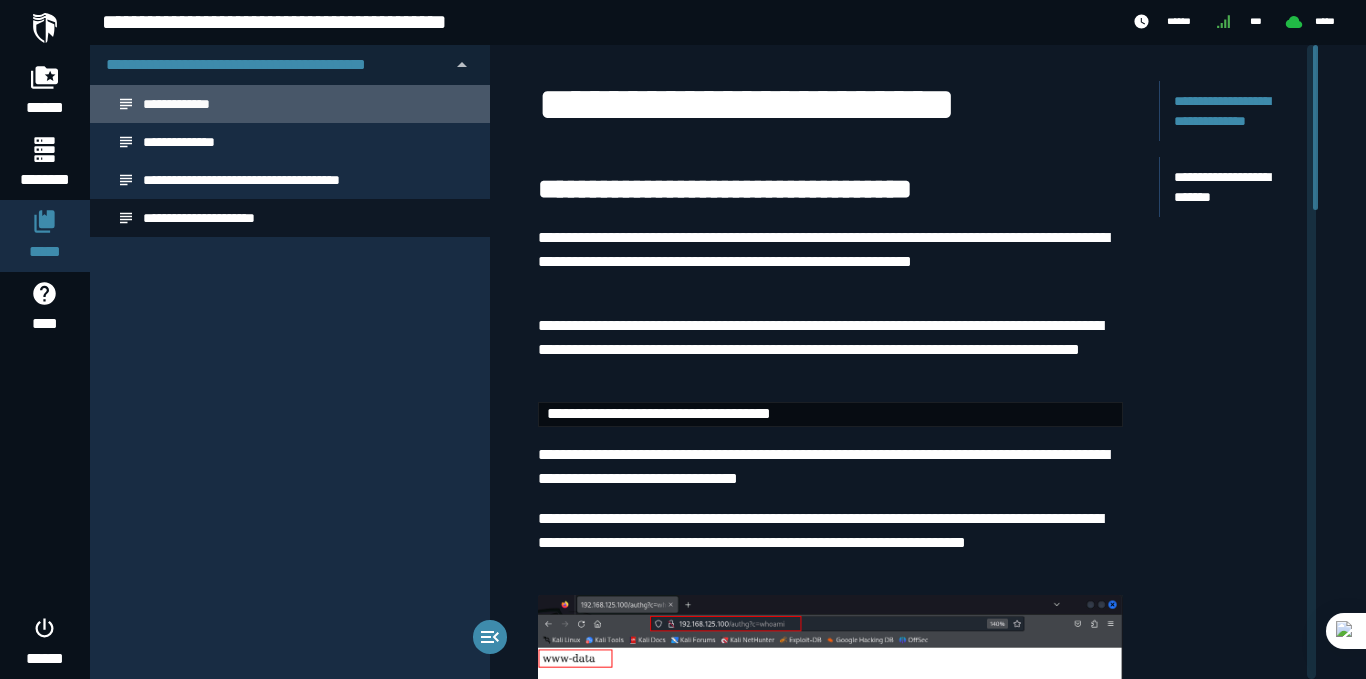 click on "**********" at bounding box center (290, 104) 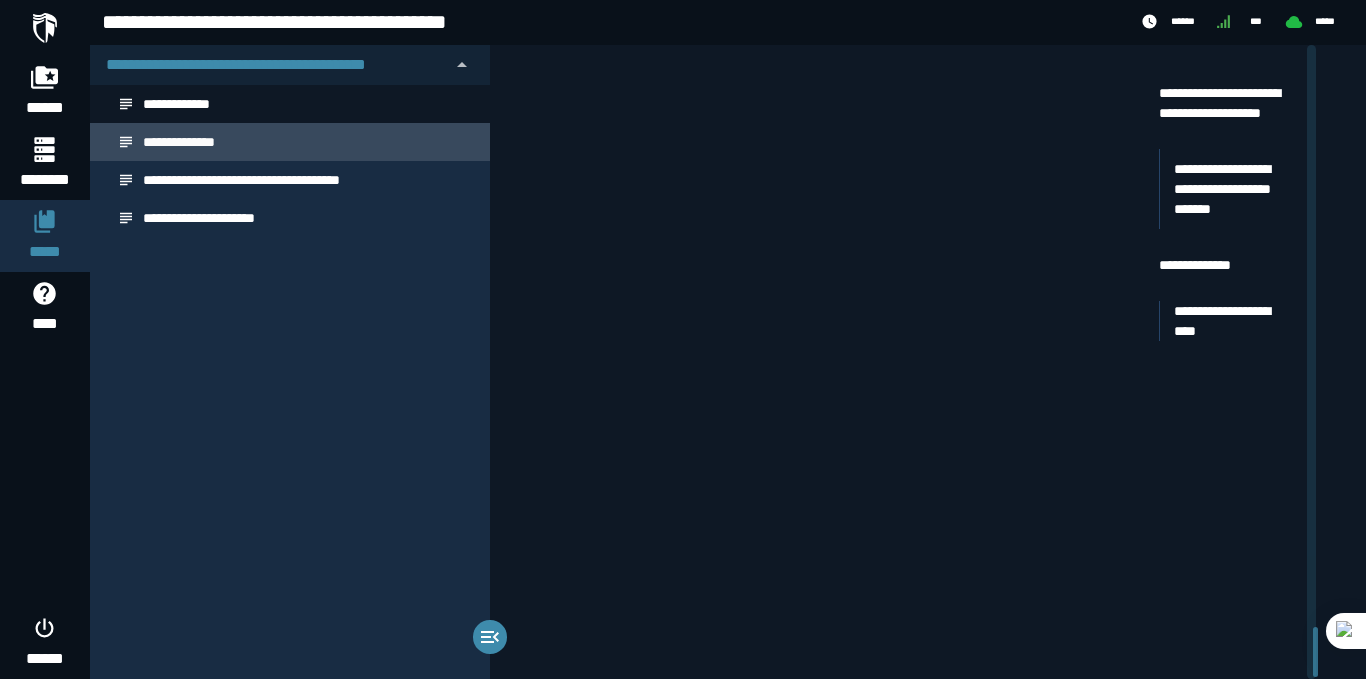 scroll, scrollTop: 8681, scrollLeft: 0, axis: vertical 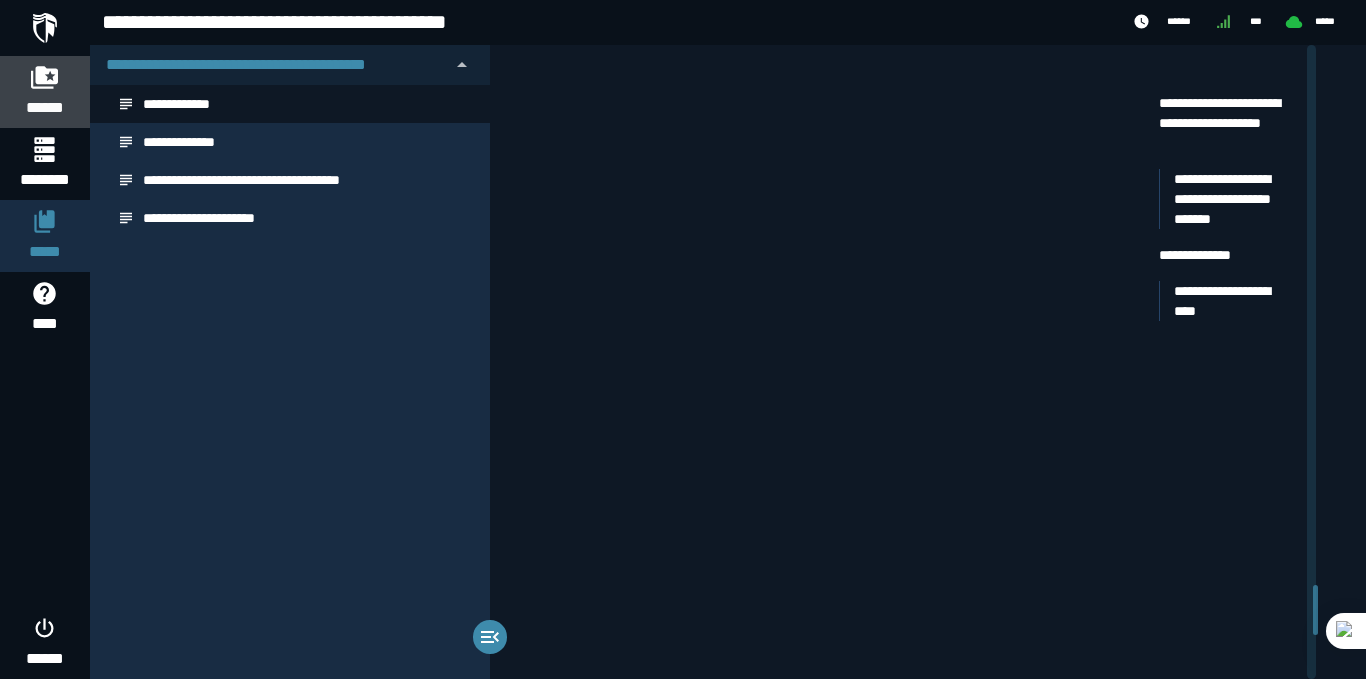 click 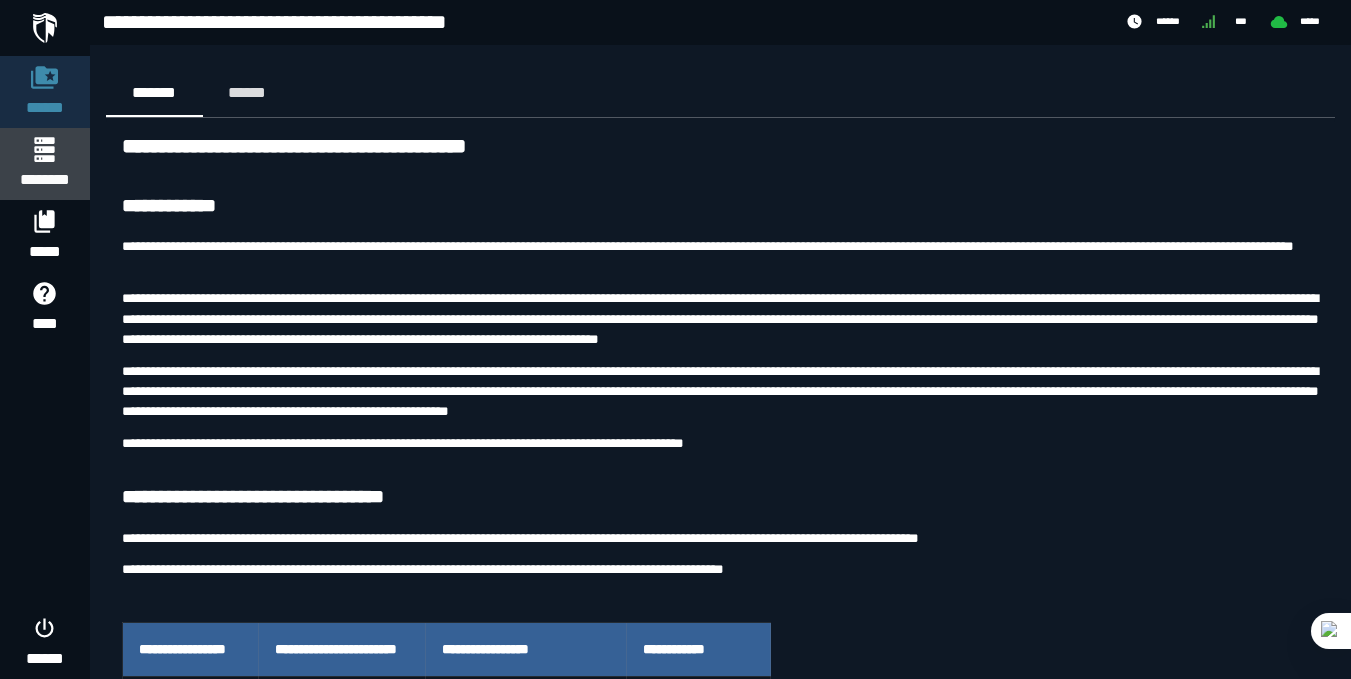 click 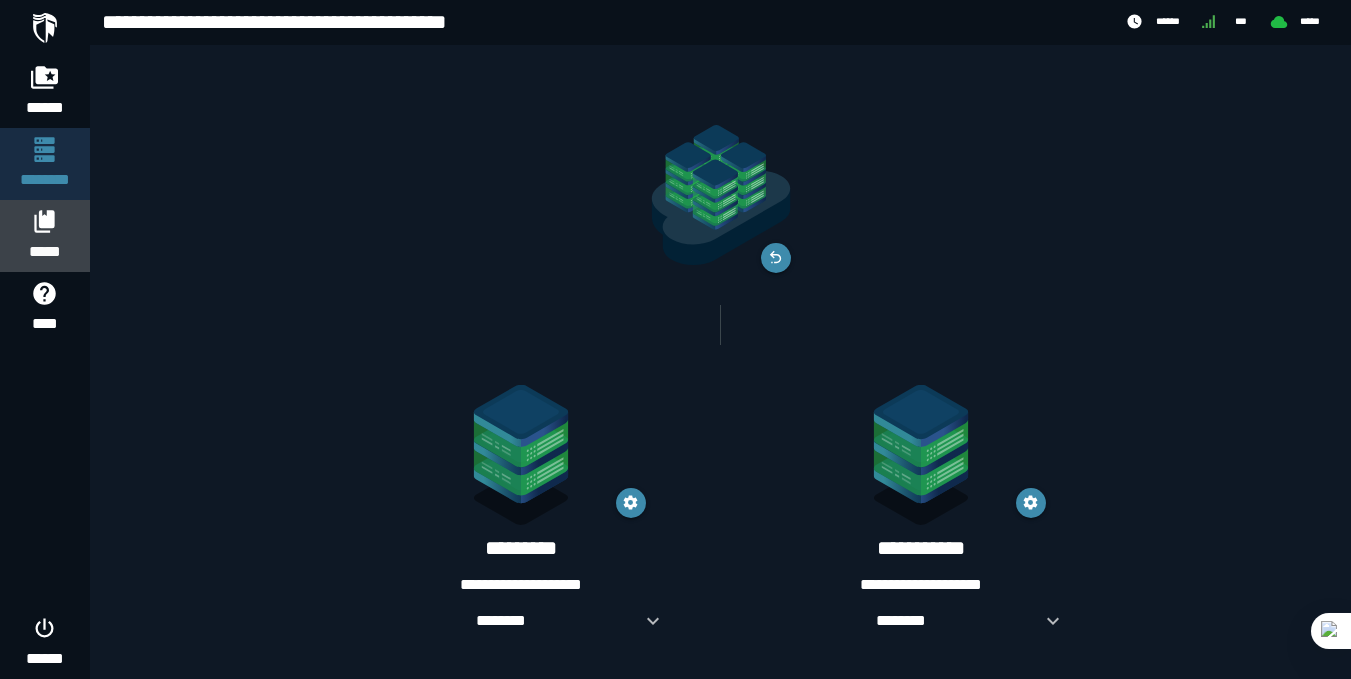 click on "*****" 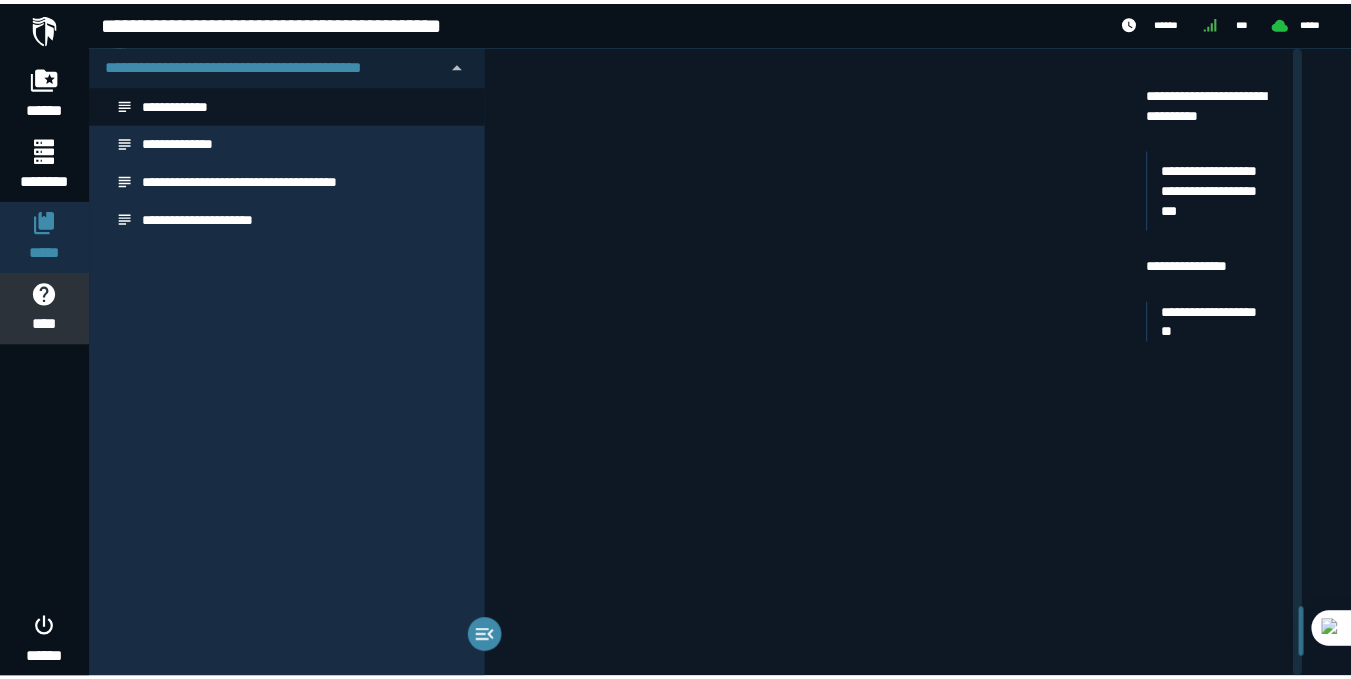 scroll, scrollTop: 8392, scrollLeft: 0, axis: vertical 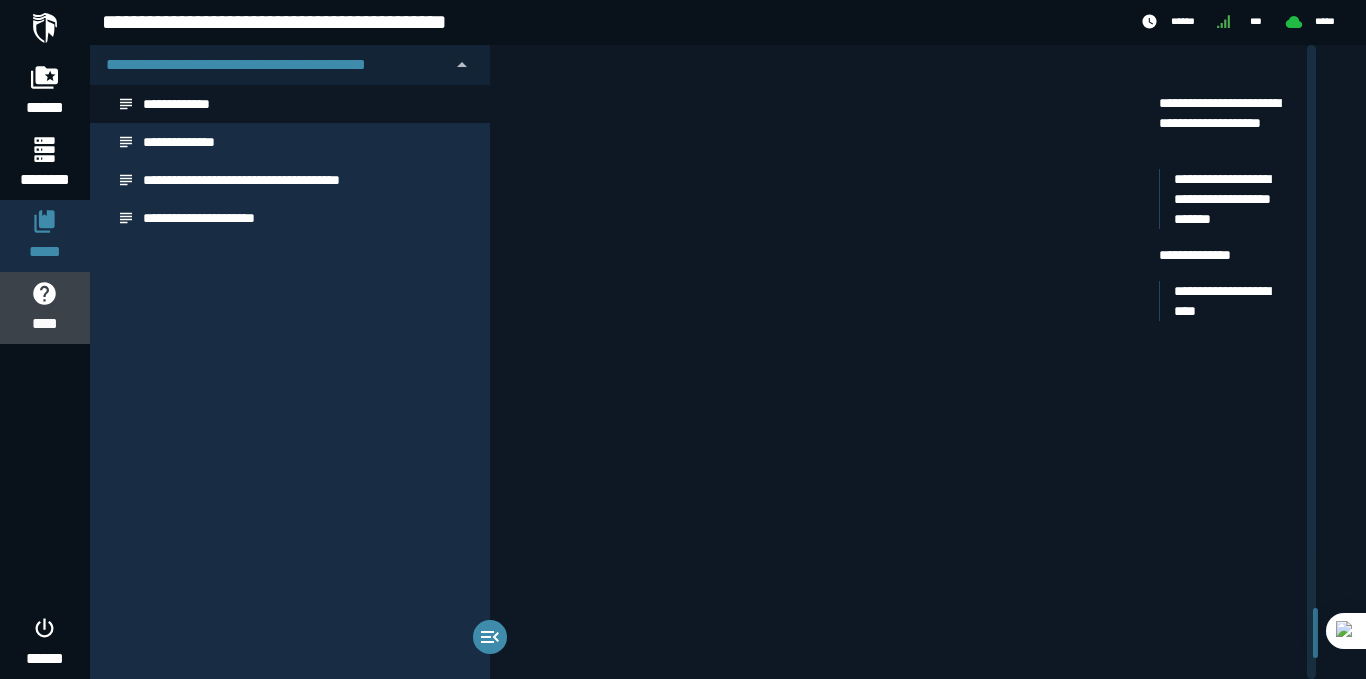 click 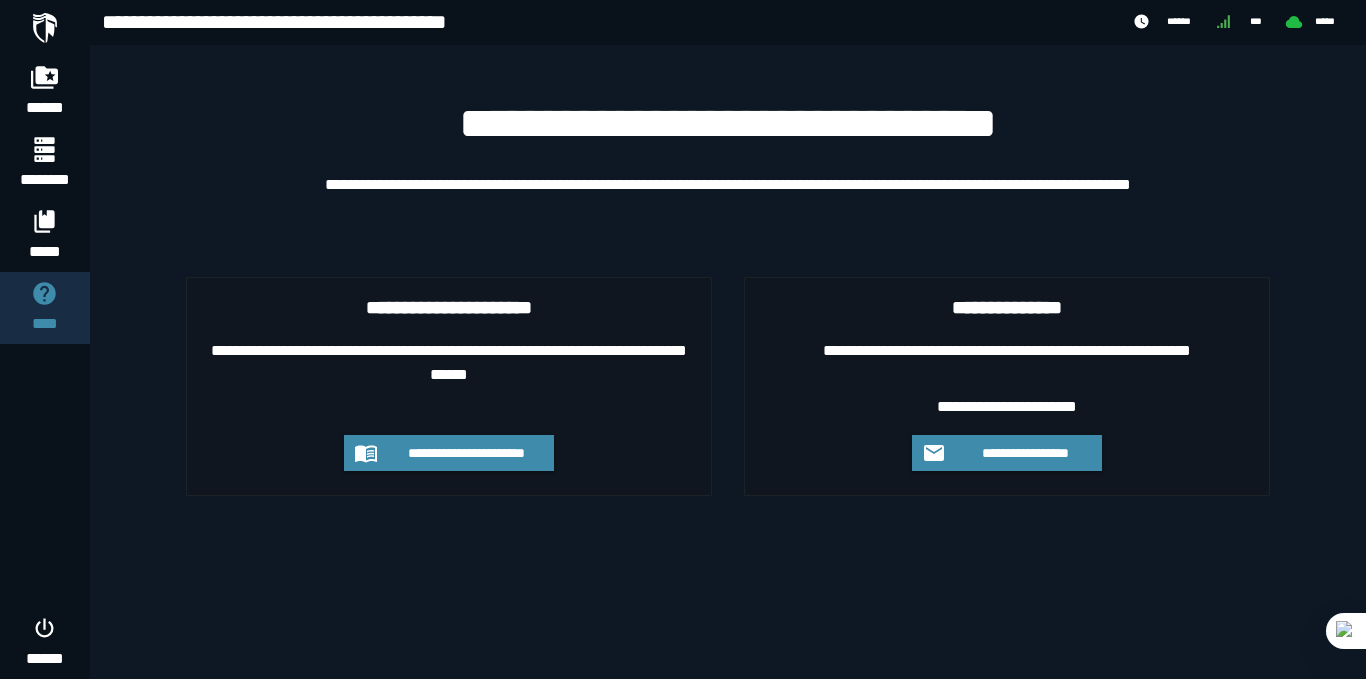 click at bounding box center (45, 28) 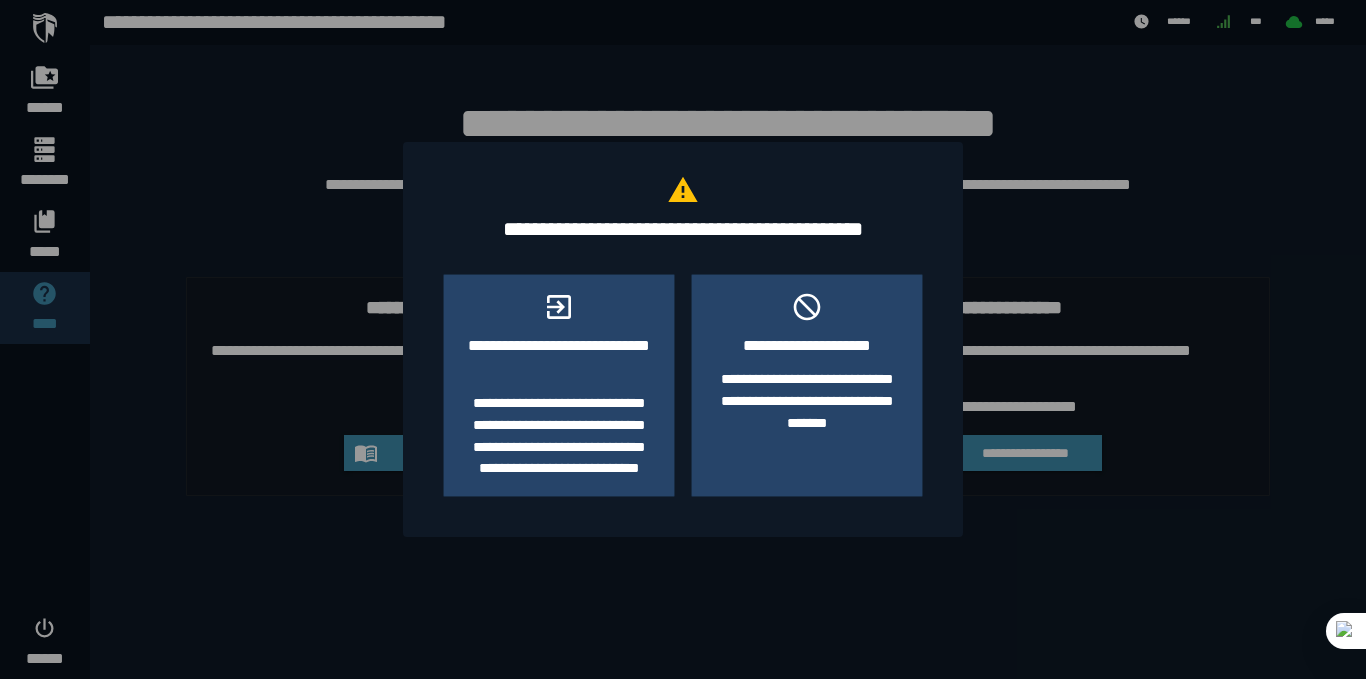 click at bounding box center (683, 339) 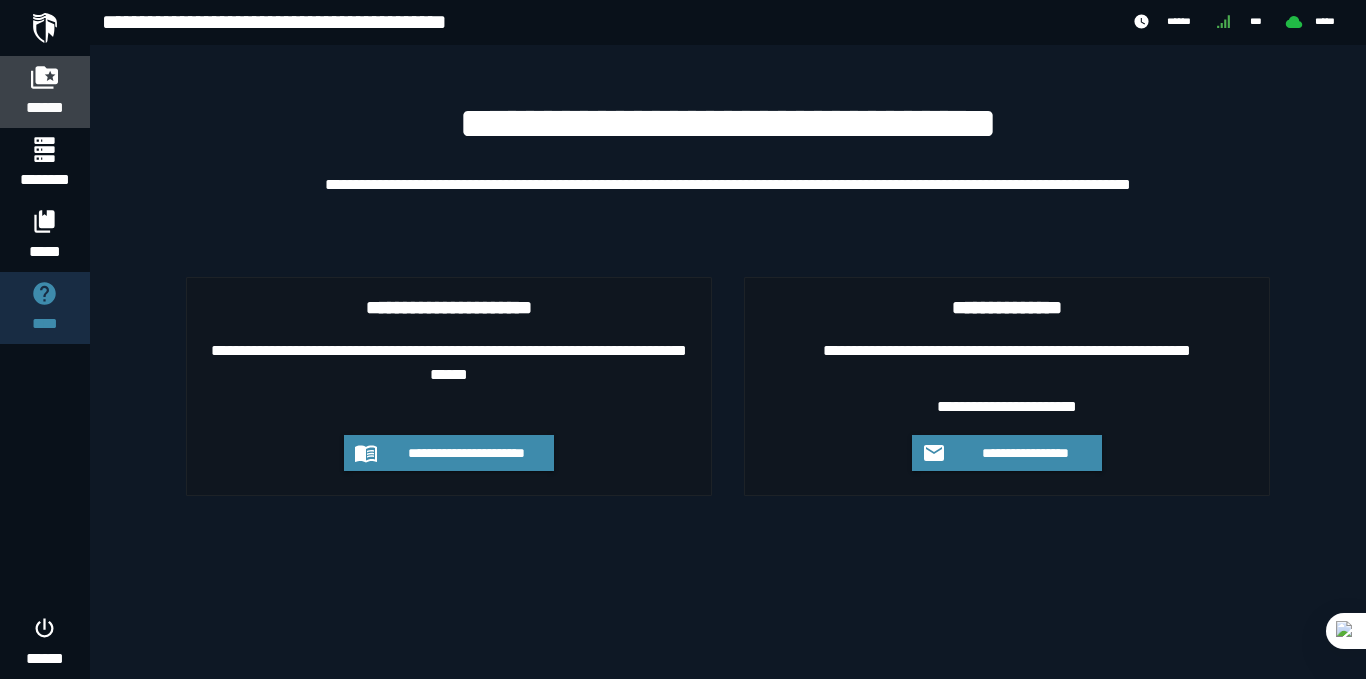 click 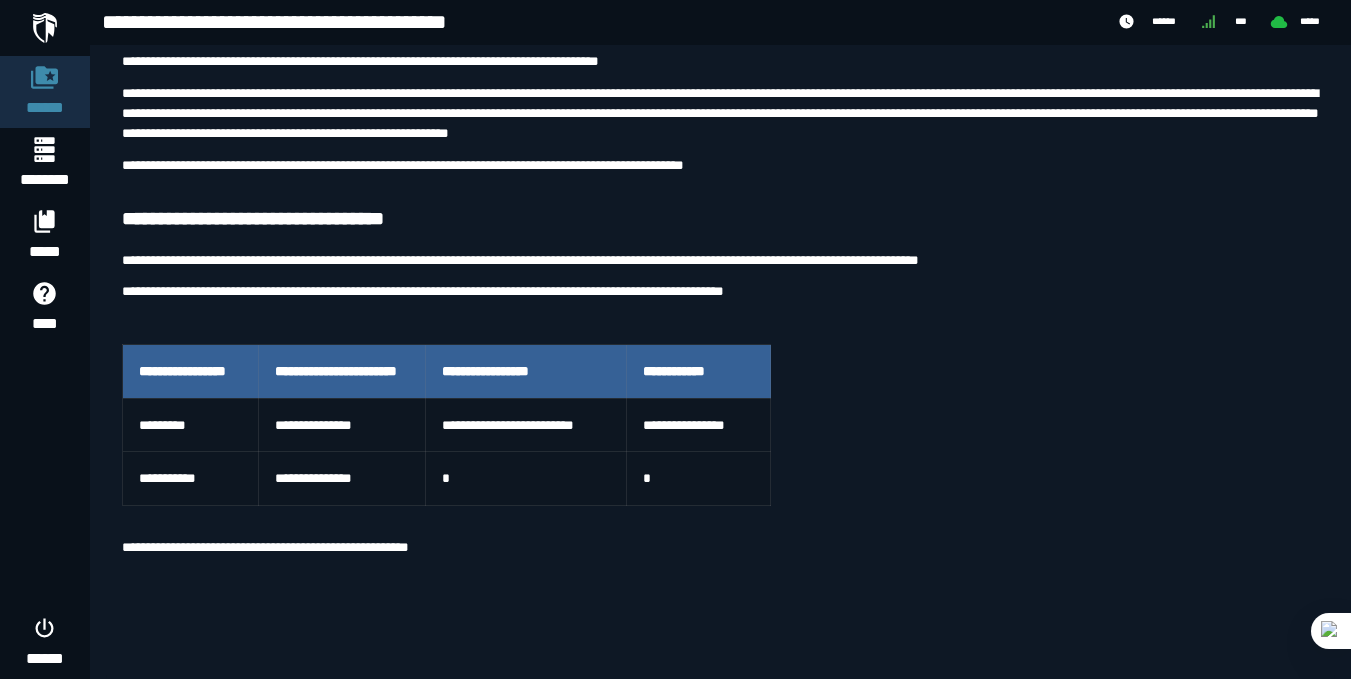 scroll, scrollTop: 0, scrollLeft: 0, axis: both 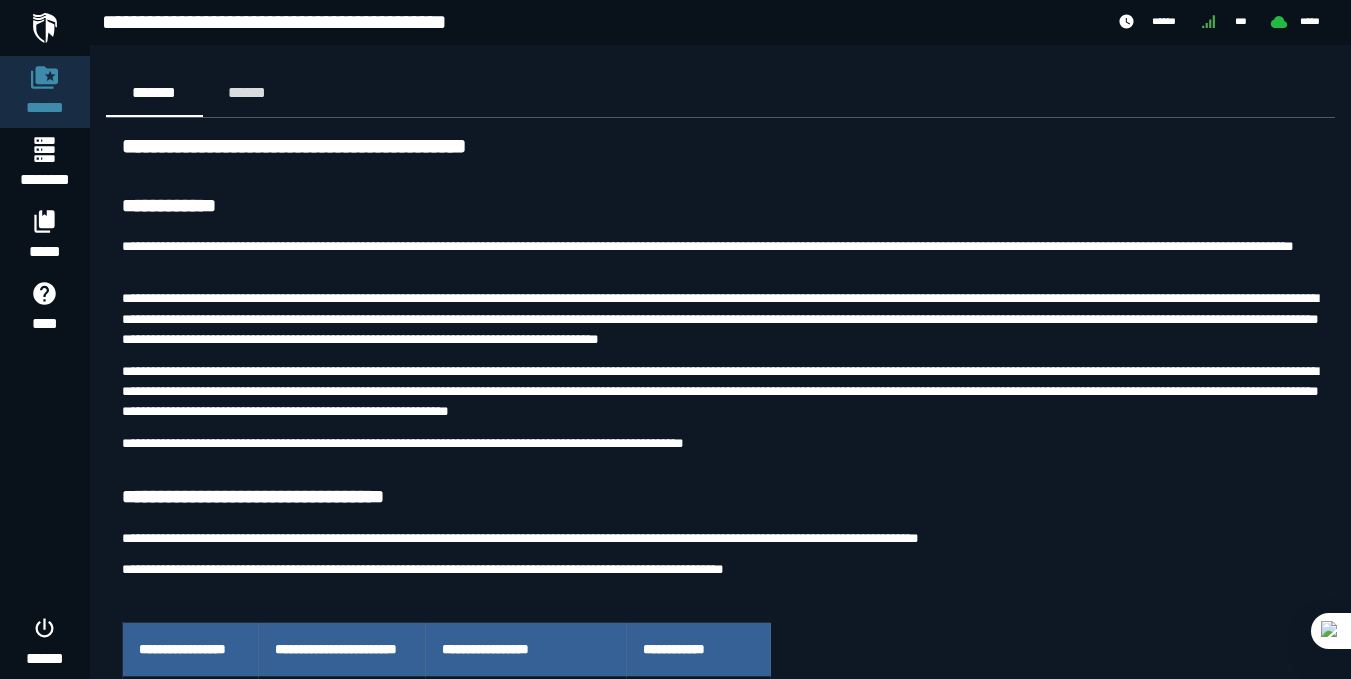 click at bounding box center [45, 28] 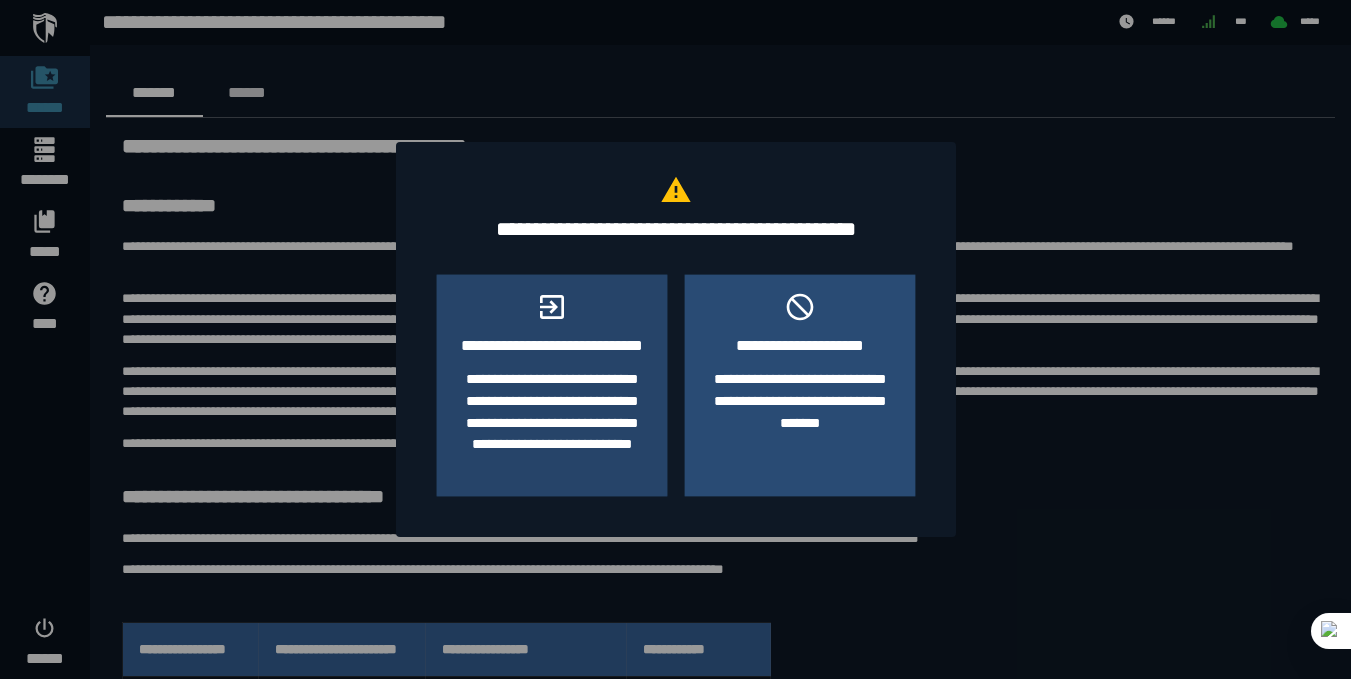 click on "**********" at bounding box center (800, 400) 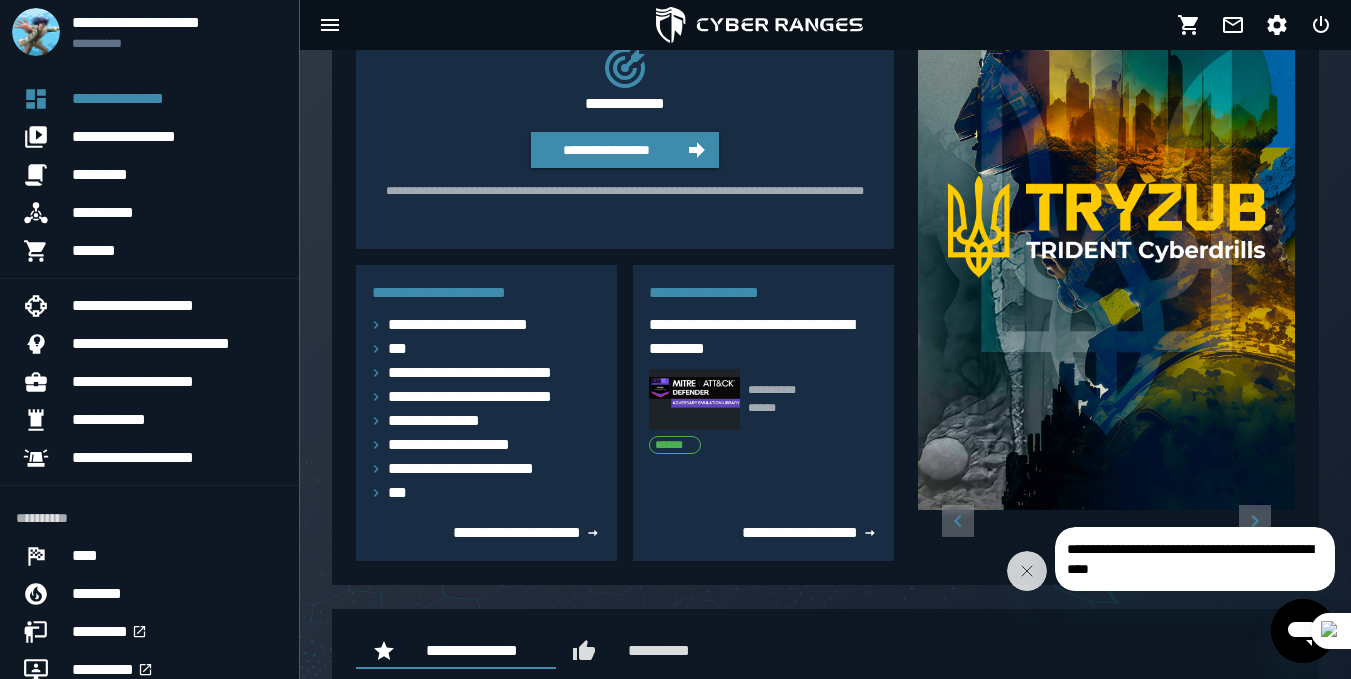 scroll, scrollTop: 0, scrollLeft: 0, axis: both 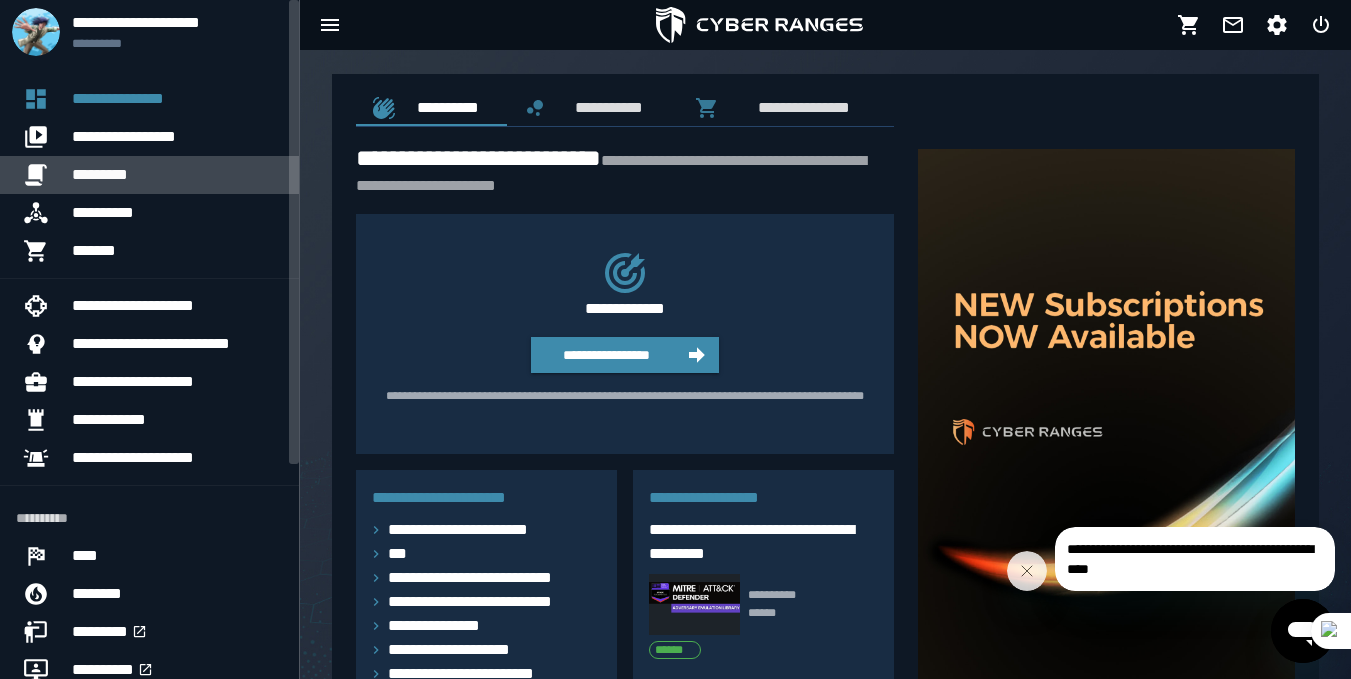 click on "*********" at bounding box center [177, 175] 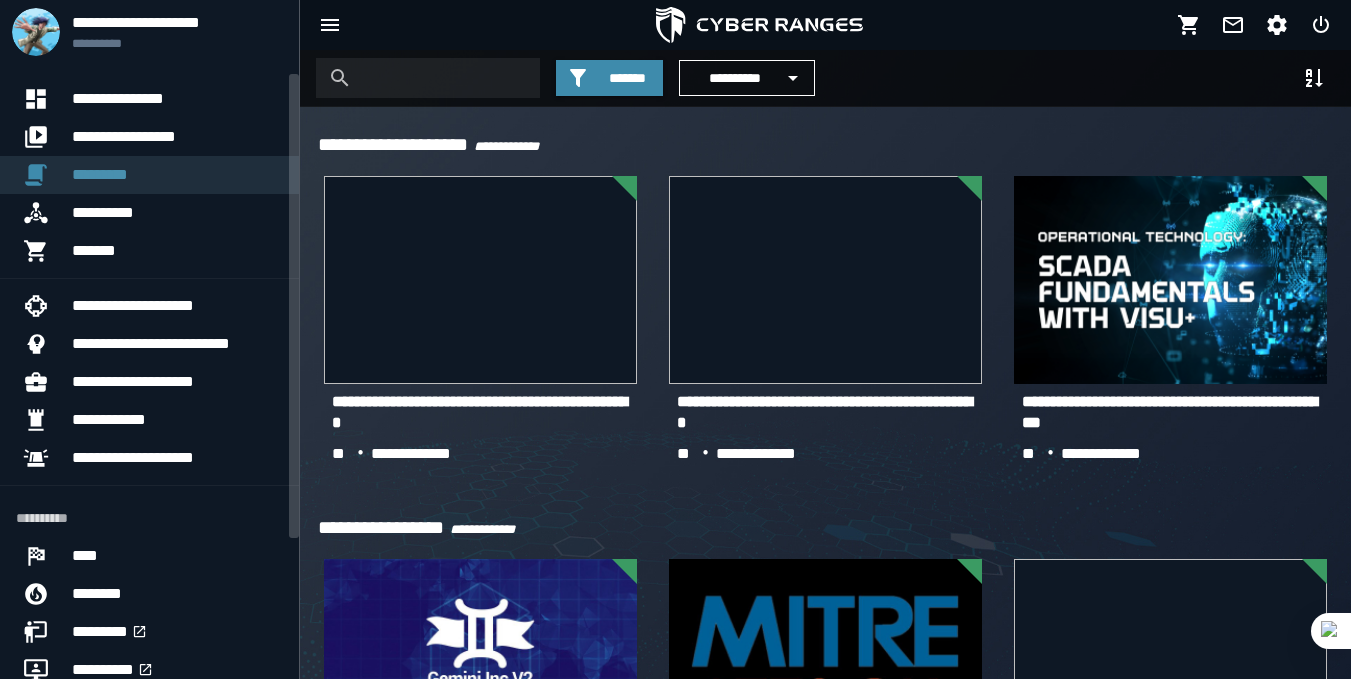 scroll, scrollTop: 314, scrollLeft: 0, axis: vertical 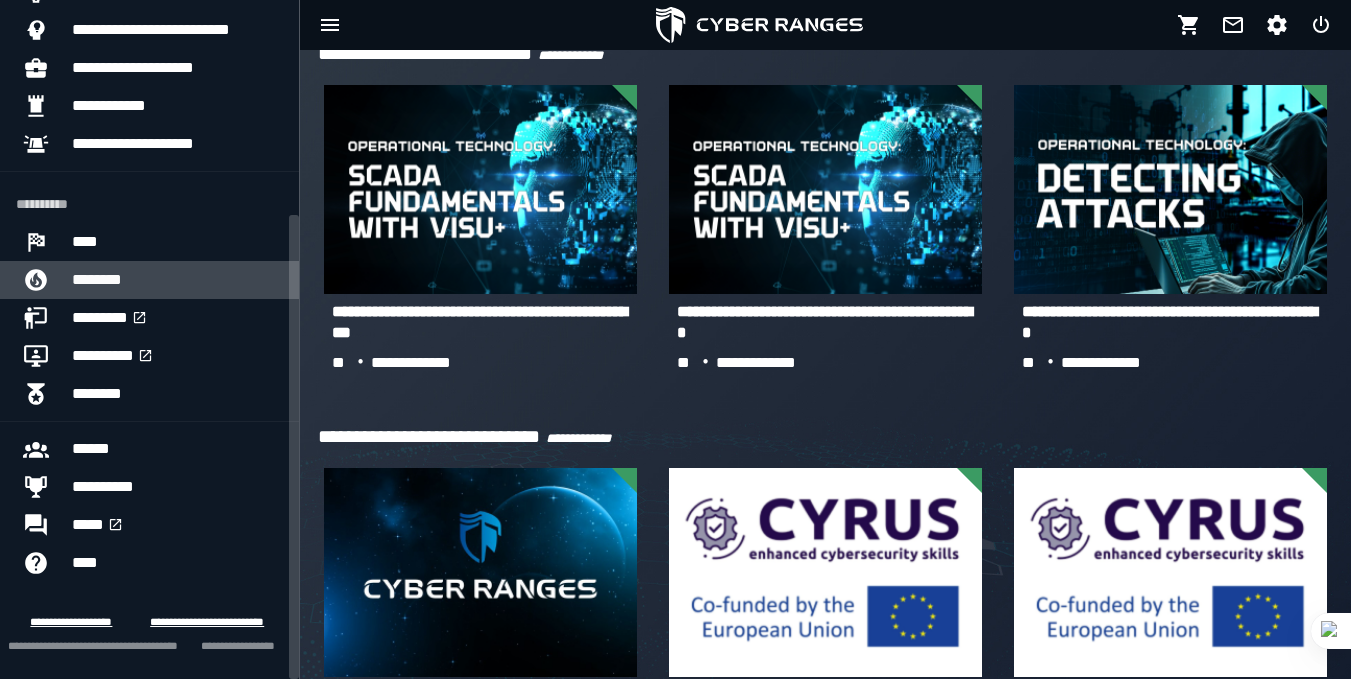click on "********" at bounding box center (177, 280) 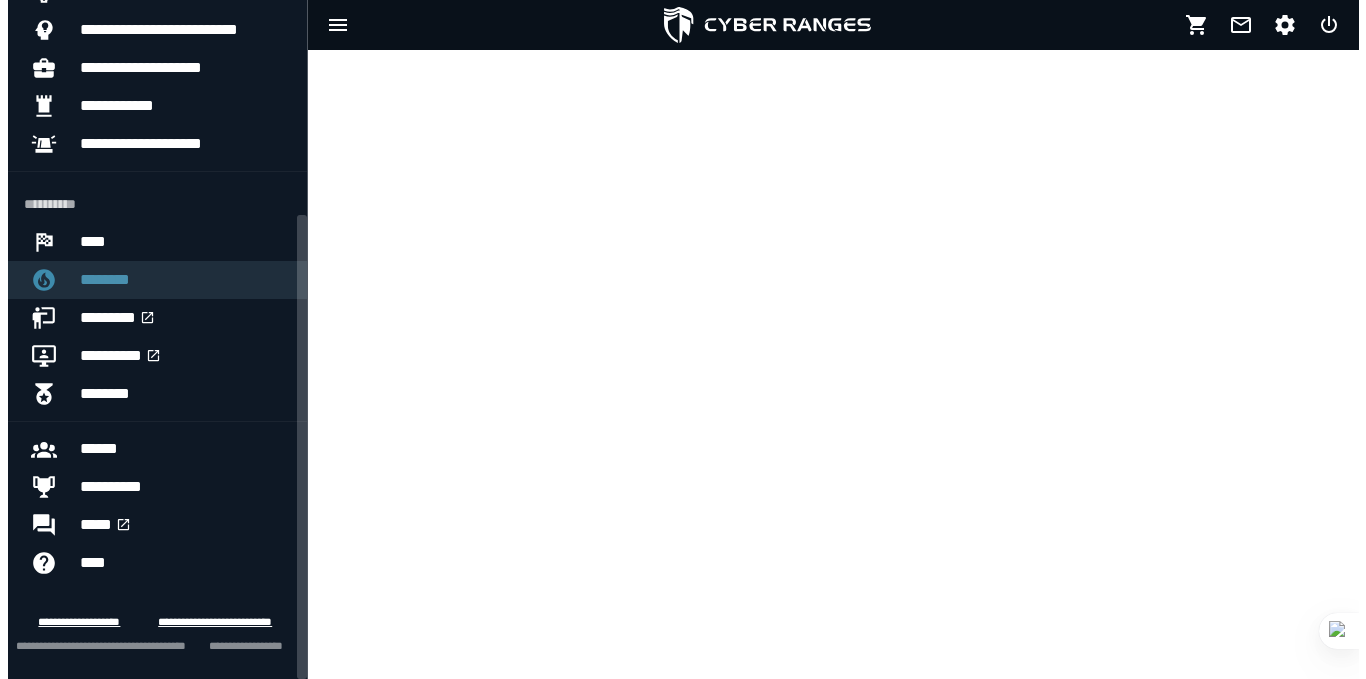 scroll, scrollTop: 0, scrollLeft: 0, axis: both 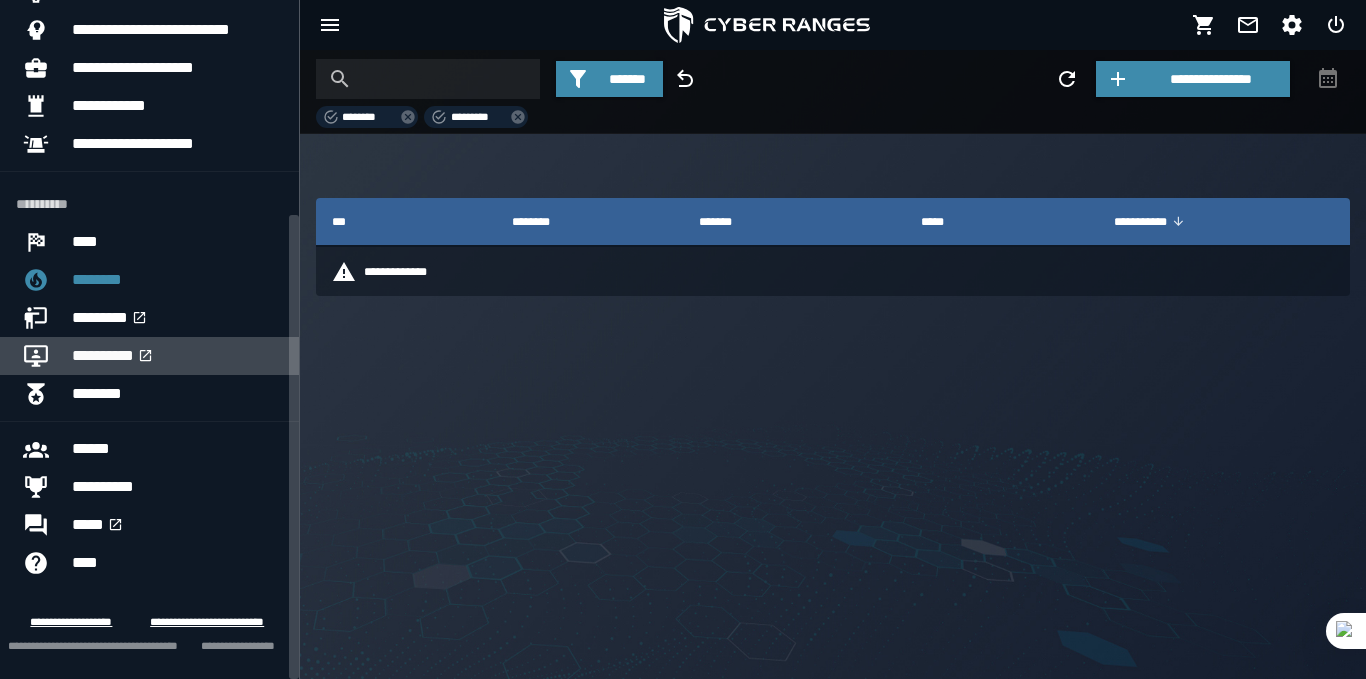 click on "**********" at bounding box center (103, 355) 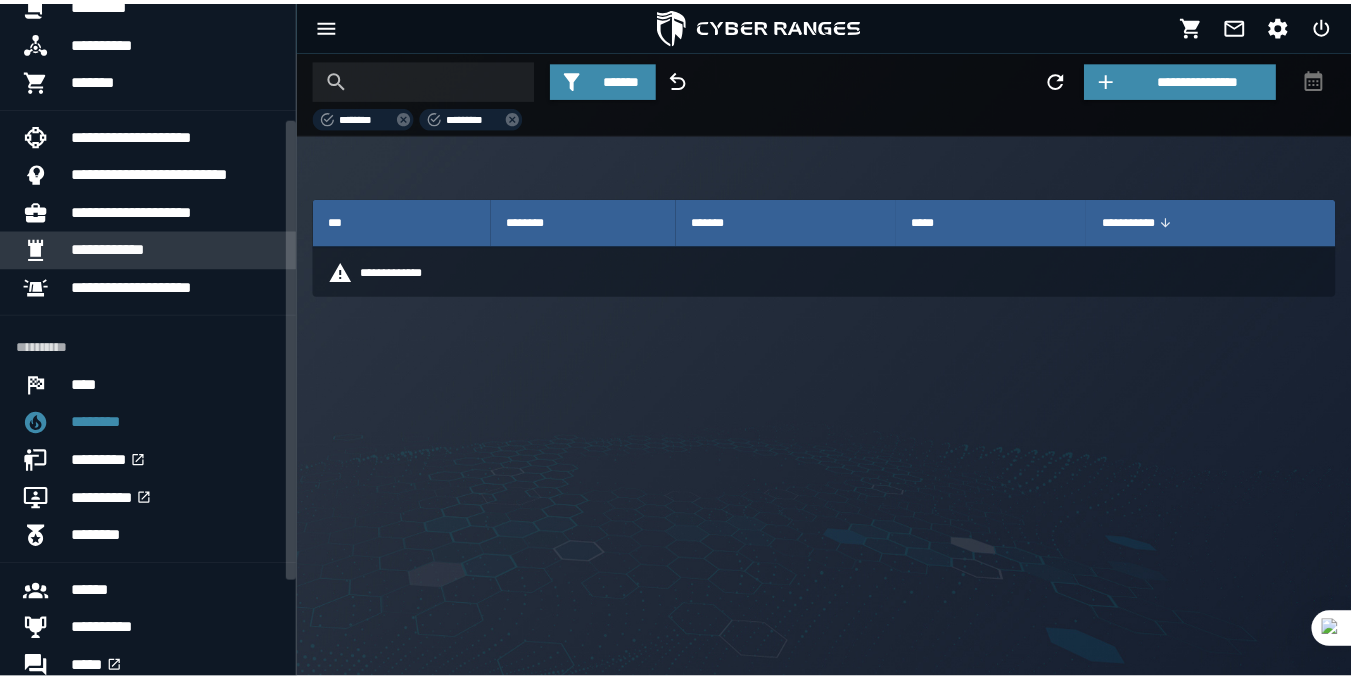 scroll, scrollTop: 172, scrollLeft: 0, axis: vertical 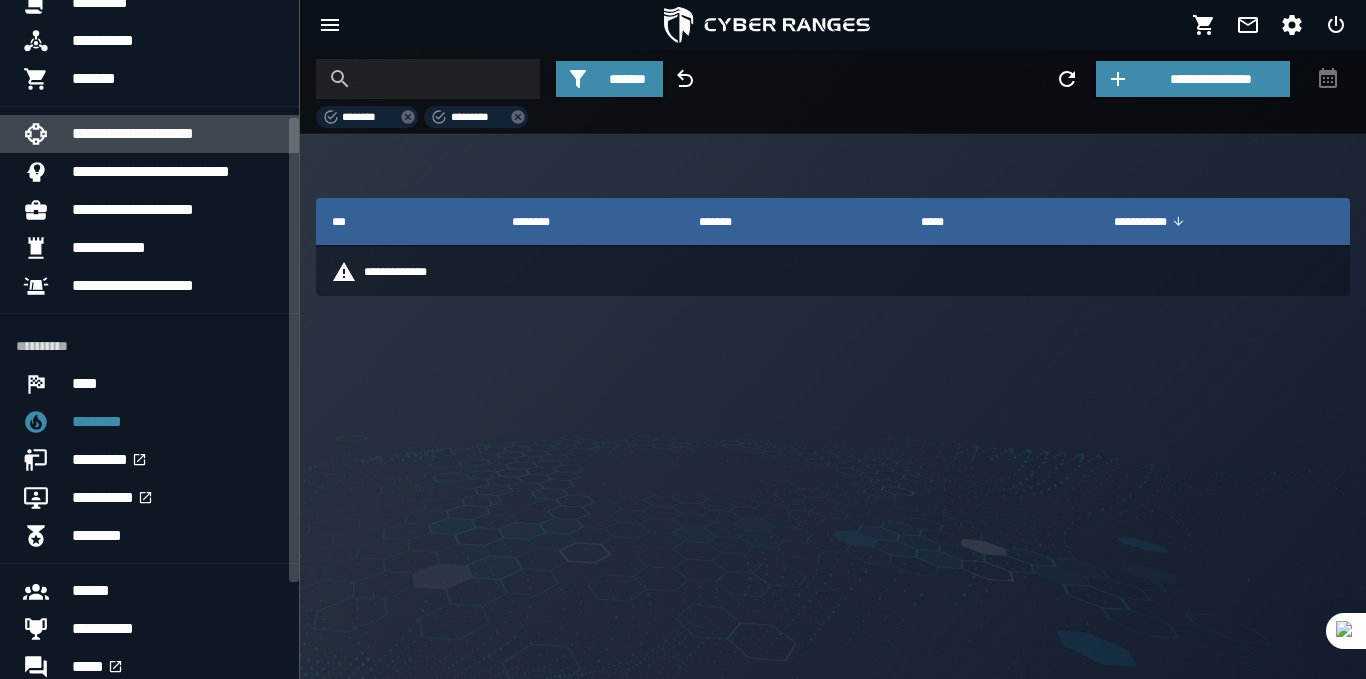 click on "**********" at bounding box center (133, 133) 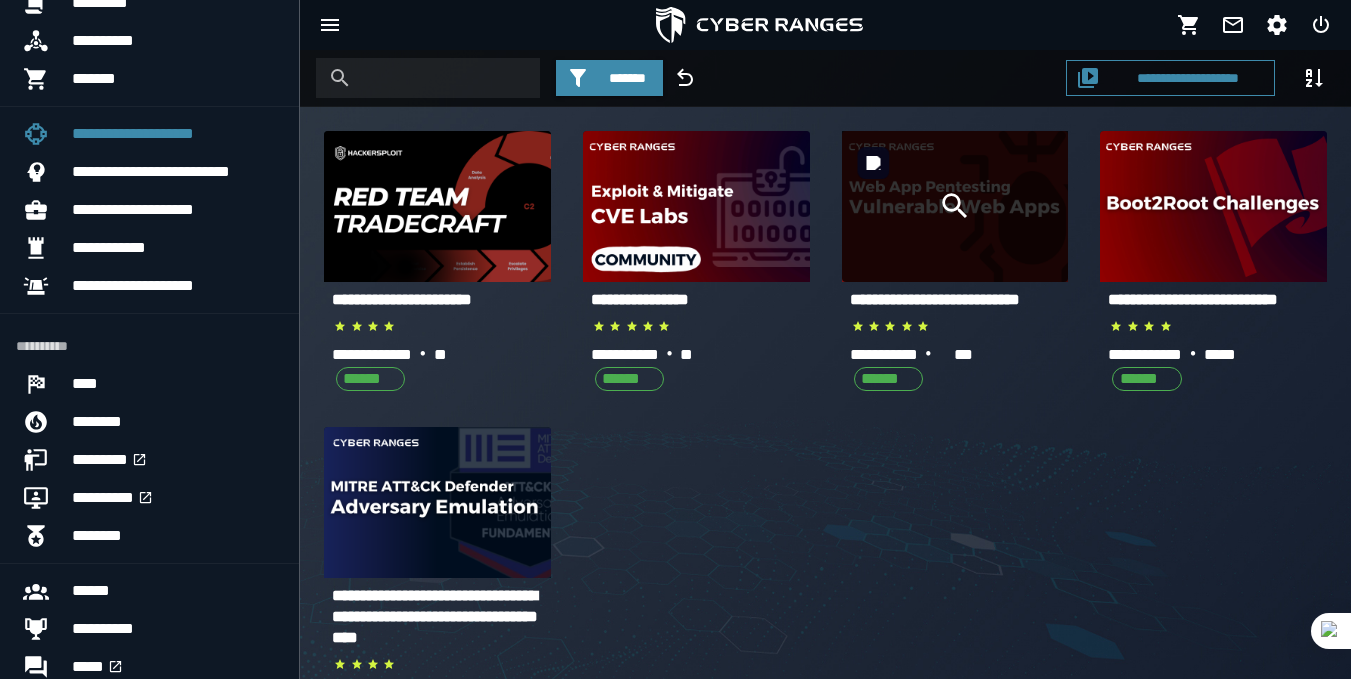 click 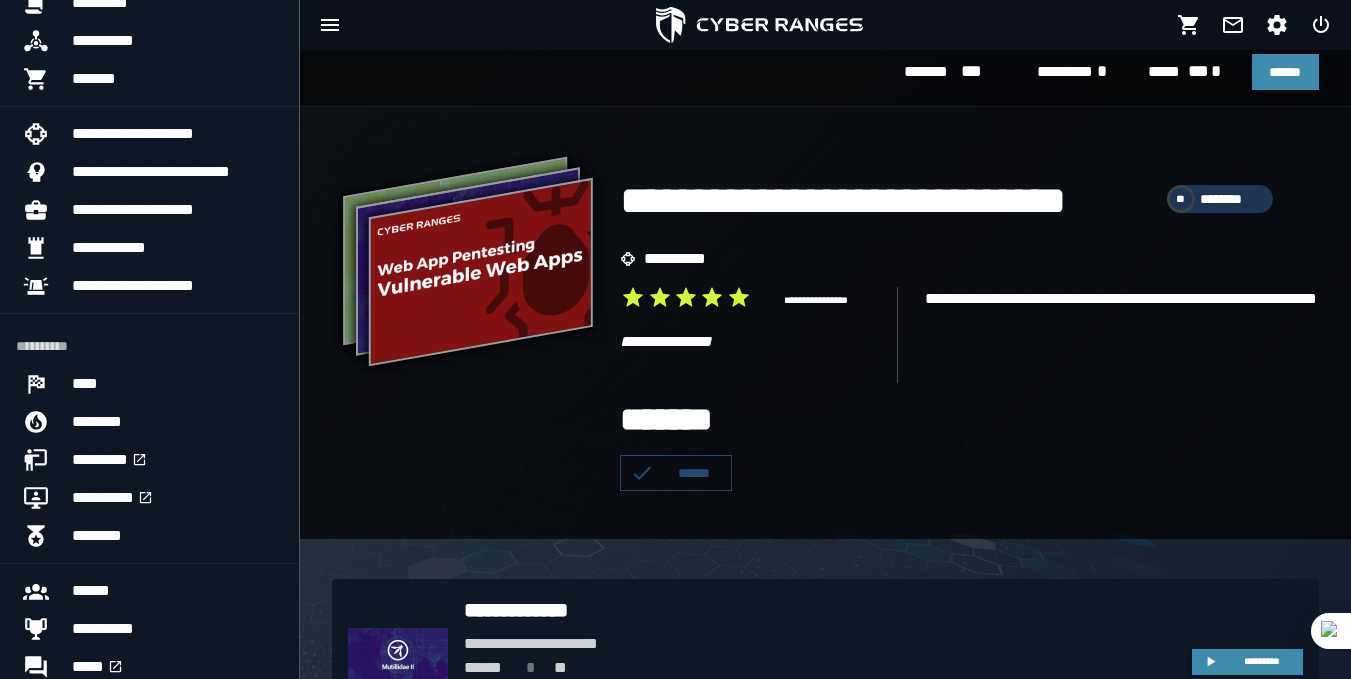 scroll, scrollTop: 8, scrollLeft: 0, axis: vertical 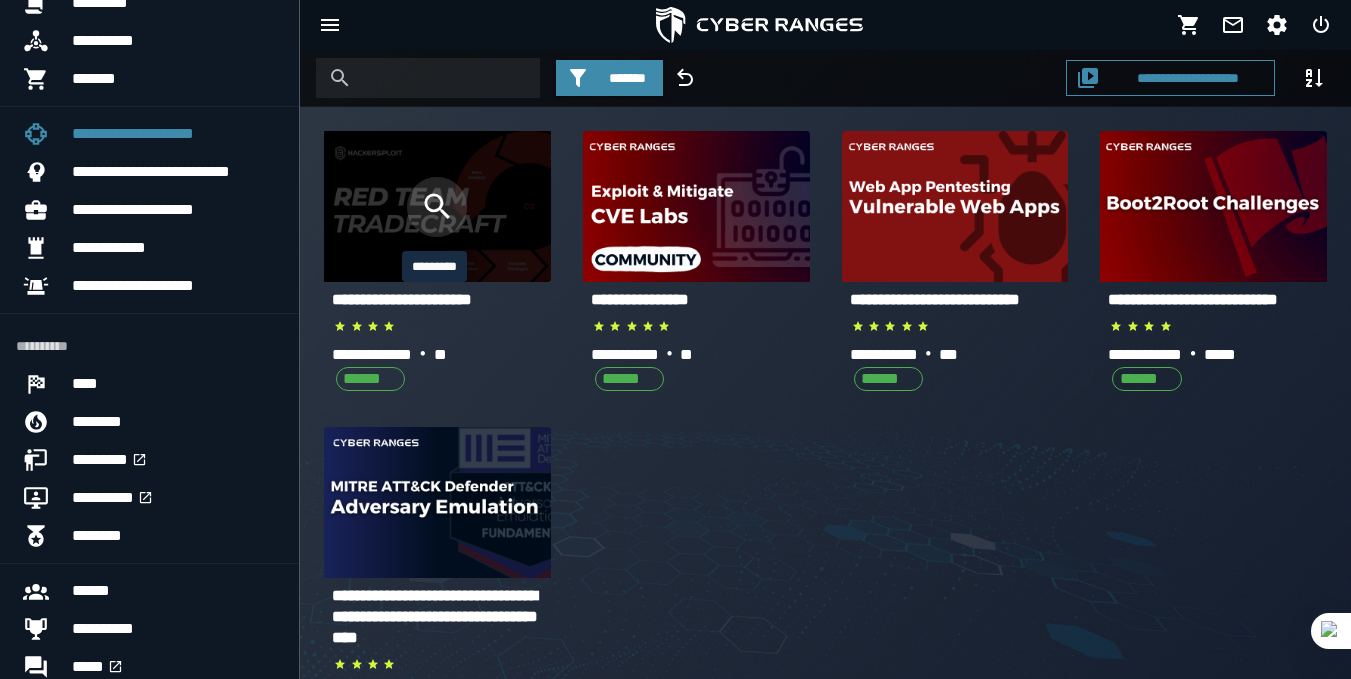 click 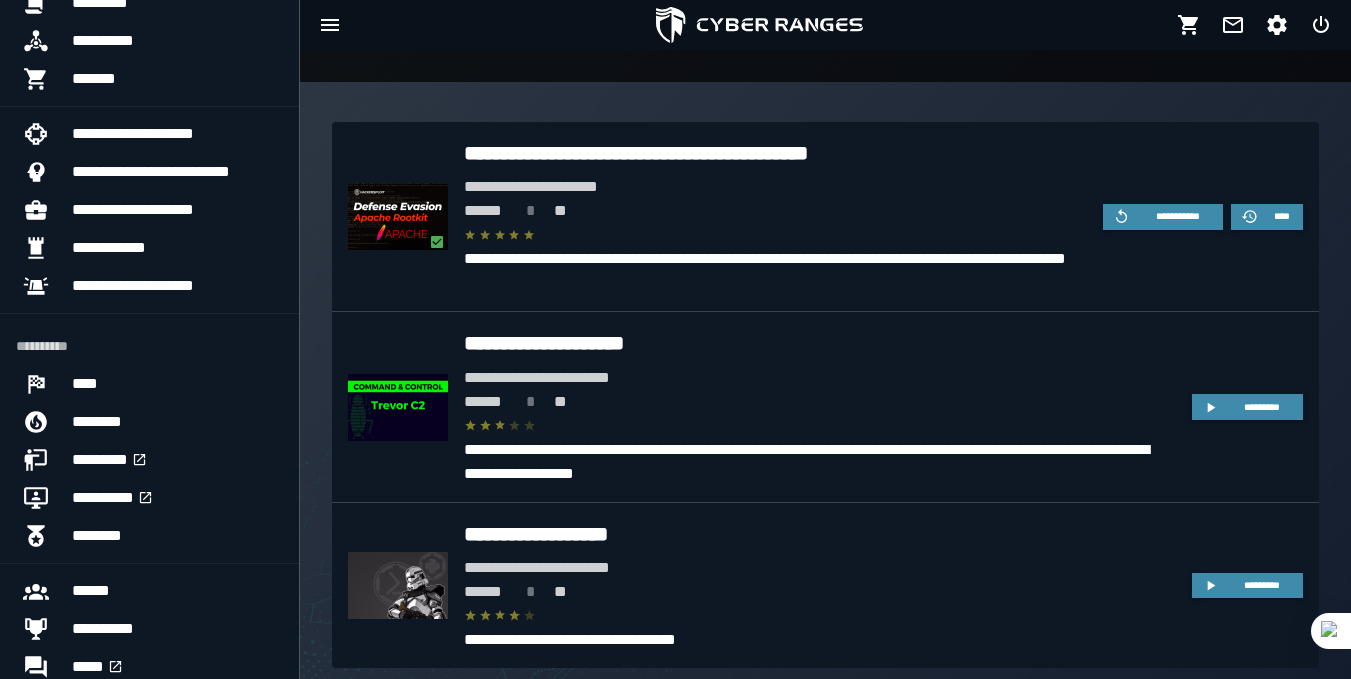 scroll, scrollTop: 474, scrollLeft: 0, axis: vertical 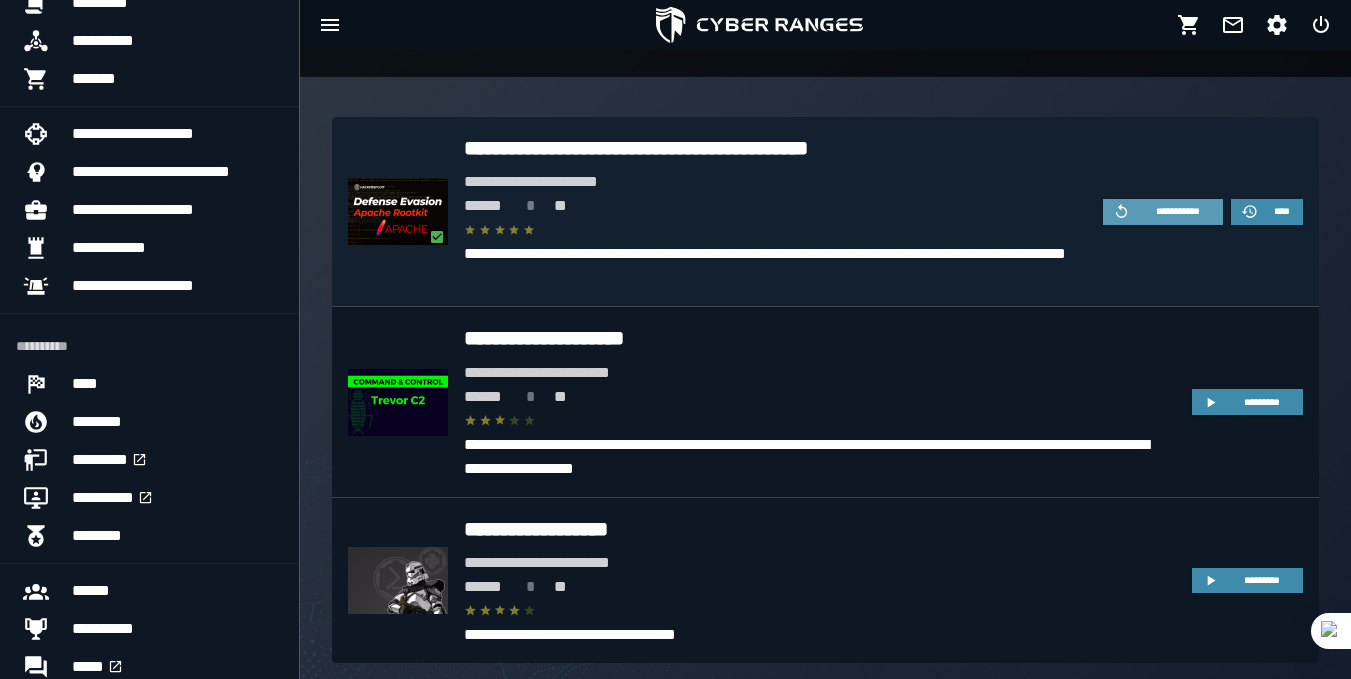 click on "**********" at bounding box center (1177, 211) 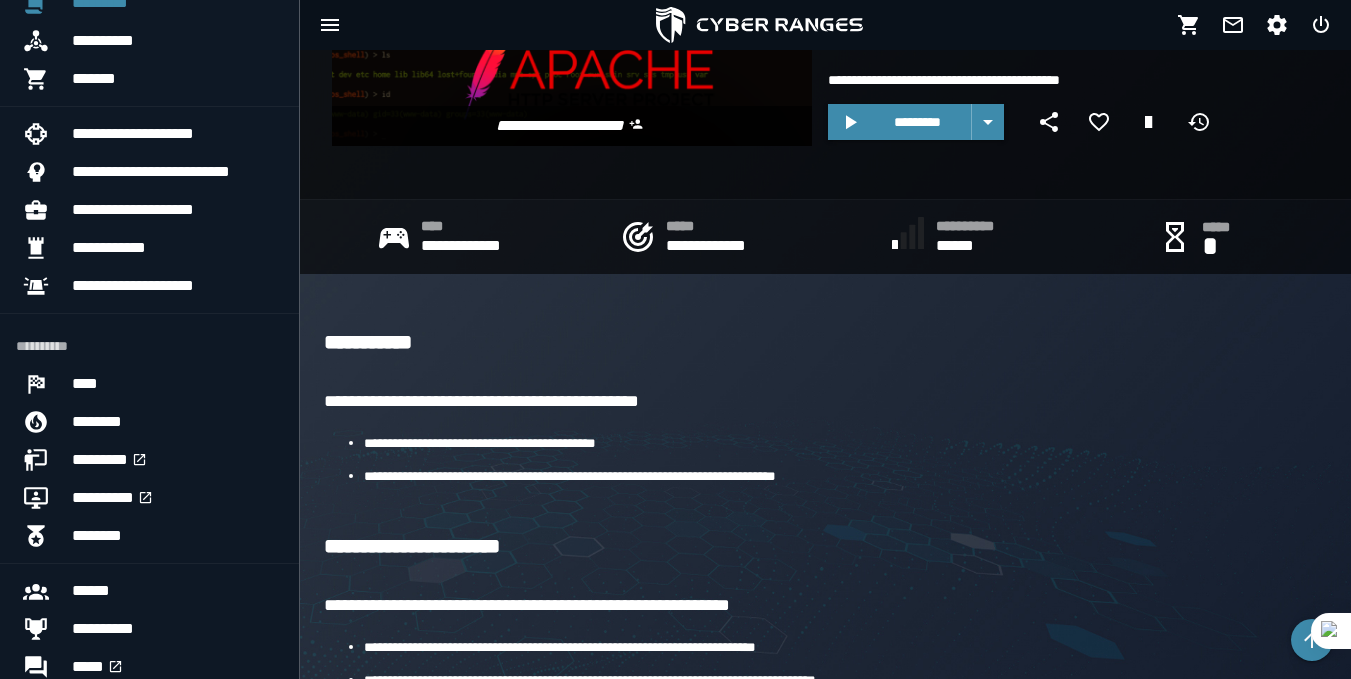 scroll, scrollTop: 273, scrollLeft: 0, axis: vertical 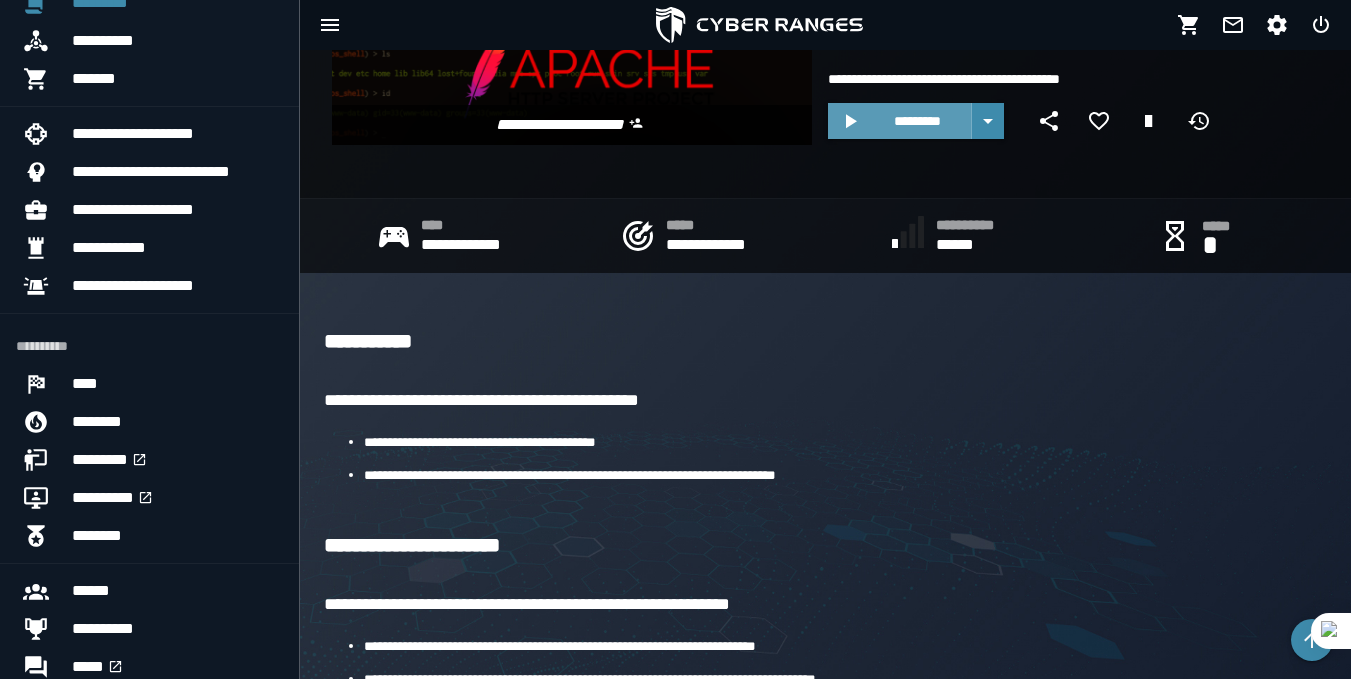 click on "*********" at bounding box center [917, 121] 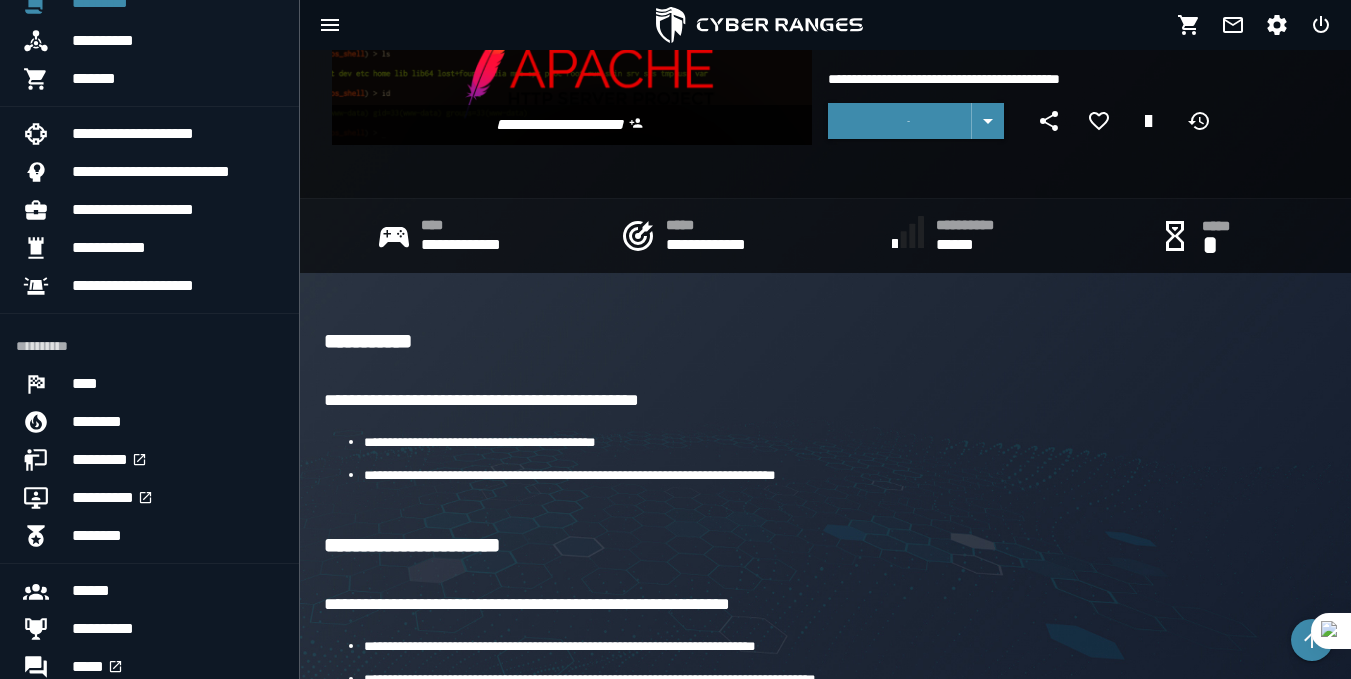 scroll, scrollTop: 0, scrollLeft: 0, axis: both 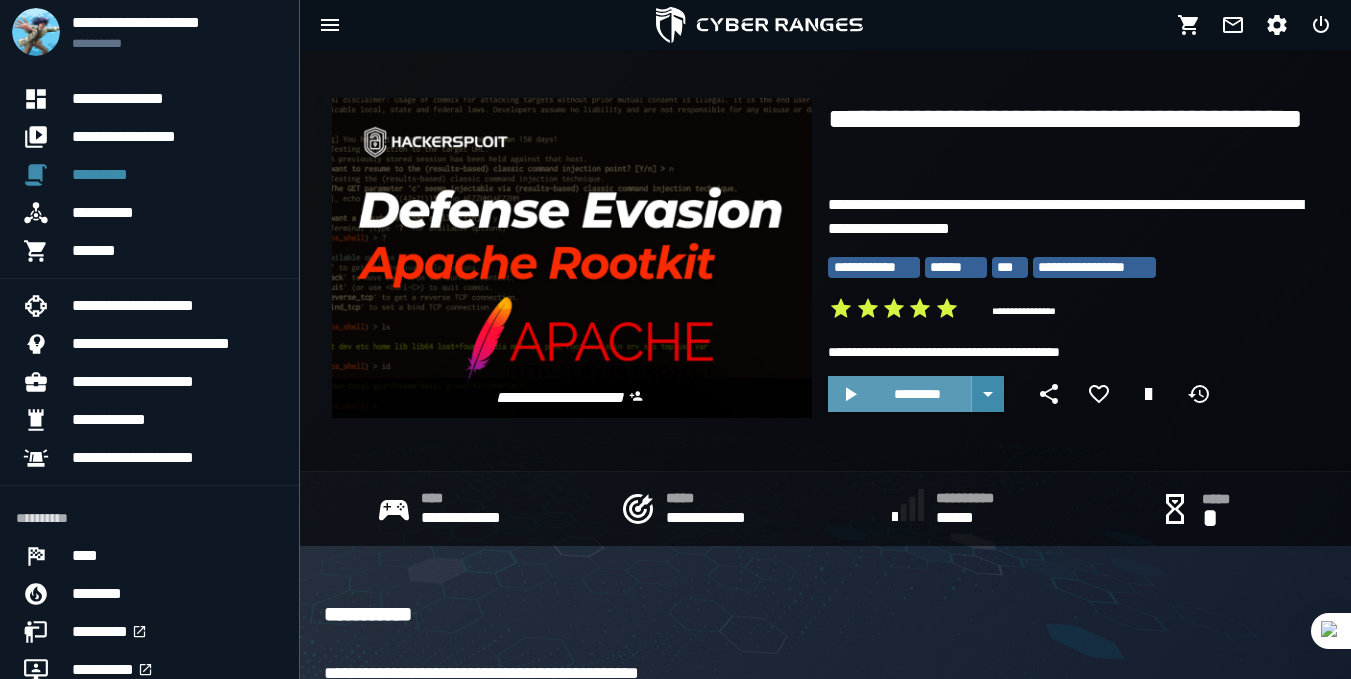 click on "*********" at bounding box center (917, 394) 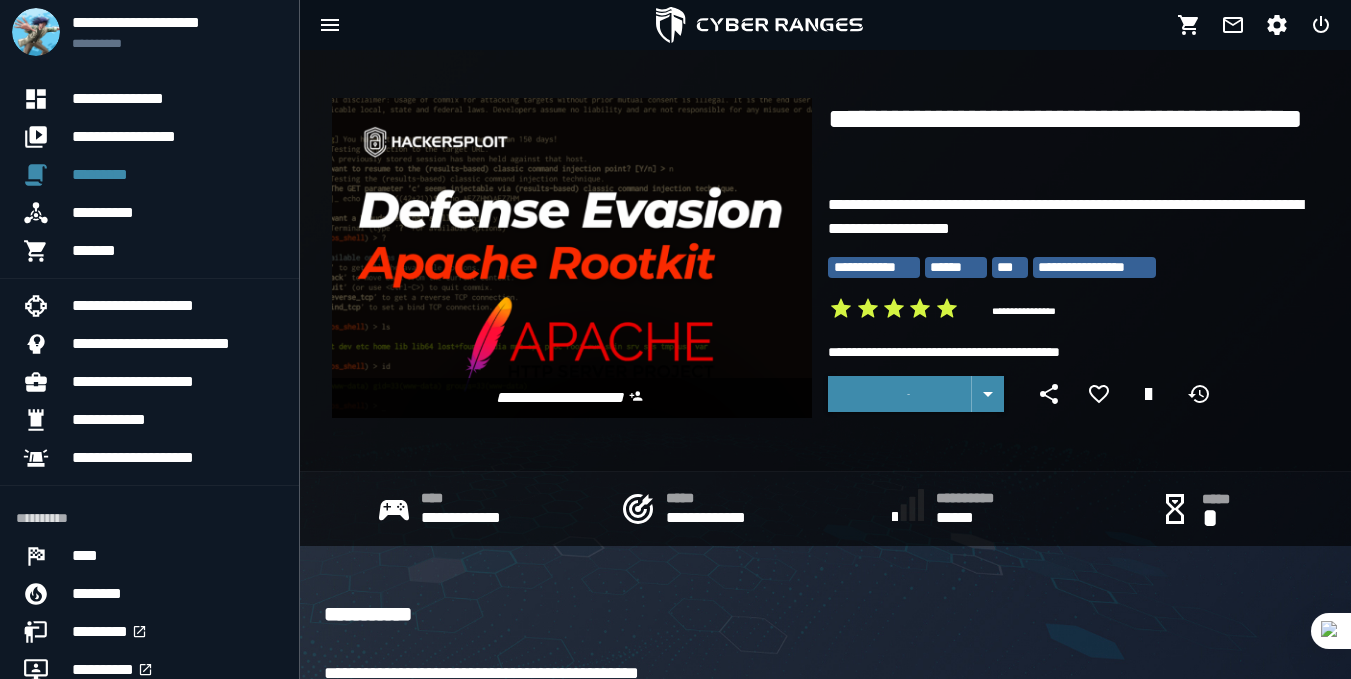 click at bounding box center [899, 394] 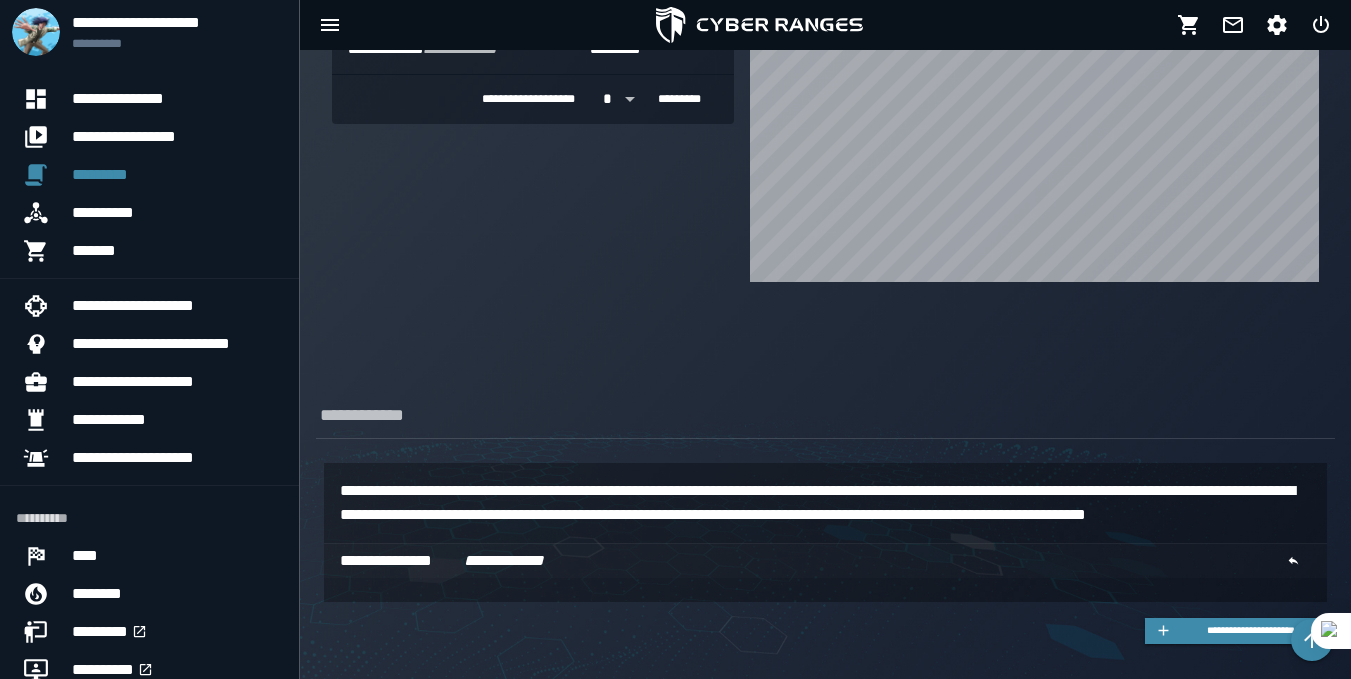 scroll, scrollTop: 1792, scrollLeft: 0, axis: vertical 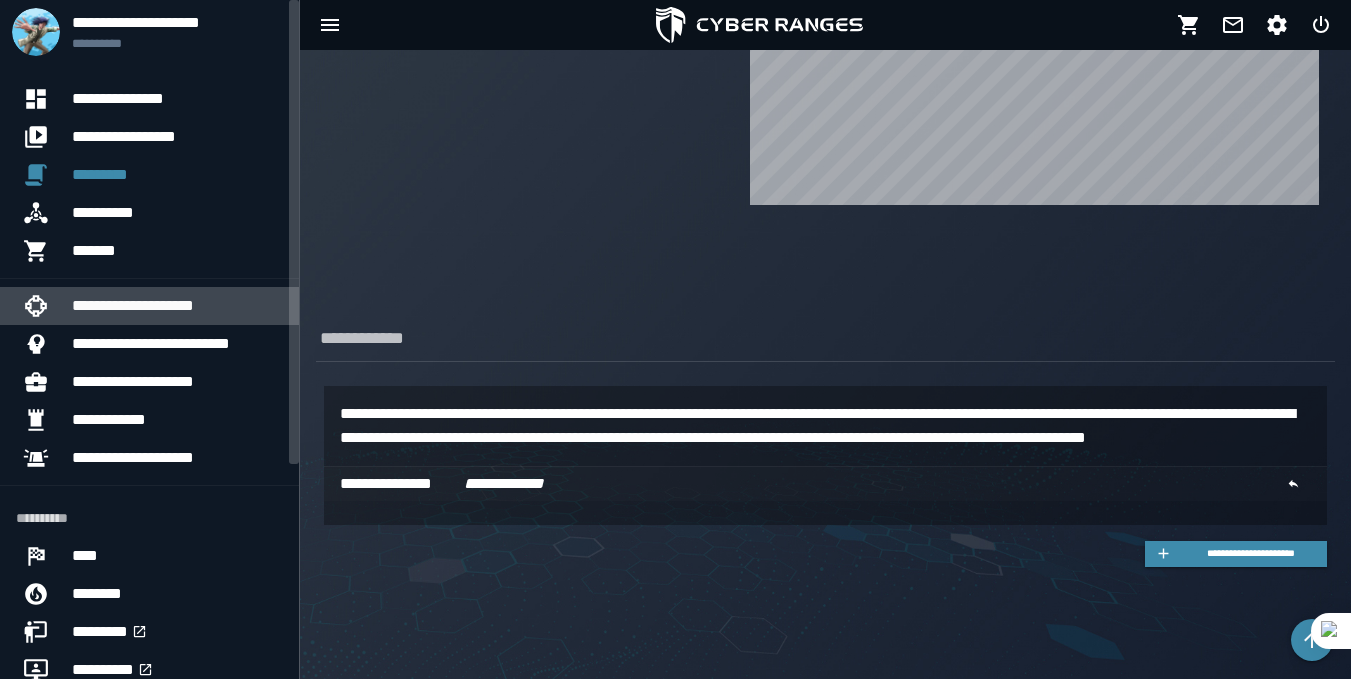 click on "**********" at bounding box center (133, 305) 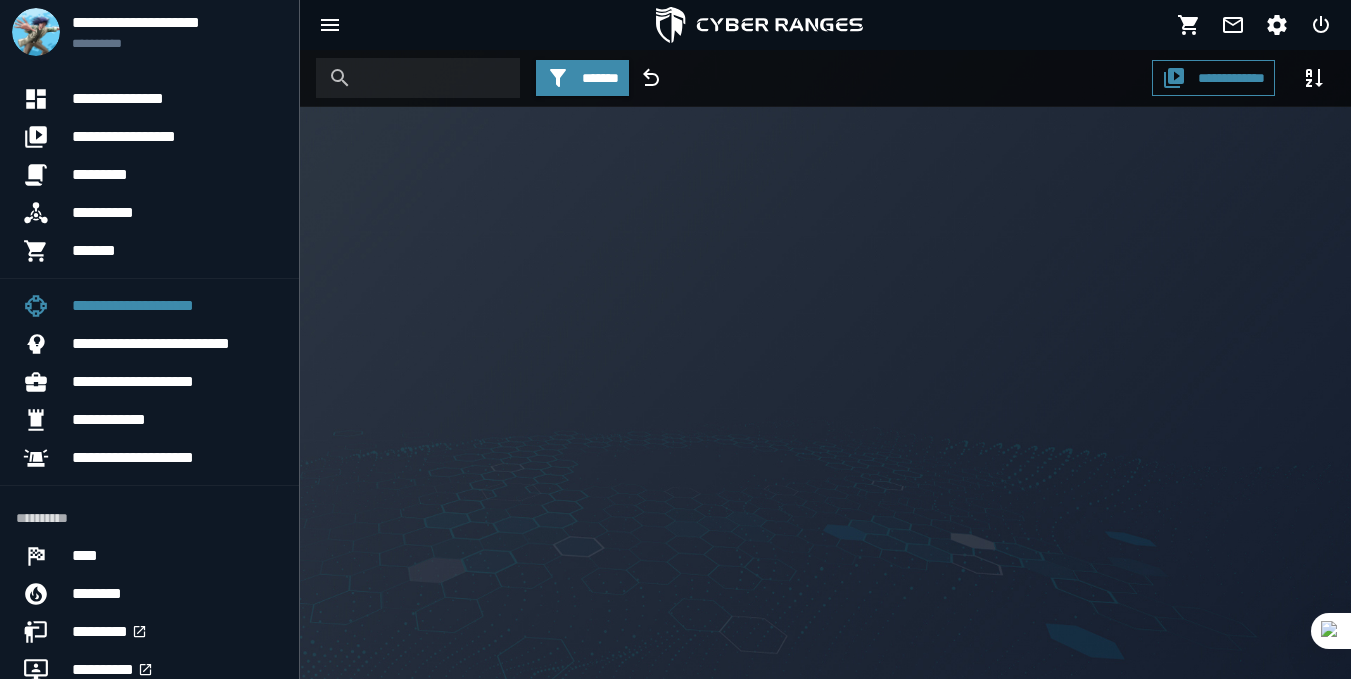 scroll, scrollTop: 0, scrollLeft: 0, axis: both 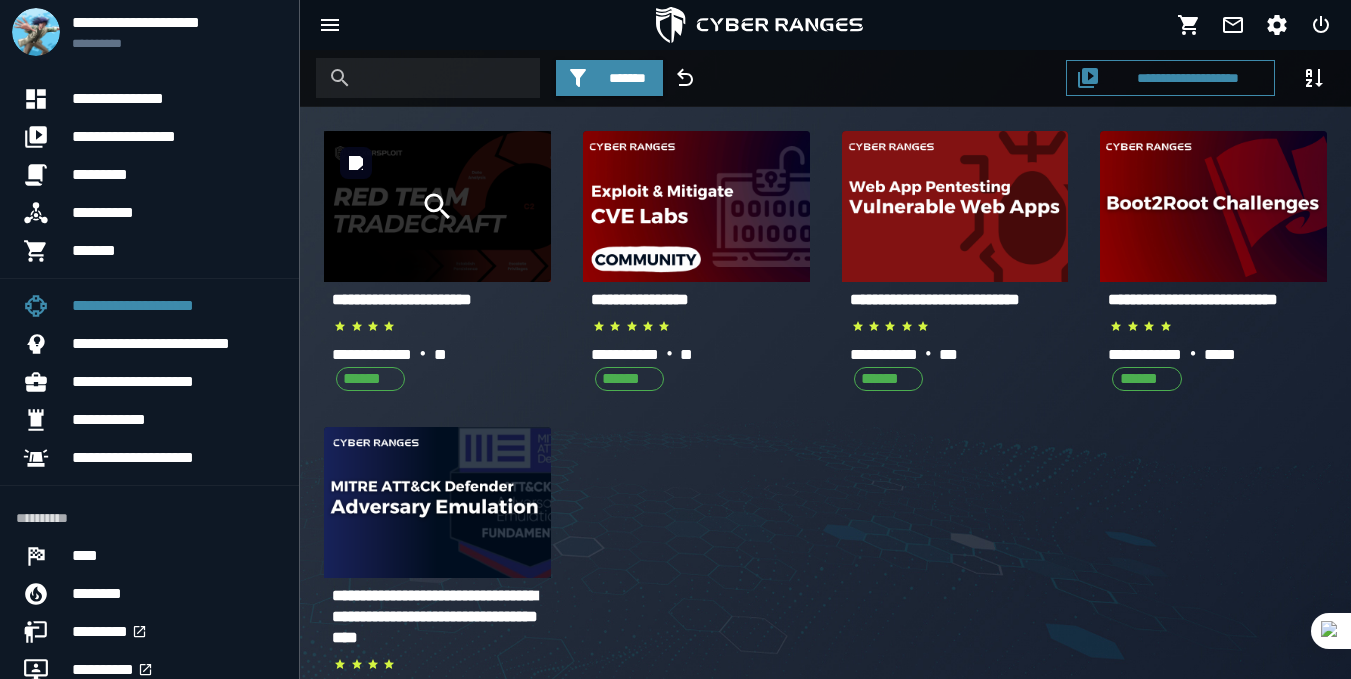 click 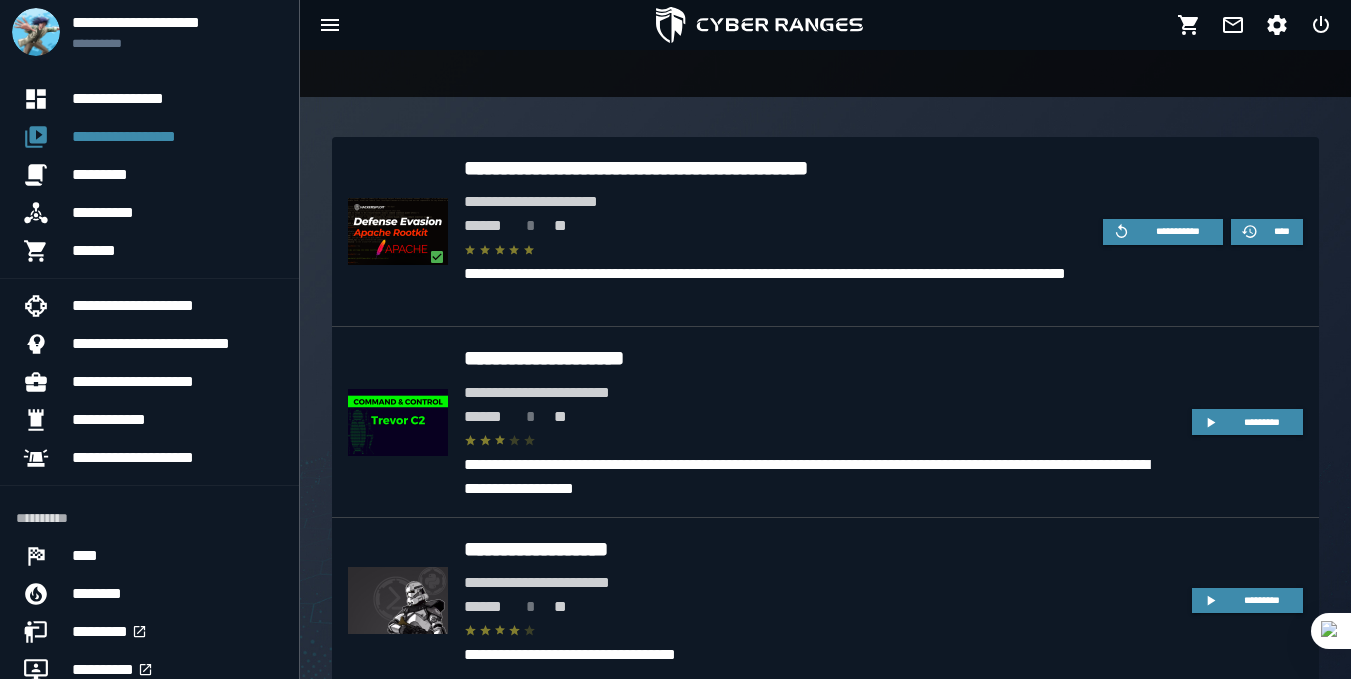 scroll, scrollTop: 474, scrollLeft: 0, axis: vertical 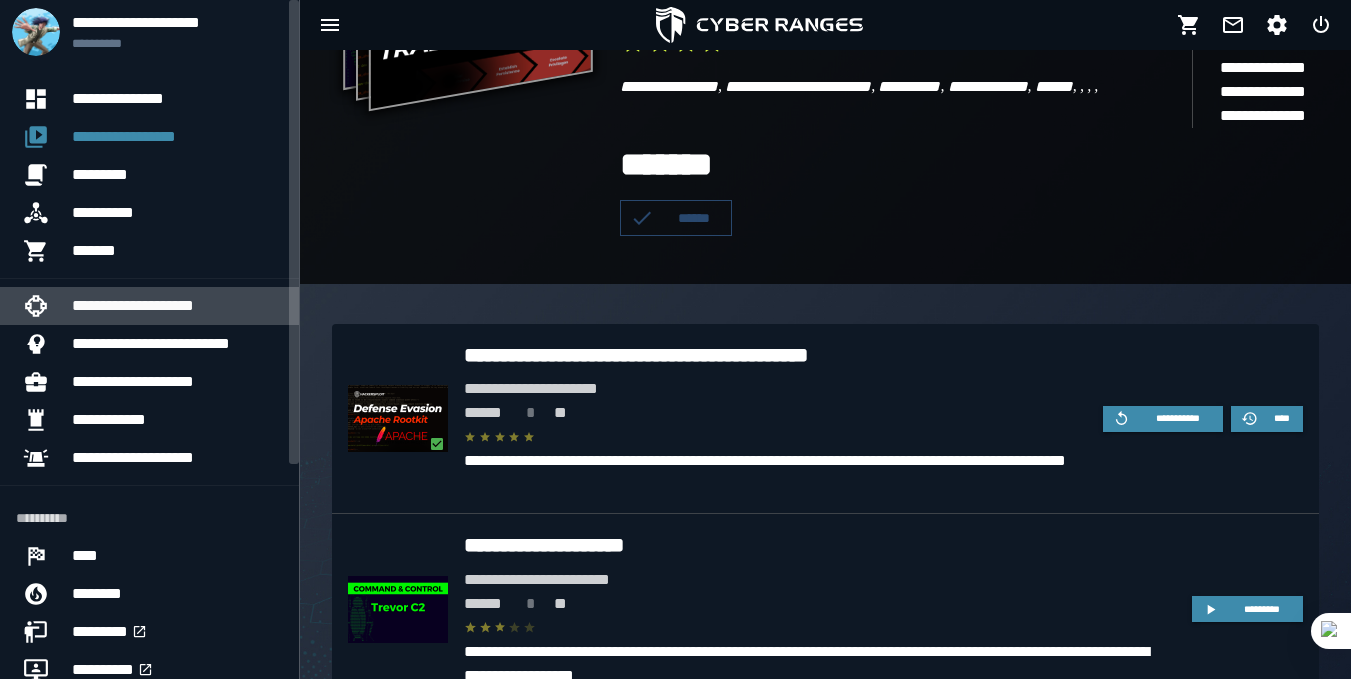 click on "**********" at bounding box center [133, 305] 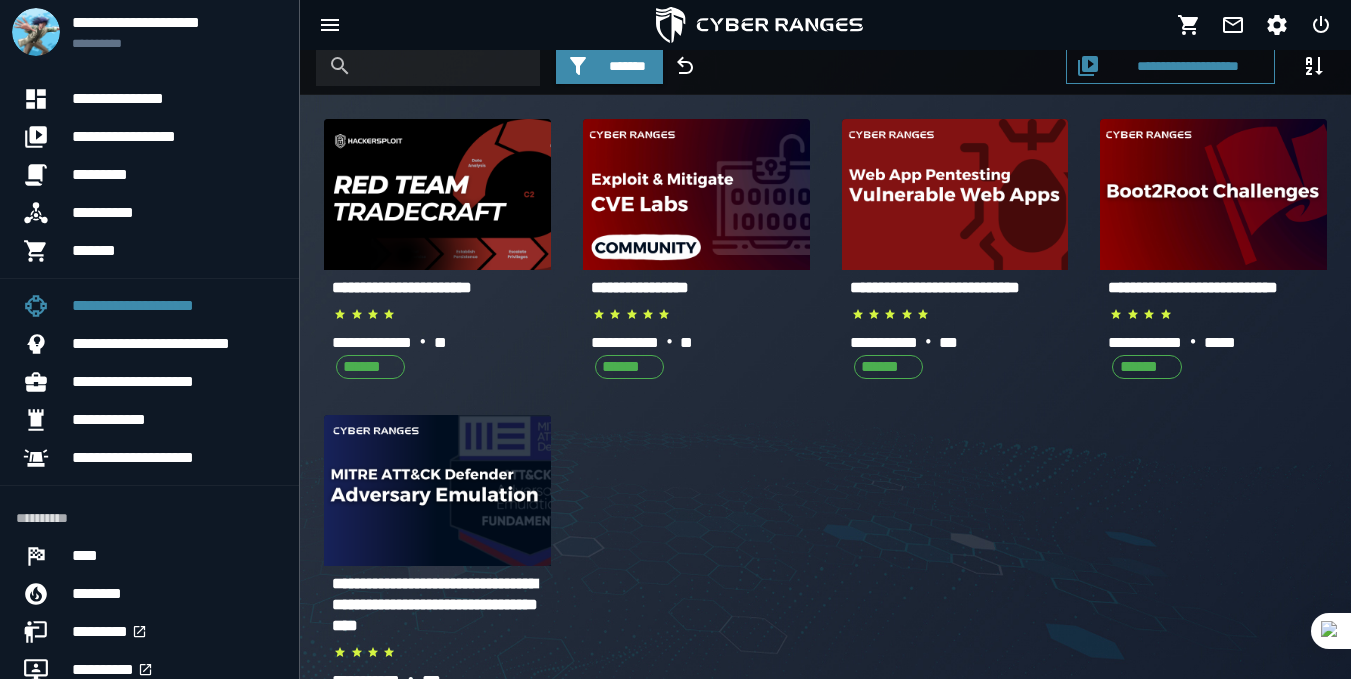 scroll, scrollTop: 15, scrollLeft: 0, axis: vertical 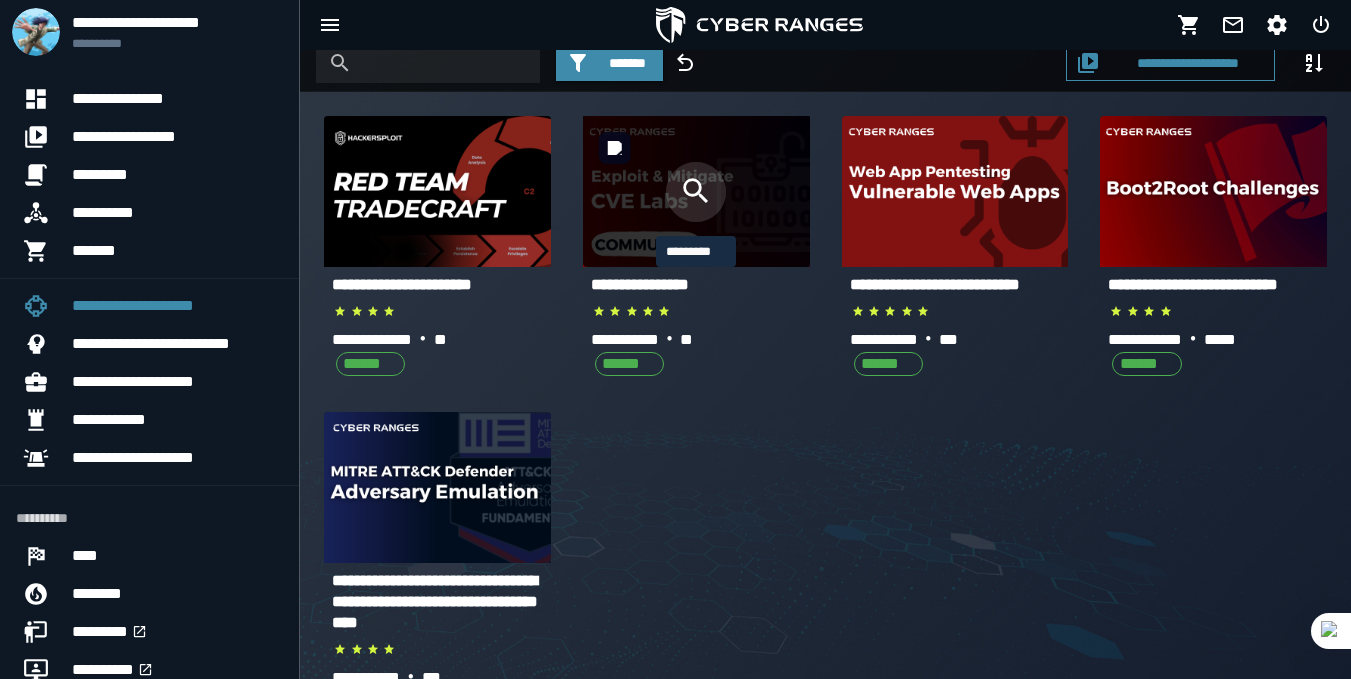 click at bounding box center [696, 192] 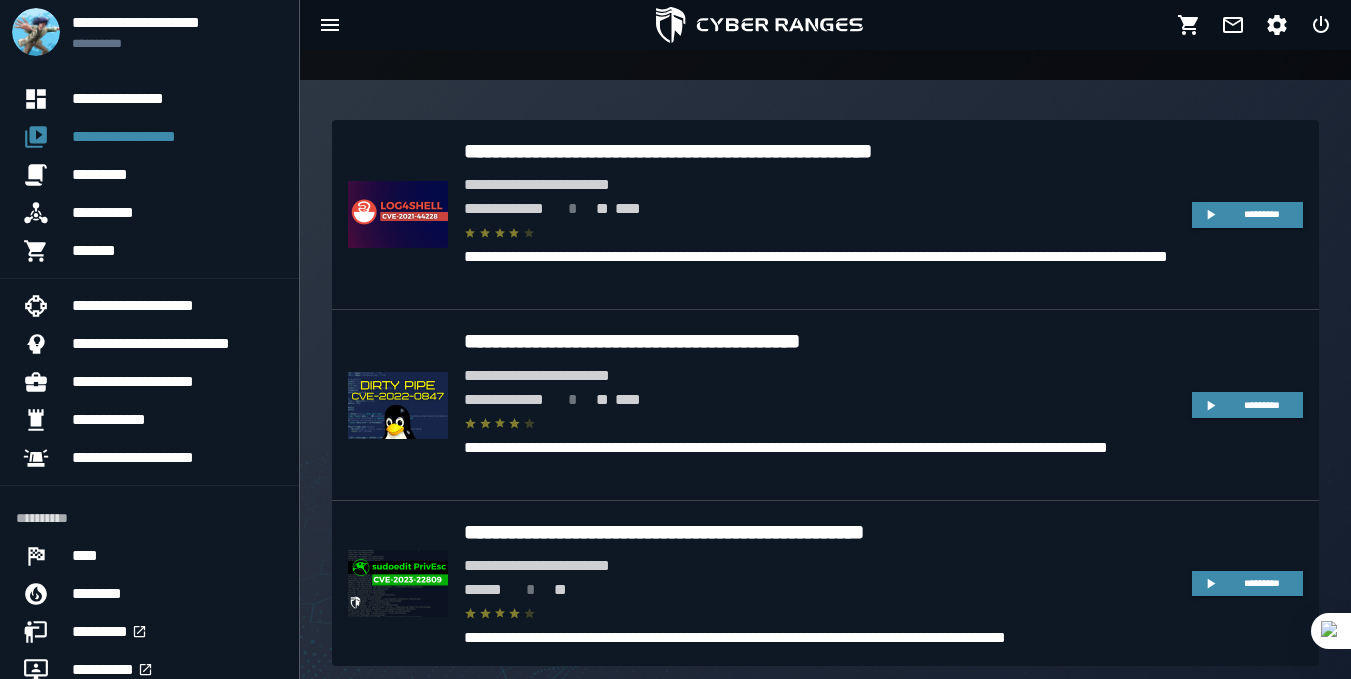 scroll, scrollTop: 445, scrollLeft: 0, axis: vertical 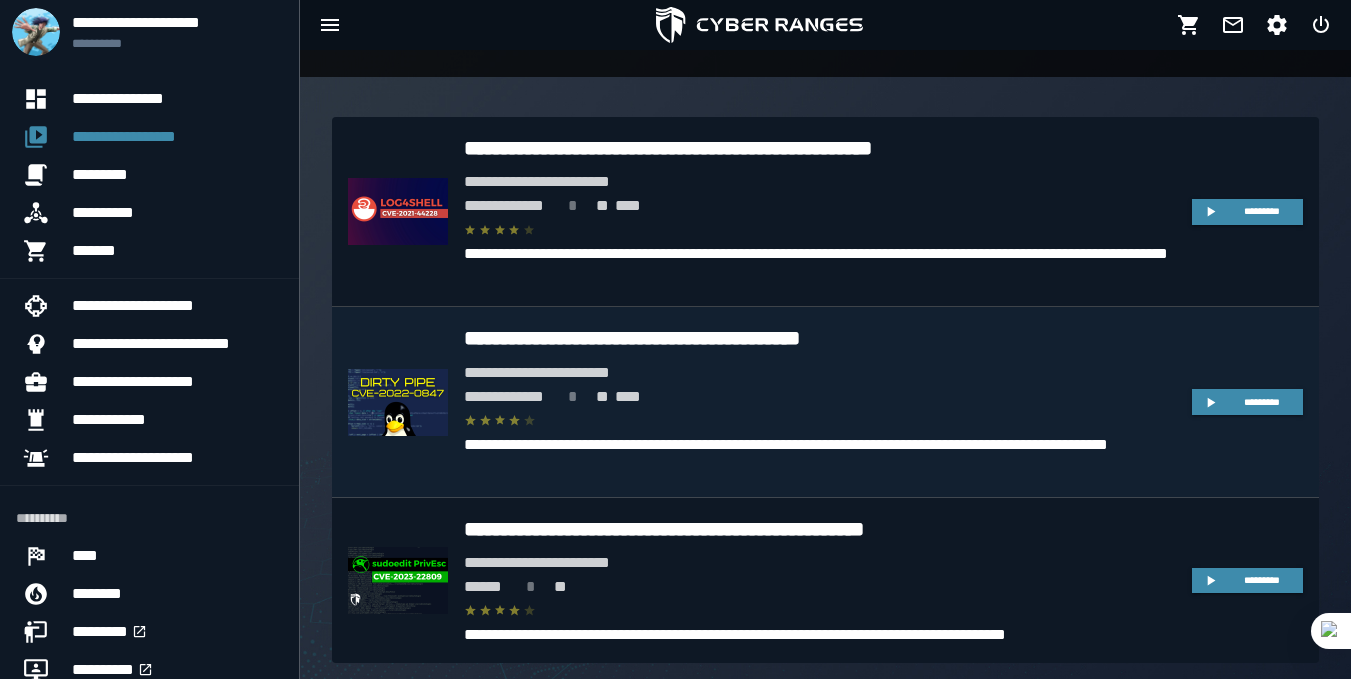 click on "**********" 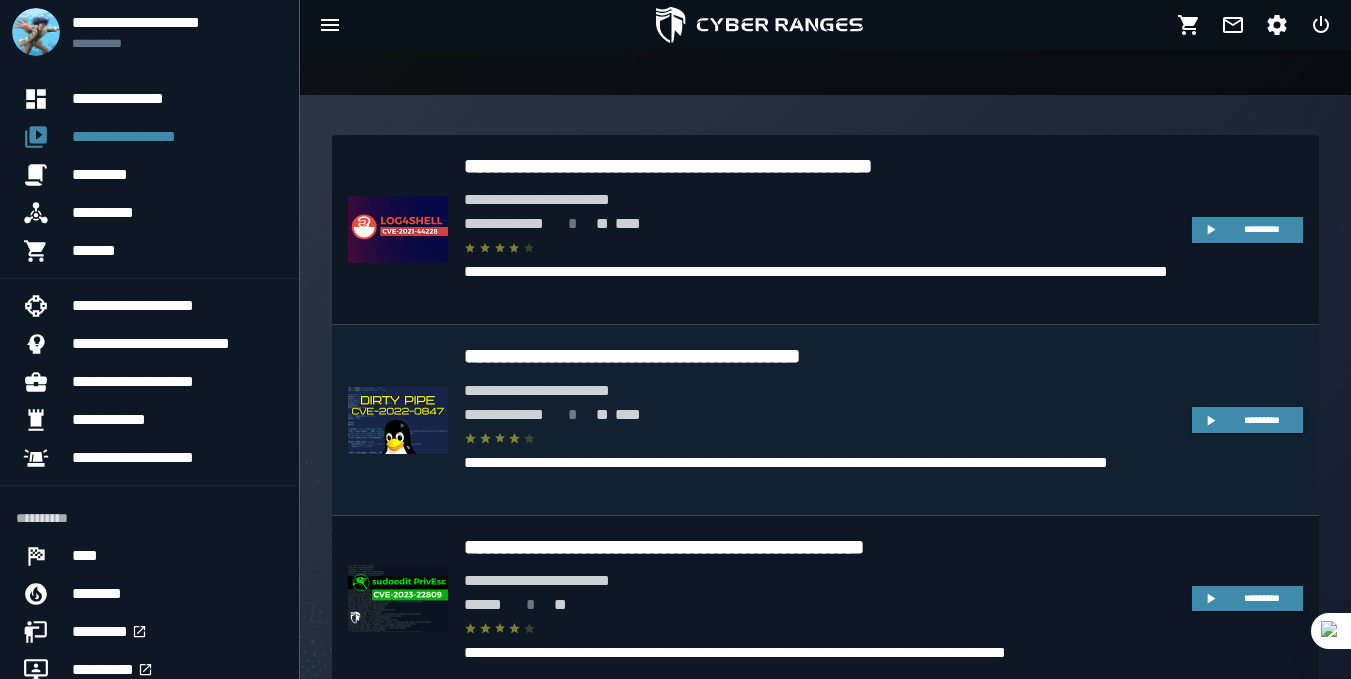 scroll, scrollTop: 445, scrollLeft: 0, axis: vertical 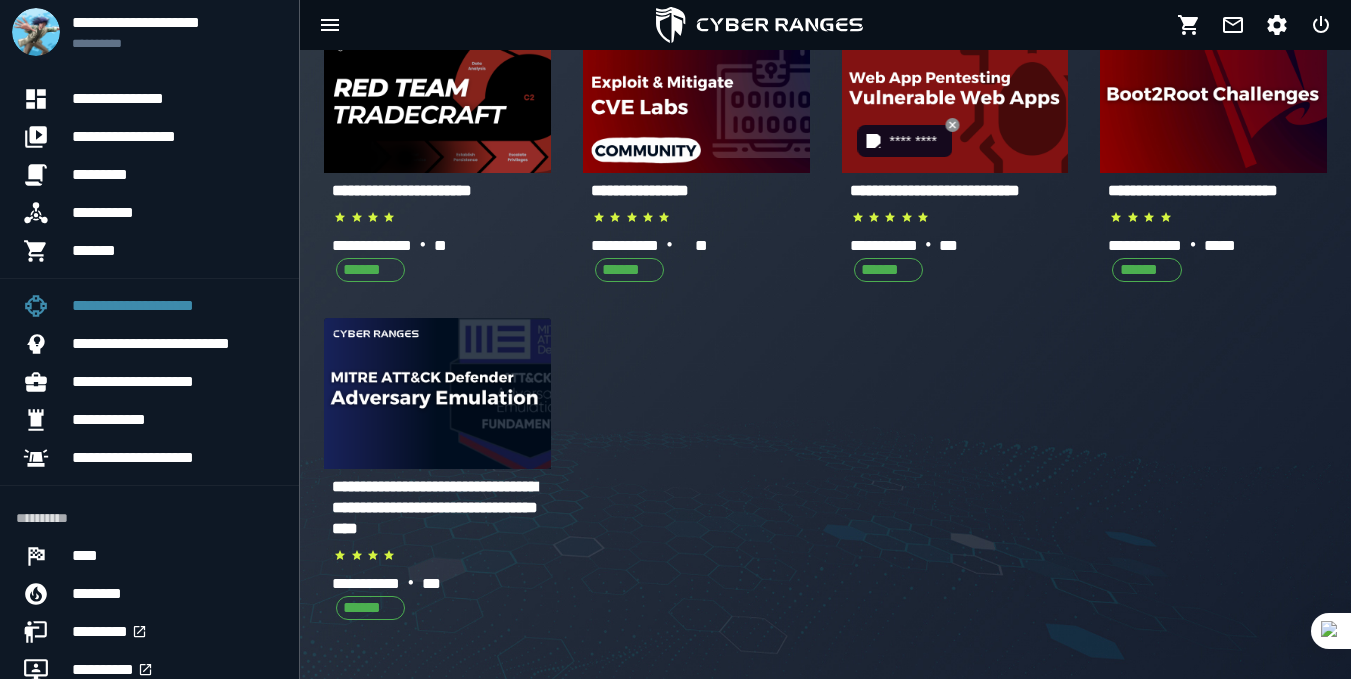 click on "*********" at bounding box center (905, 141) 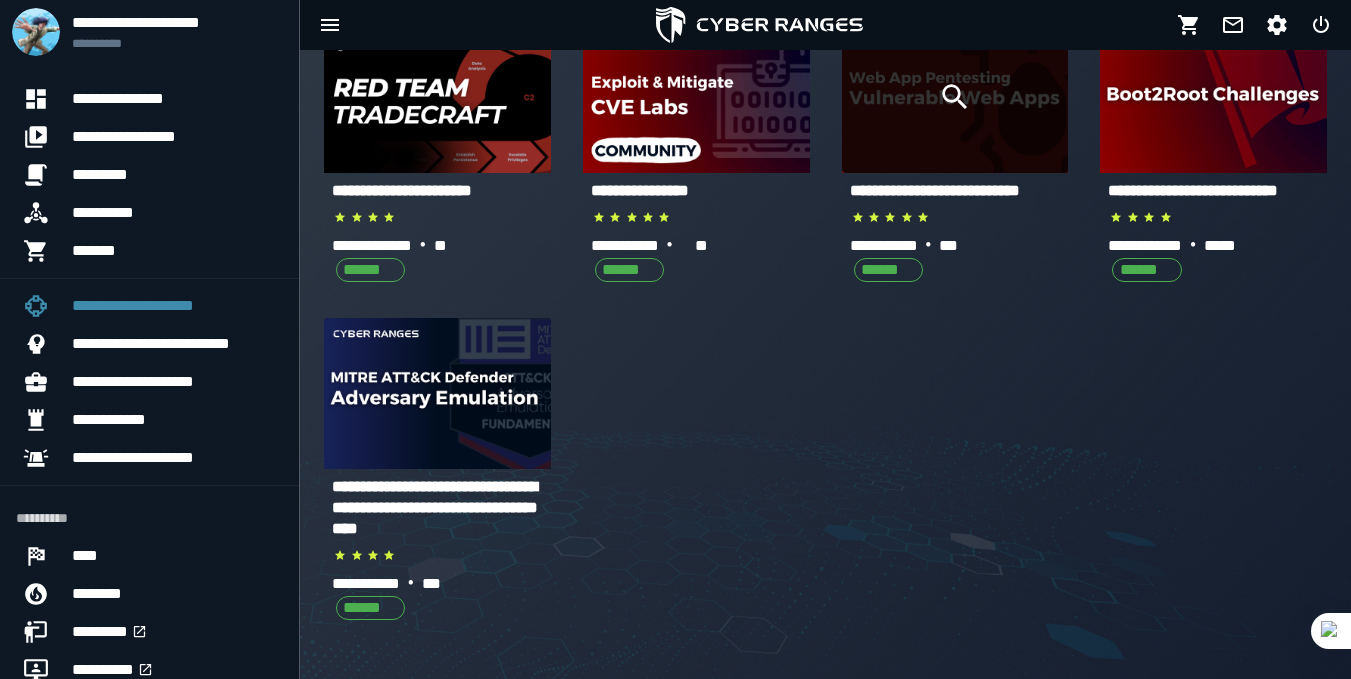 click 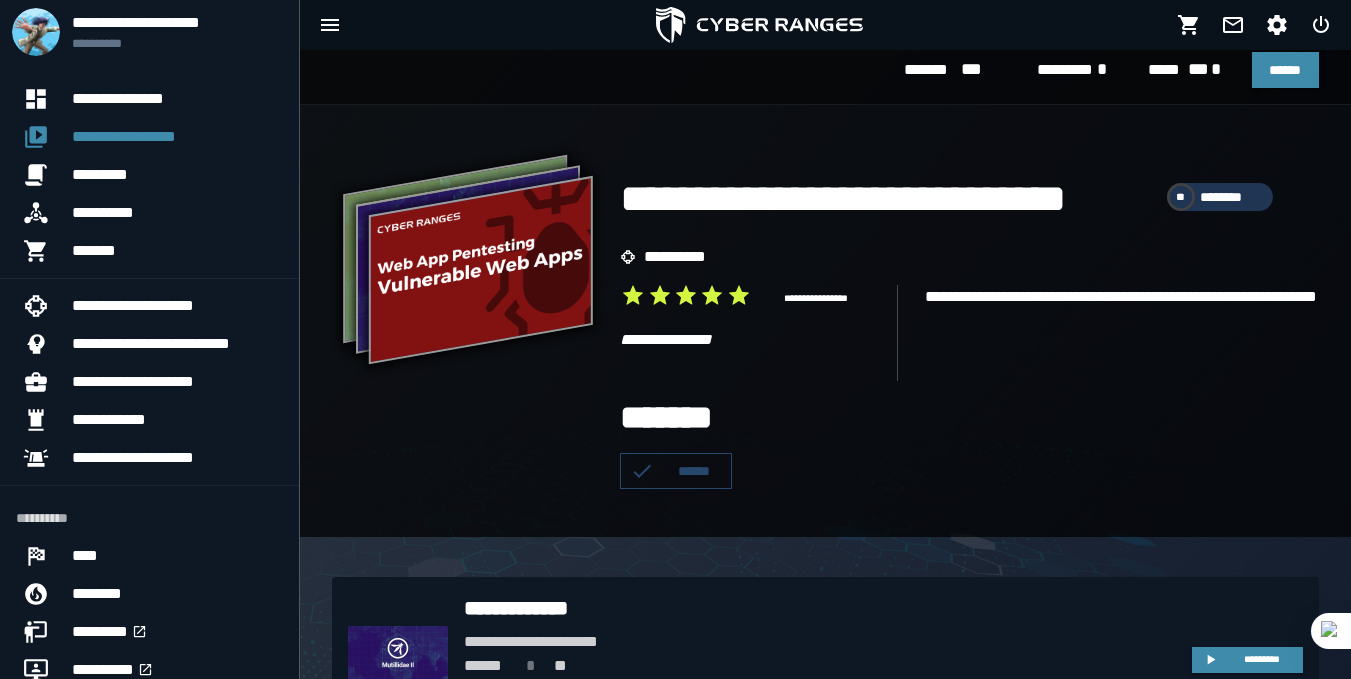 scroll, scrollTop: 0, scrollLeft: 0, axis: both 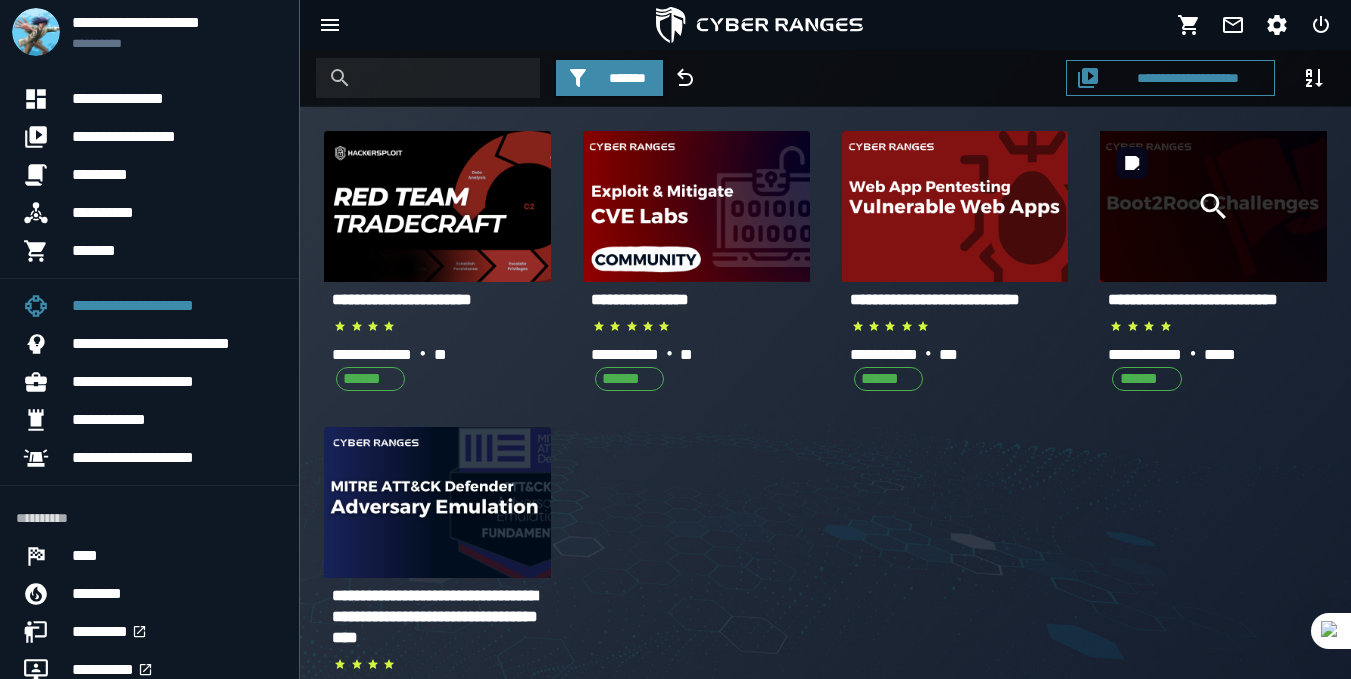 click 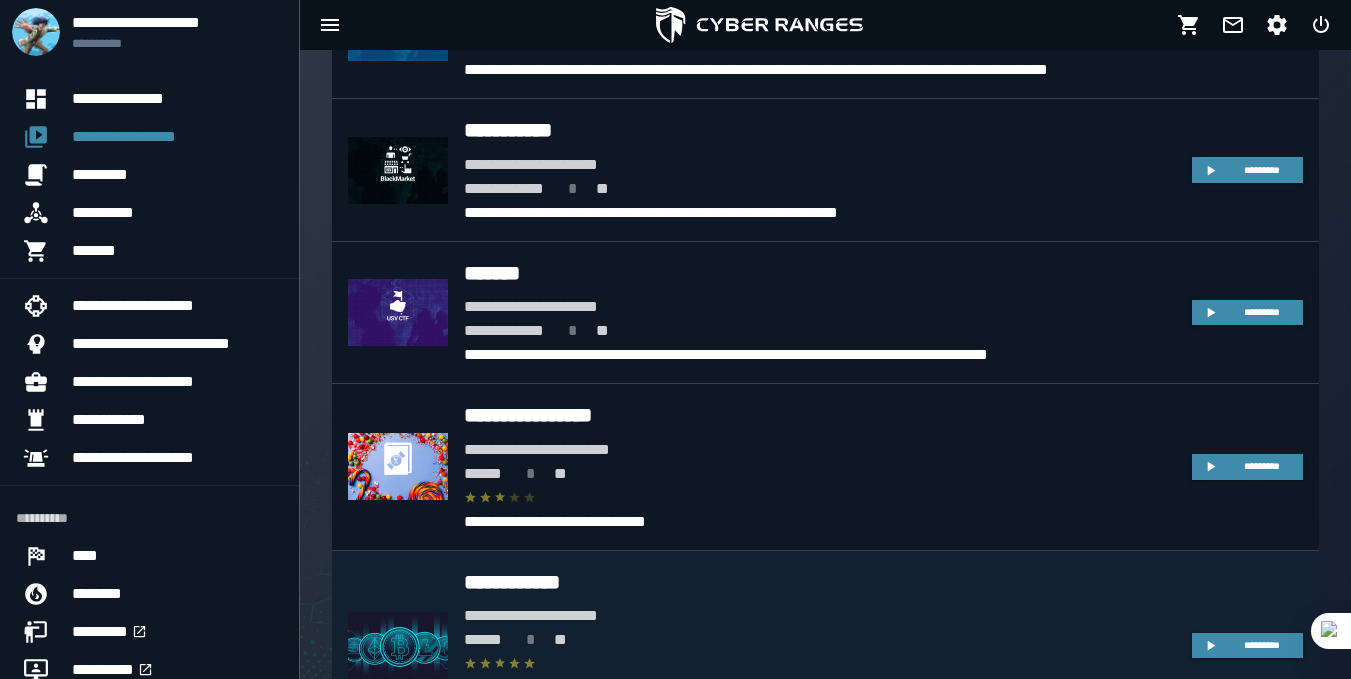 scroll, scrollTop: 10932, scrollLeft: 0, axis: vertical 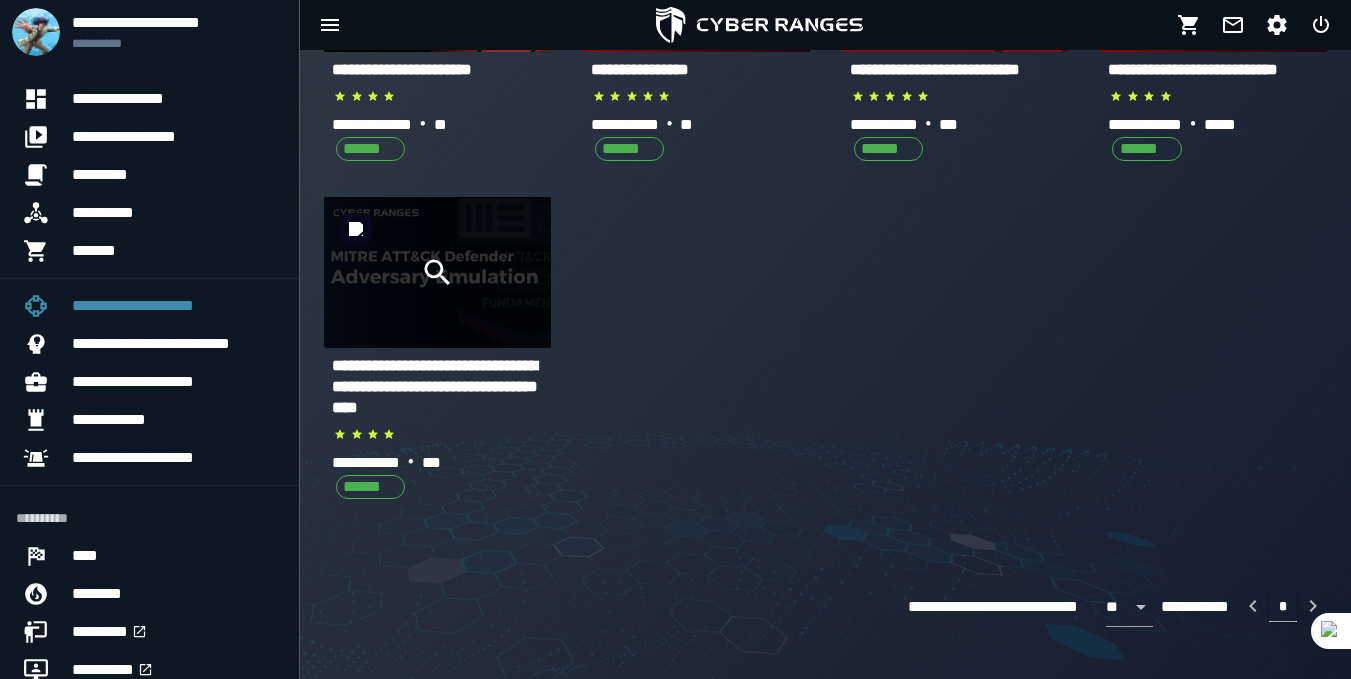 click 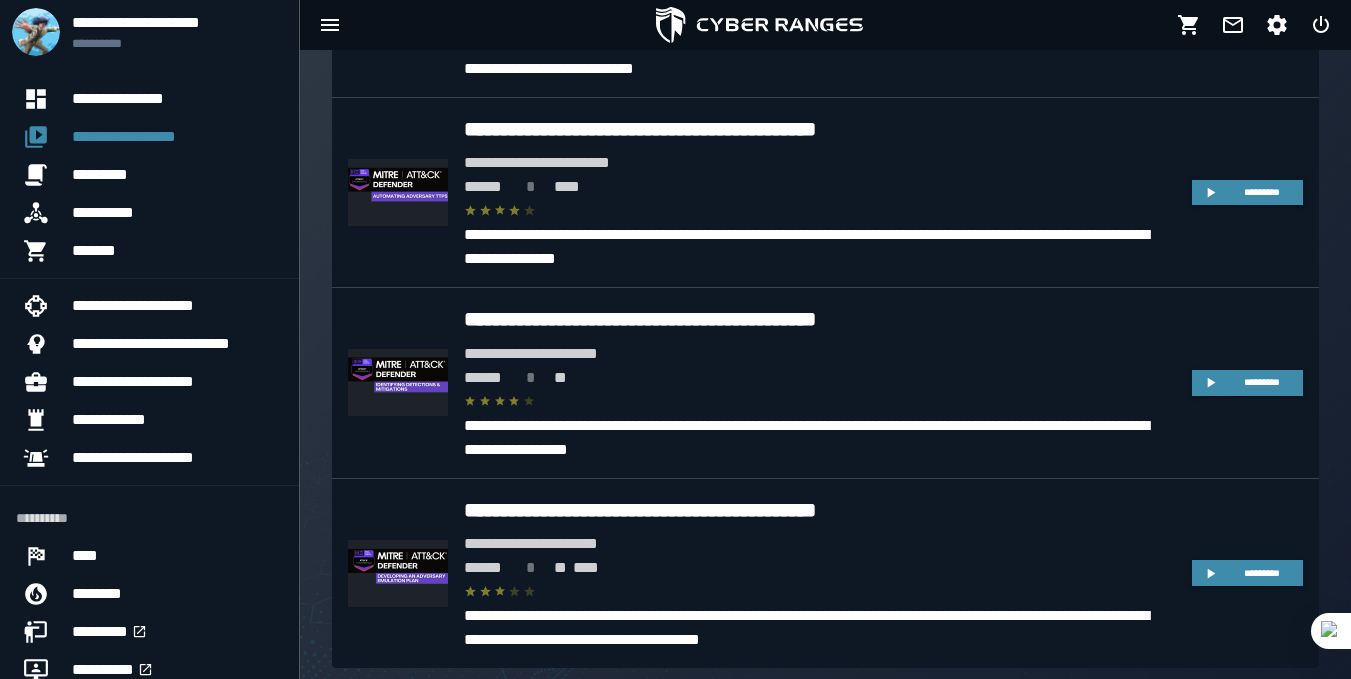 scroll, scrollTop: 1407, scrollLeft: 0, axis: vertical 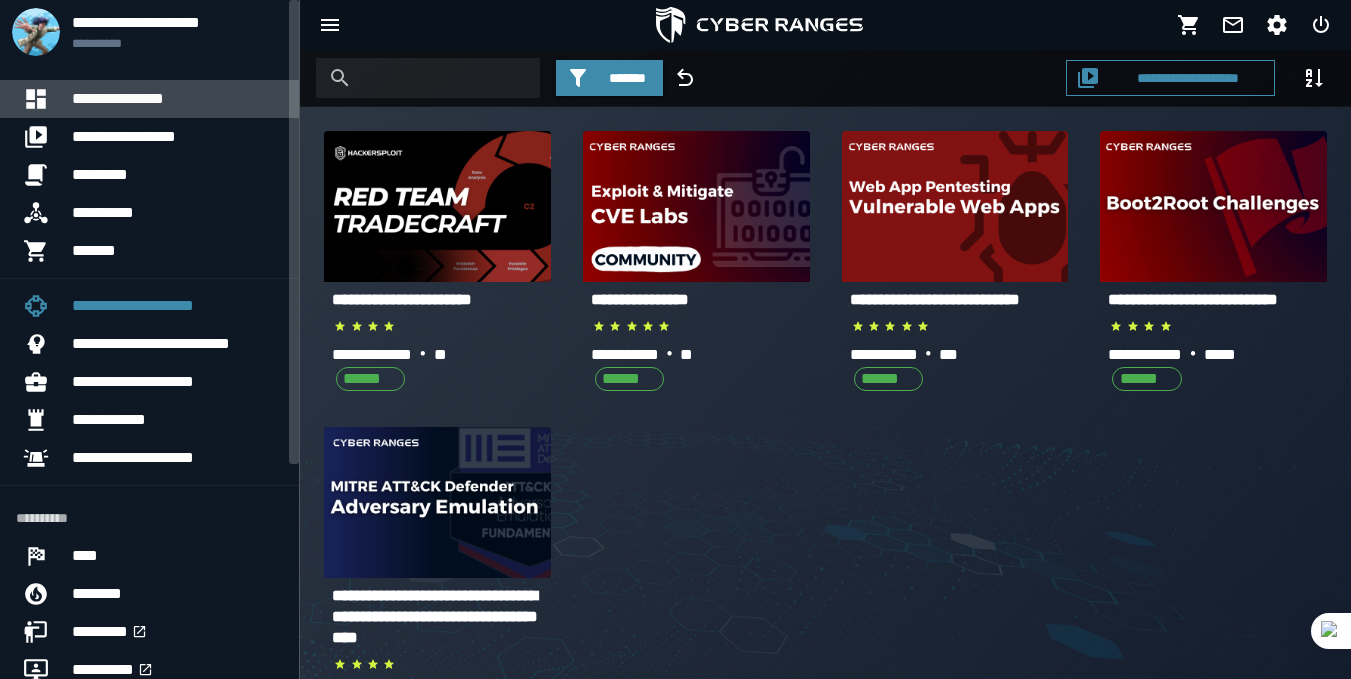 click on "**********" at bounding box center (118, 98) 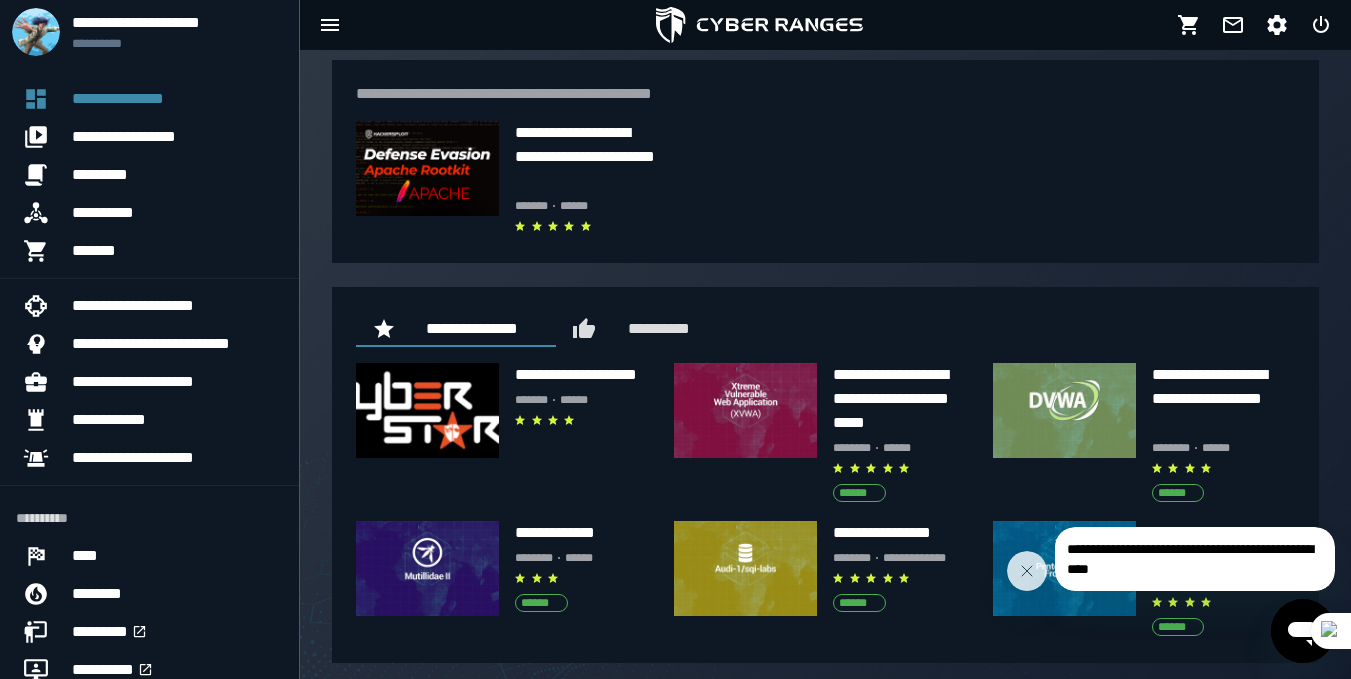 scroll, scrollTop: 762, scrollLeft: 0, axis: vertical 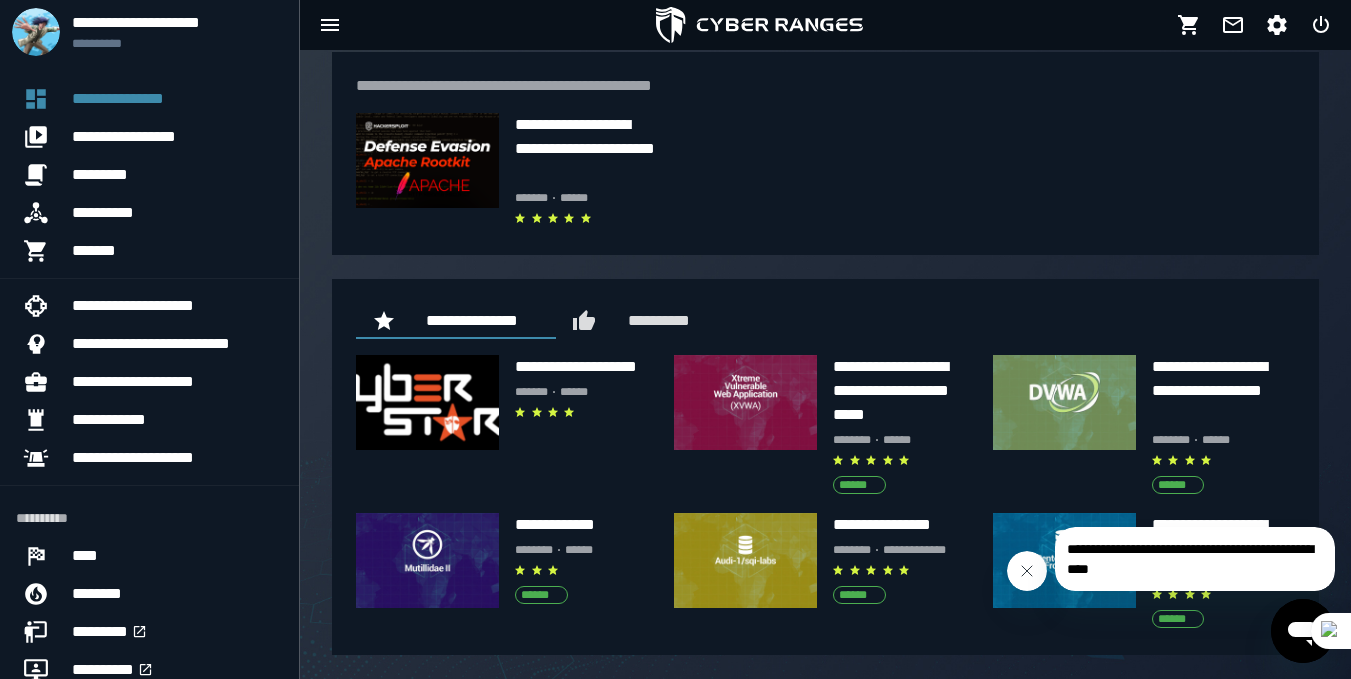 click 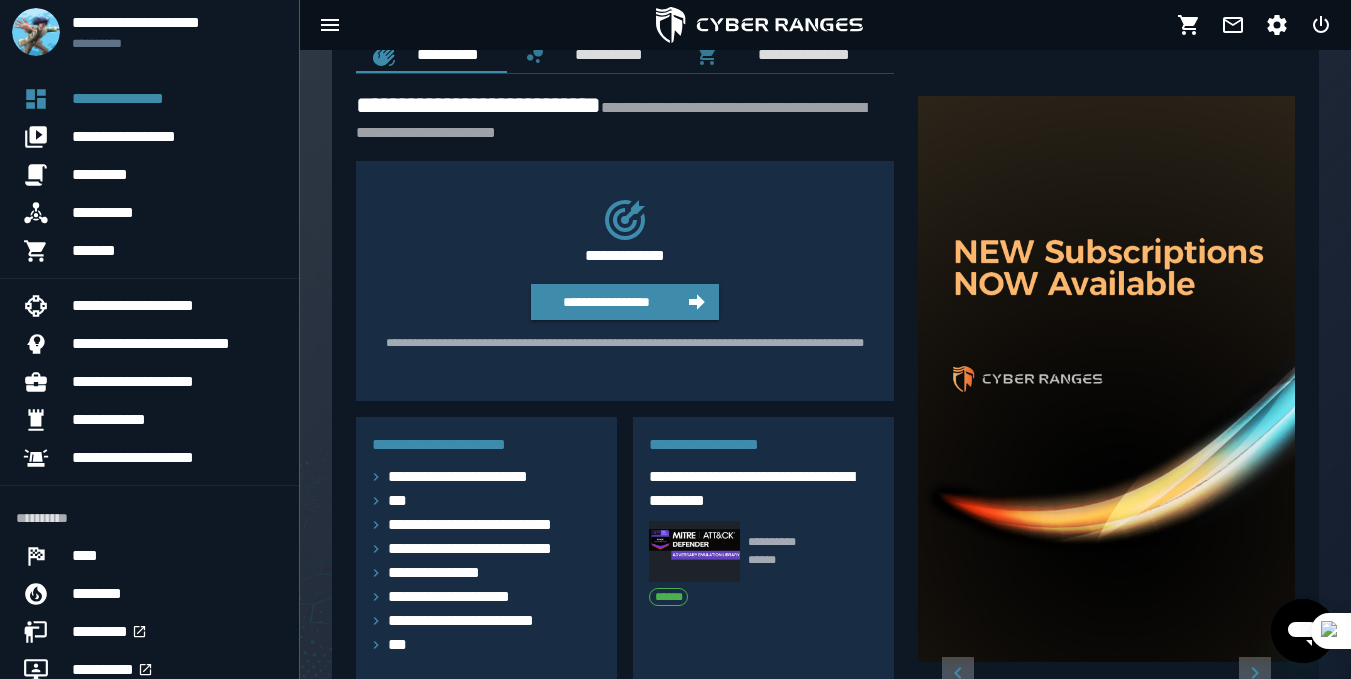 scroll, scrollTop: 0, scrollLeft: 0, axis: both 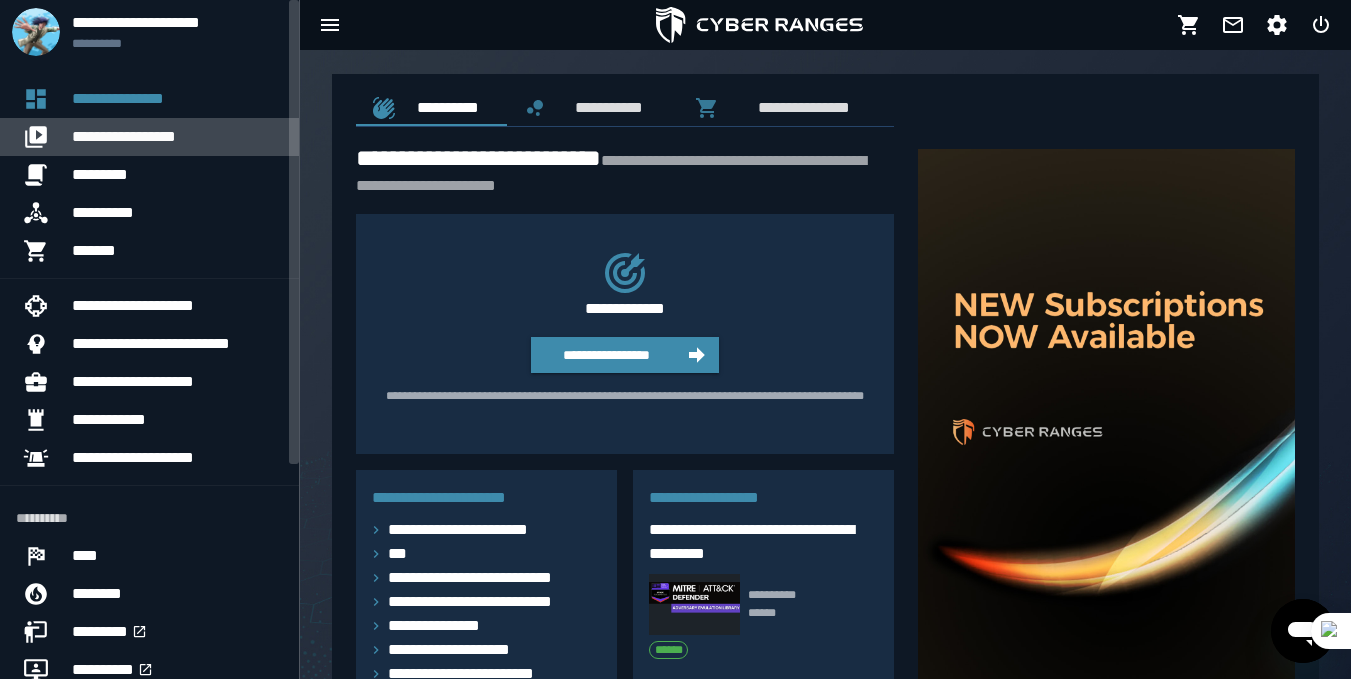 click on "**********" at bounding box center [124, 136] 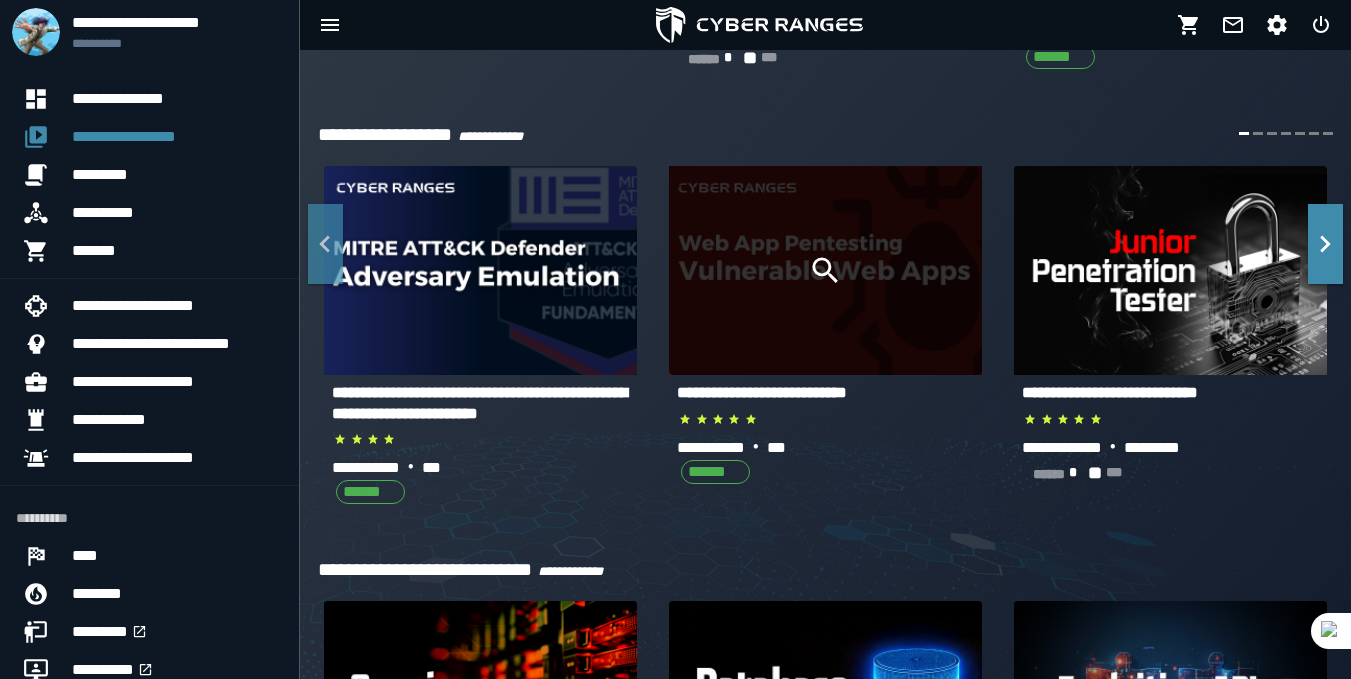 scroll, scrollTop: 449, scrollLeft: 0, axis: vertical 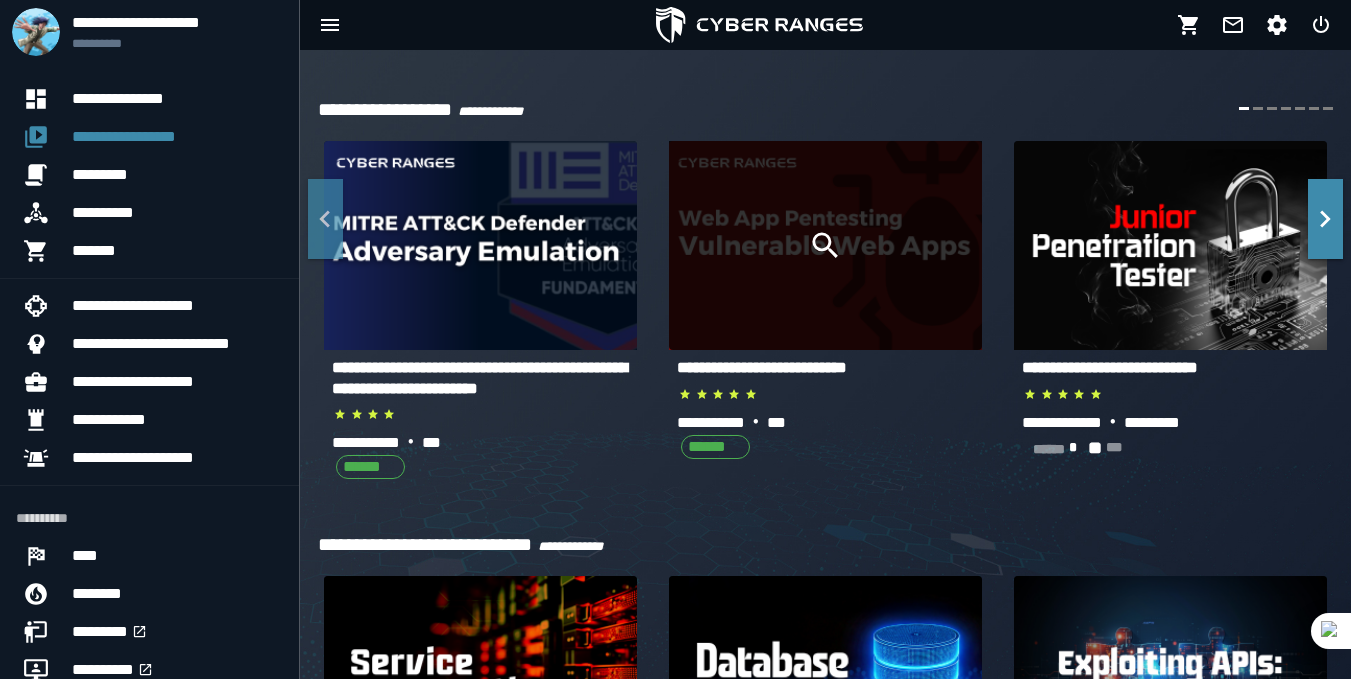 click 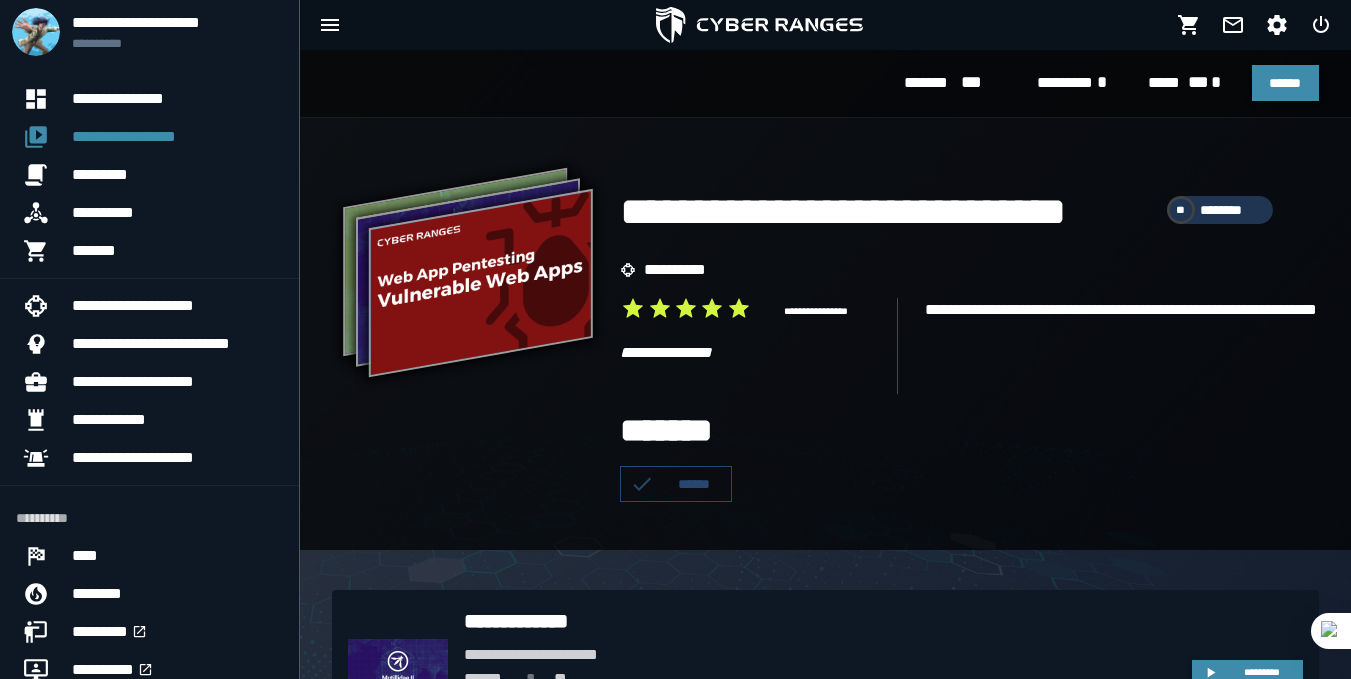 scroll, scrollTop: 0, scrollLeft: 0, axis: both 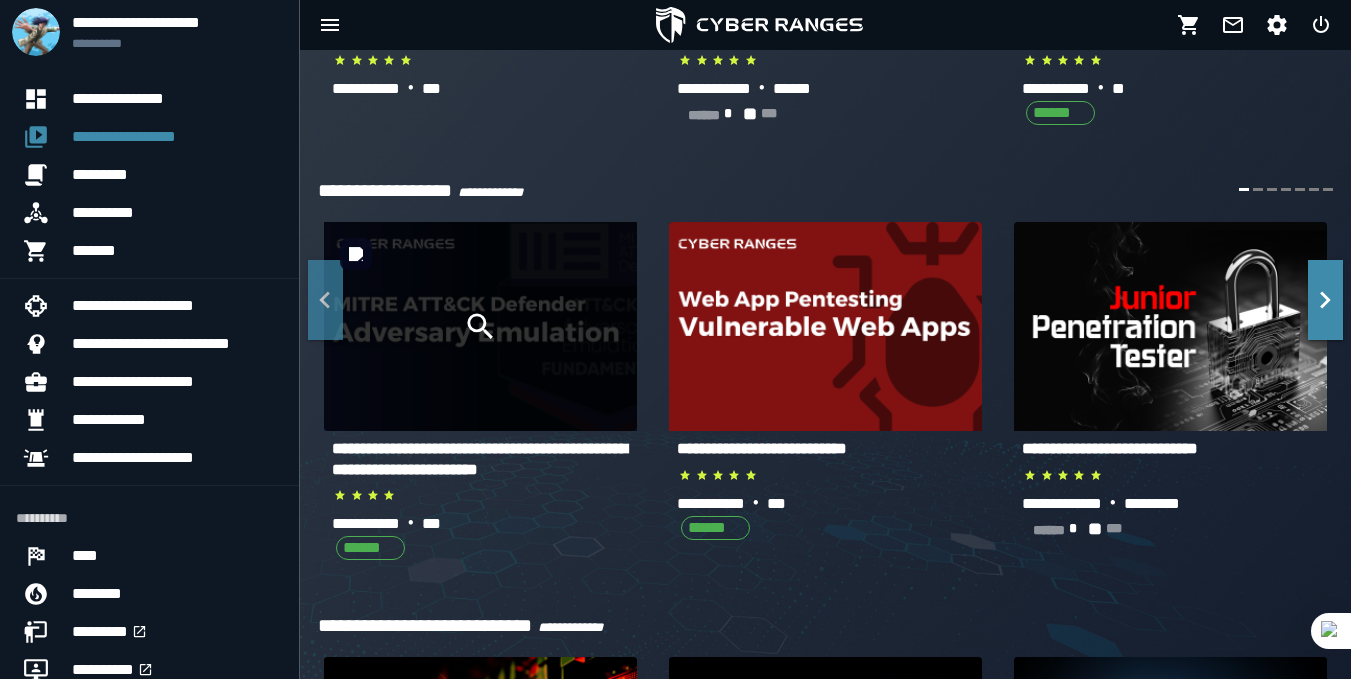 click 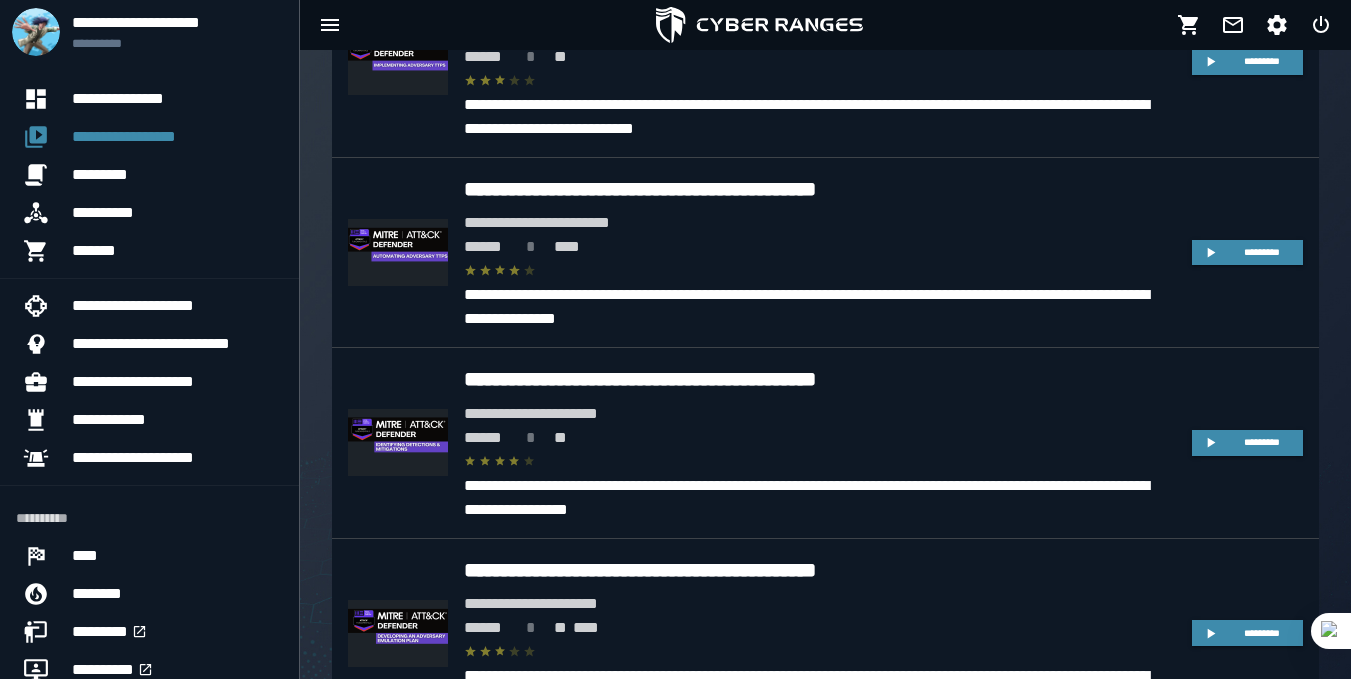 scroll, scrollTop: 1407, scrollLeft: 0, axis: vertical 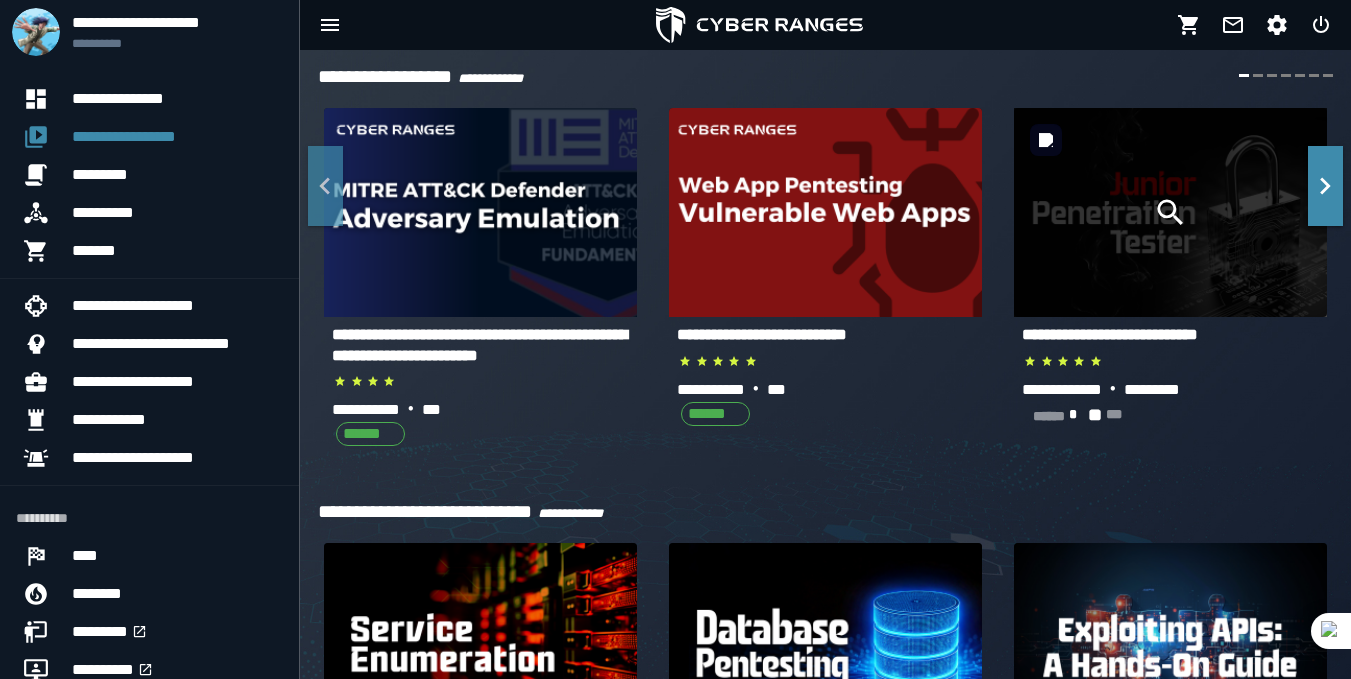 click 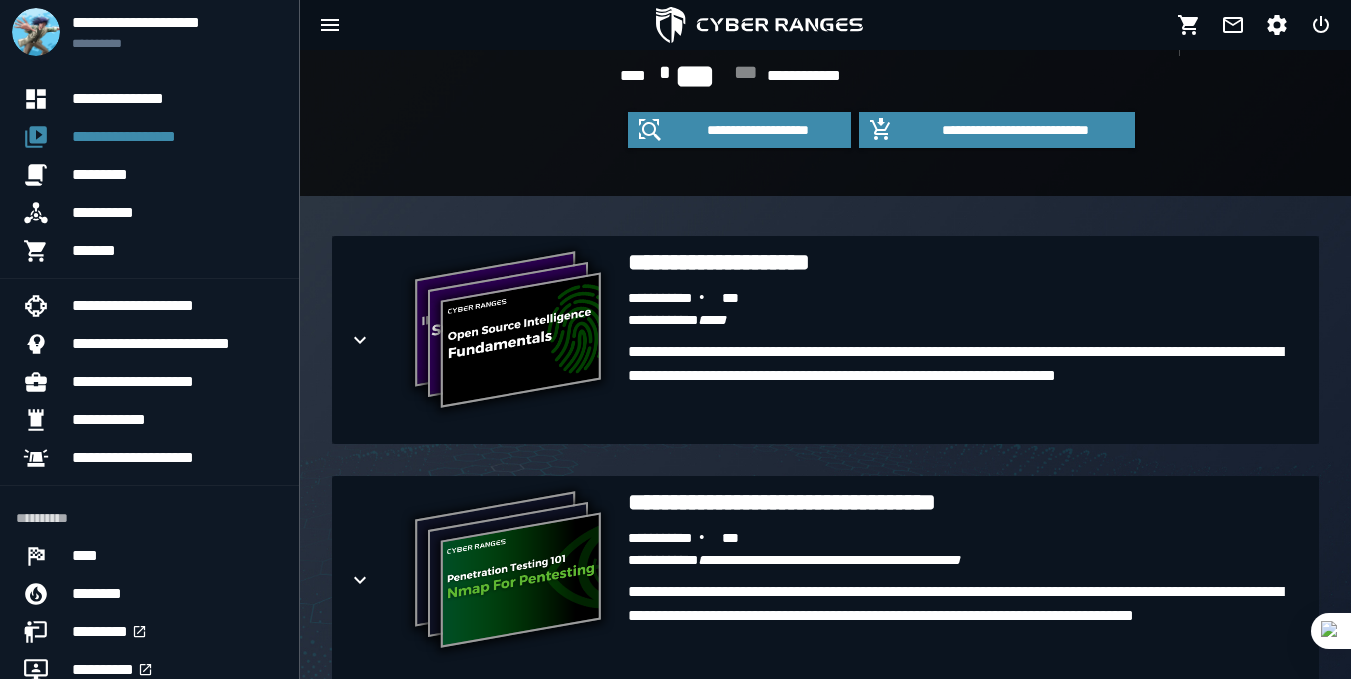 scroll, scrollTop: 389, scrollLeft: 0, axis: vertical 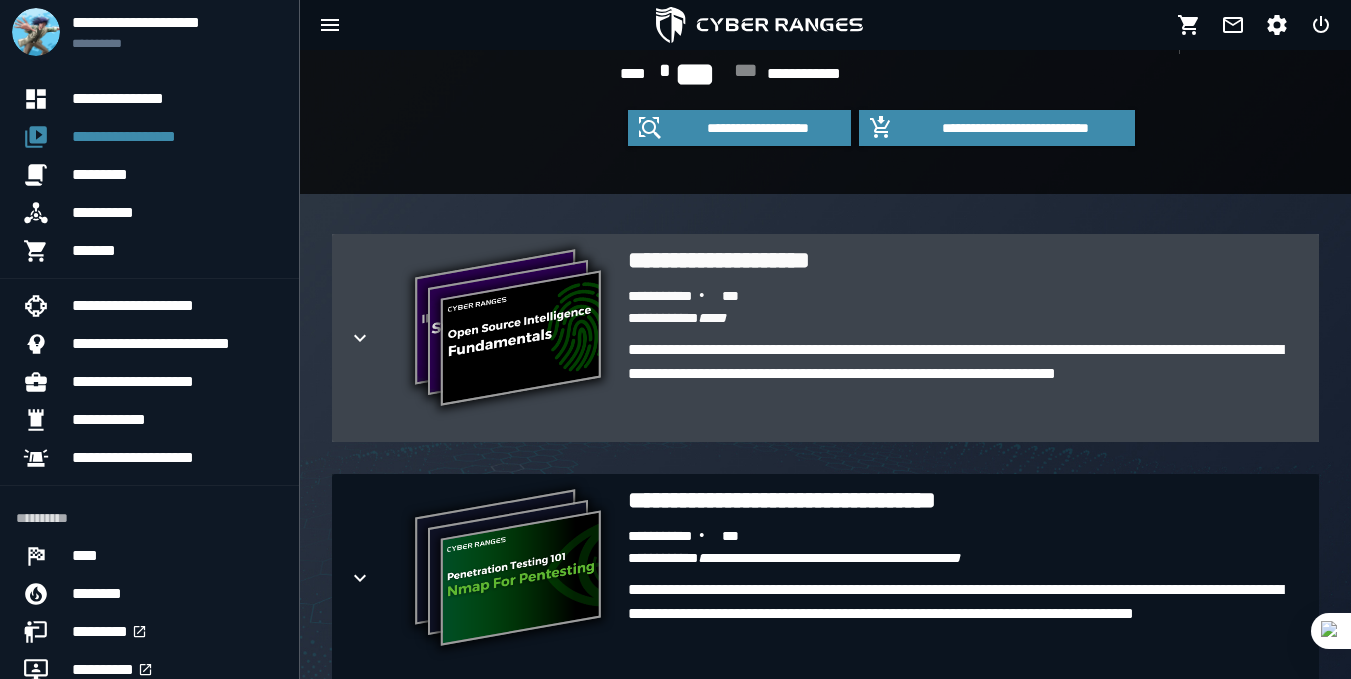 click on "**********" at bounding box center [965, 319] 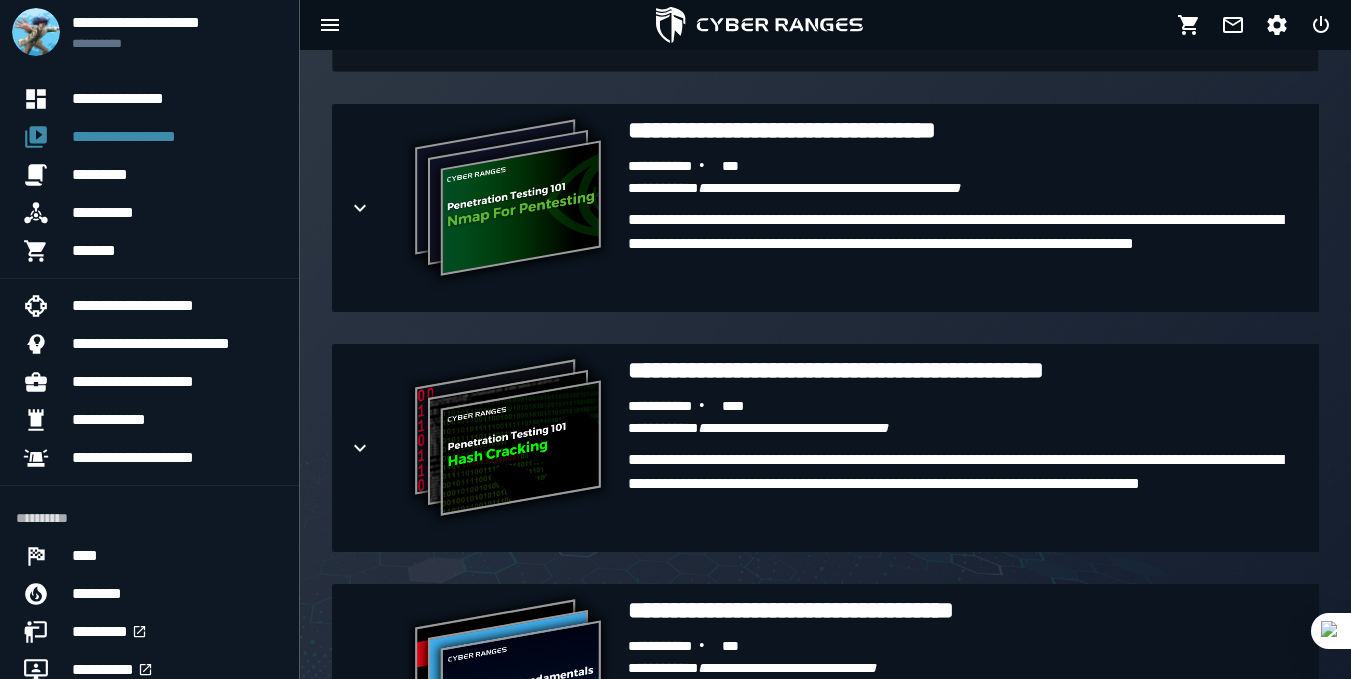 scroll, scrollTop: 1245, scrollLeft: 0, axis: vertical 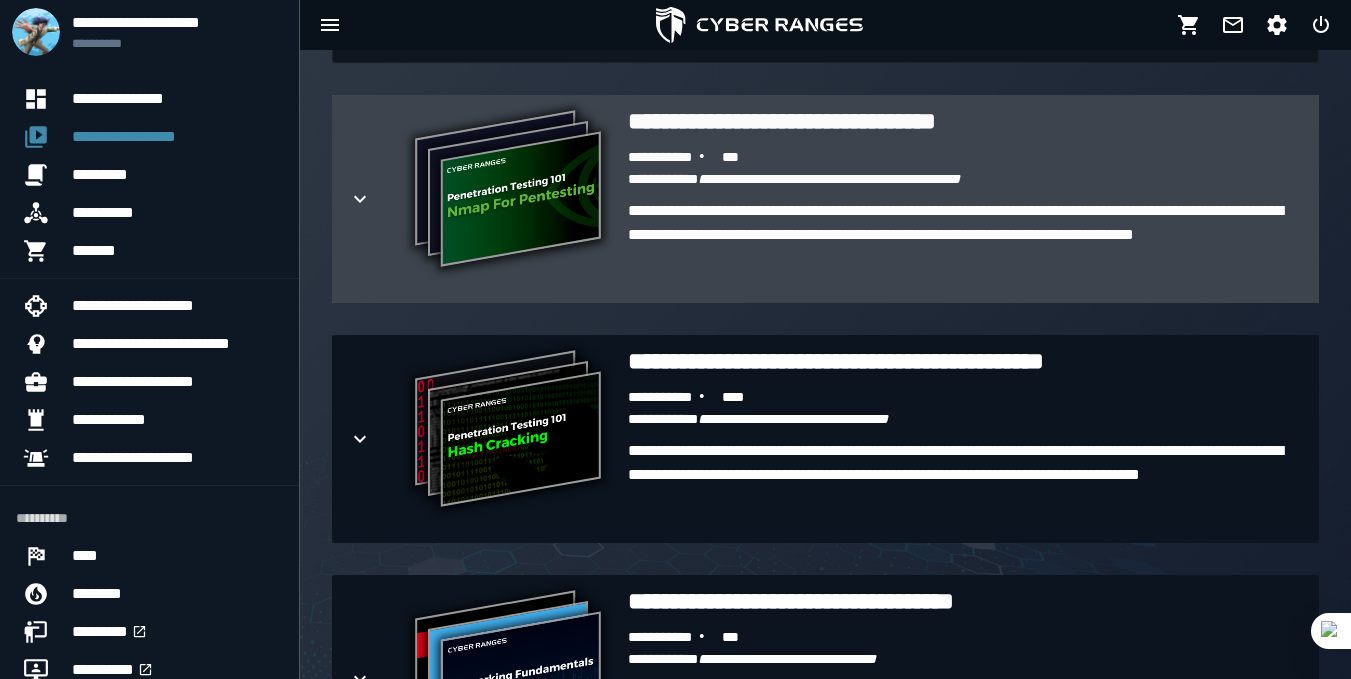 click on "**********" at bounding box center [965, 180] 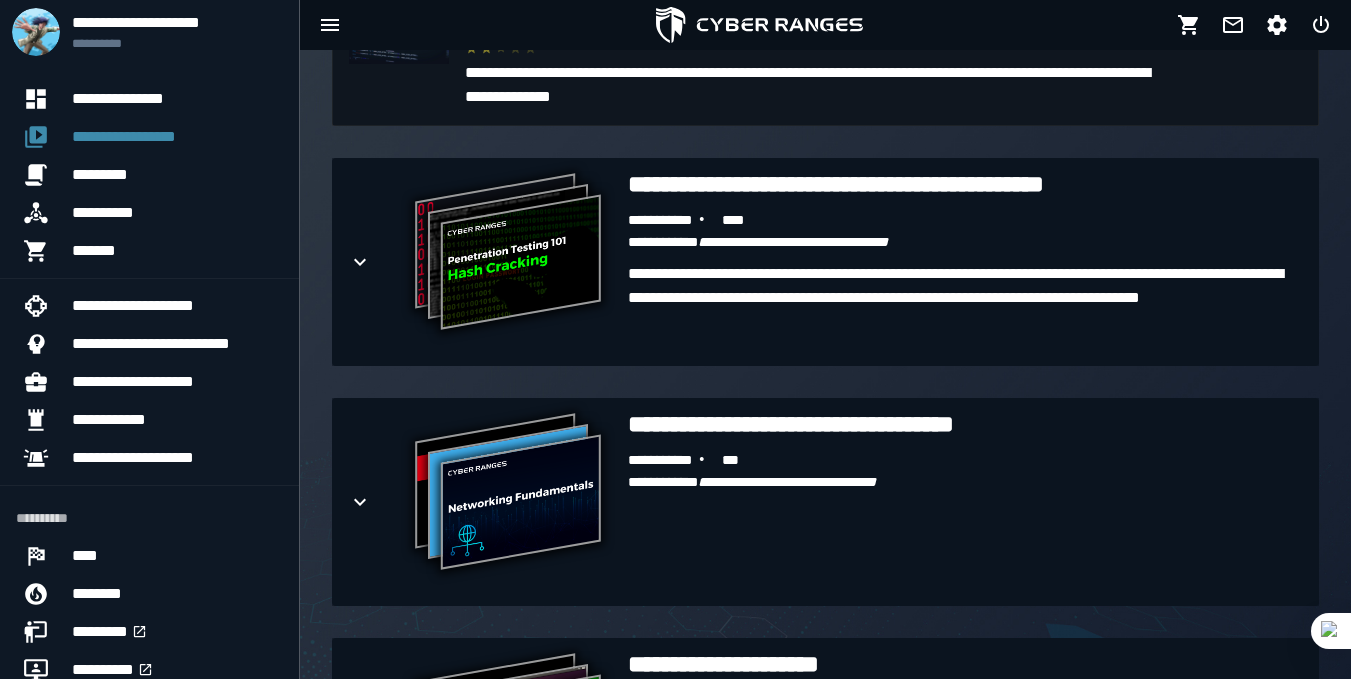 scroll, scrollTop: 2163, scrollLeft: 0, axis: vertical 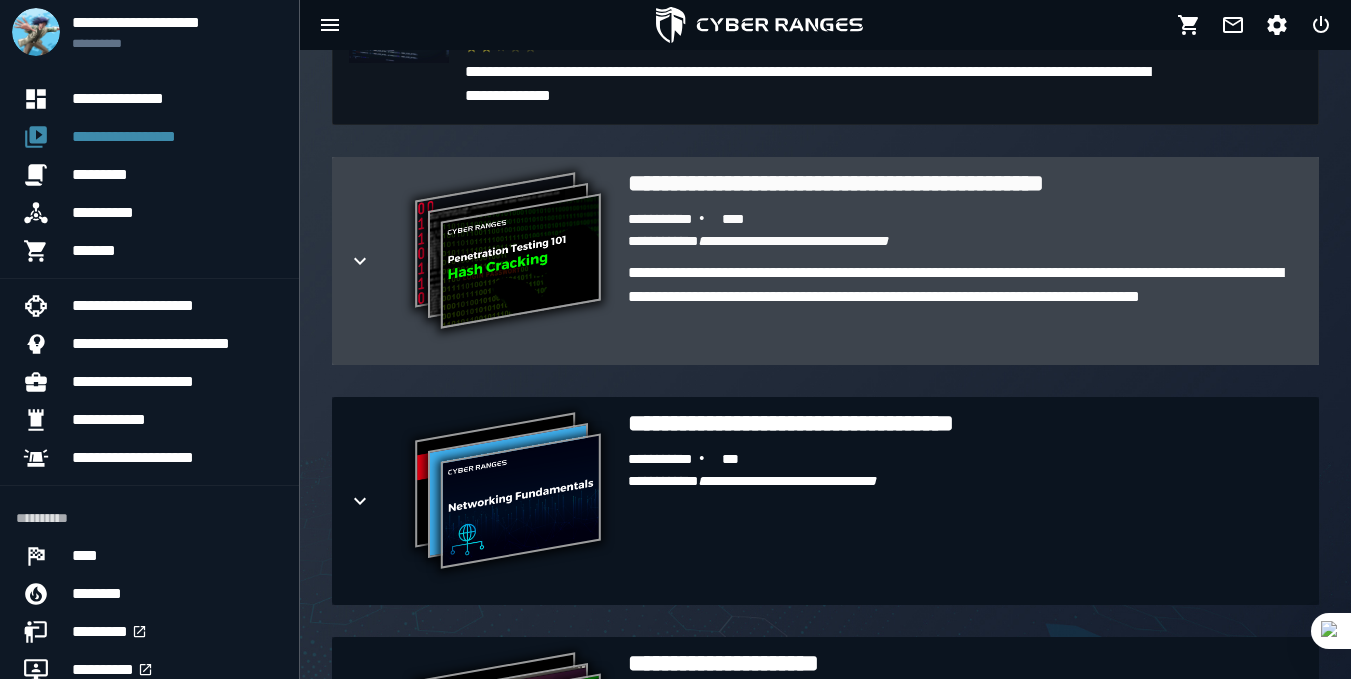 click on "**********" at bounding box center [965, 220] 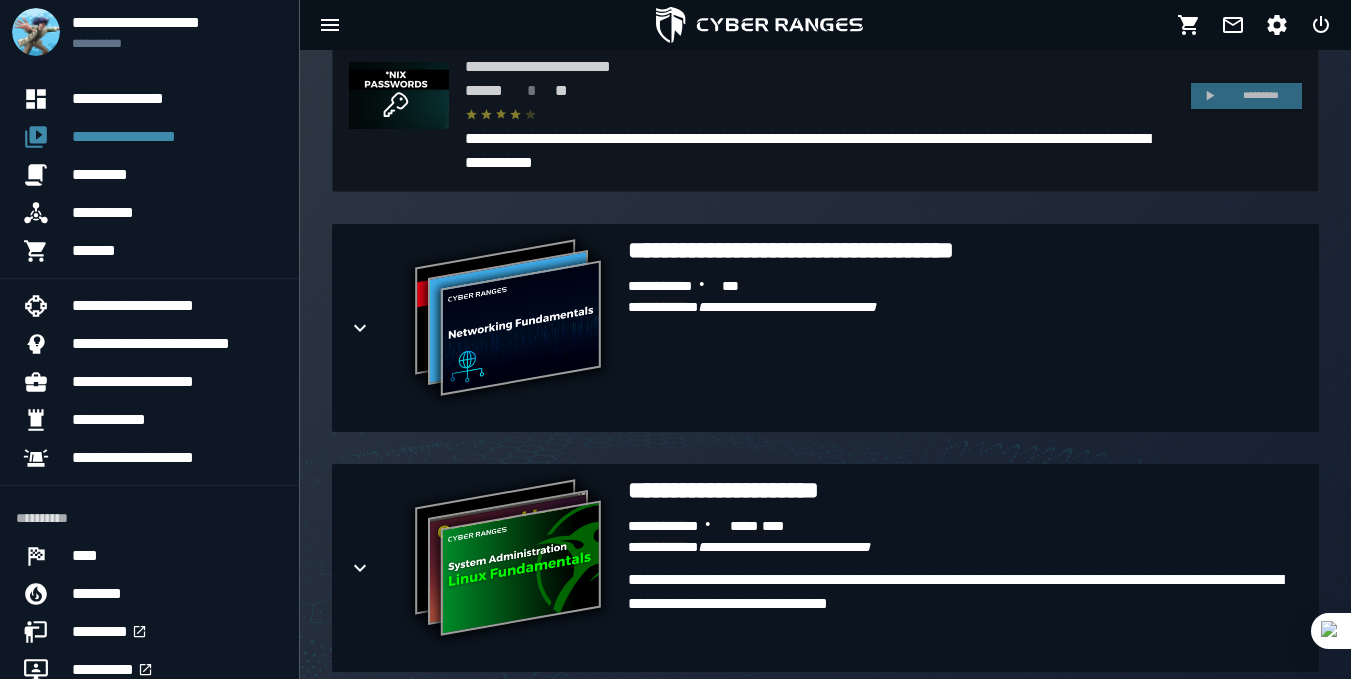 scroll, scrollTop: 3053, scrollLeft: 0, axis: vertical 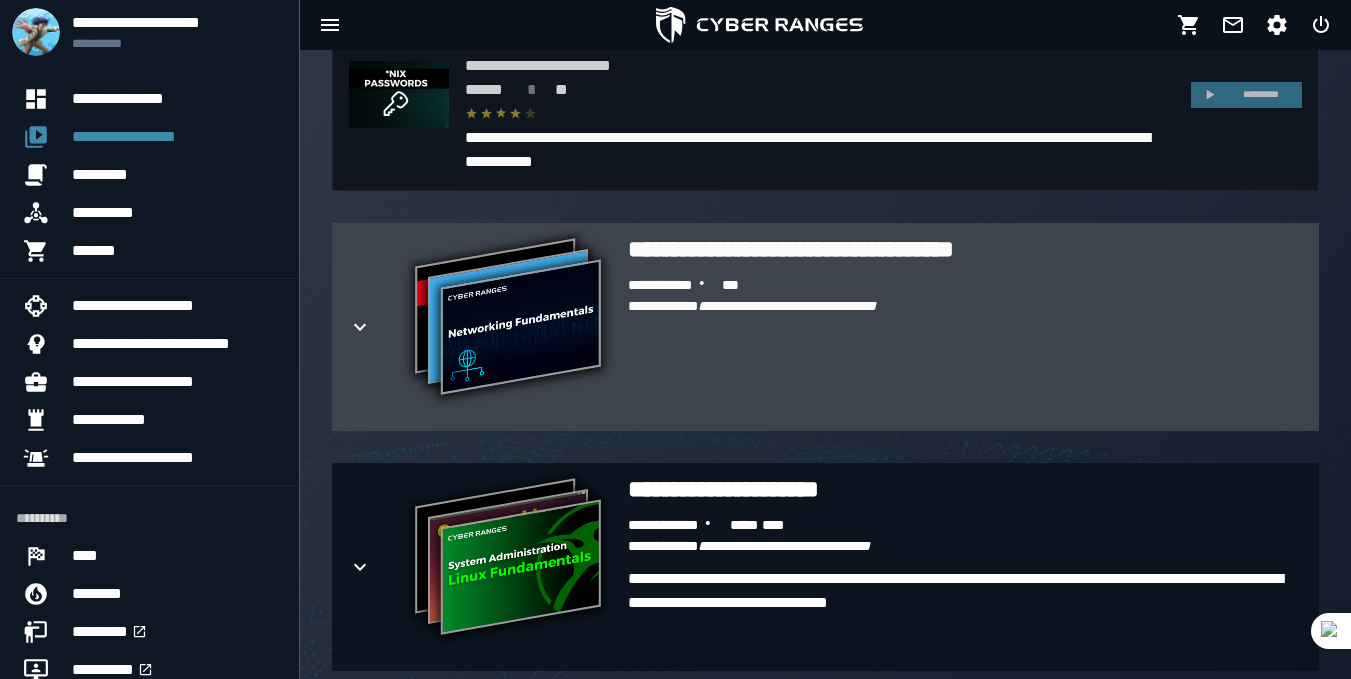 click on "**********" at bounding box center (965, 307) 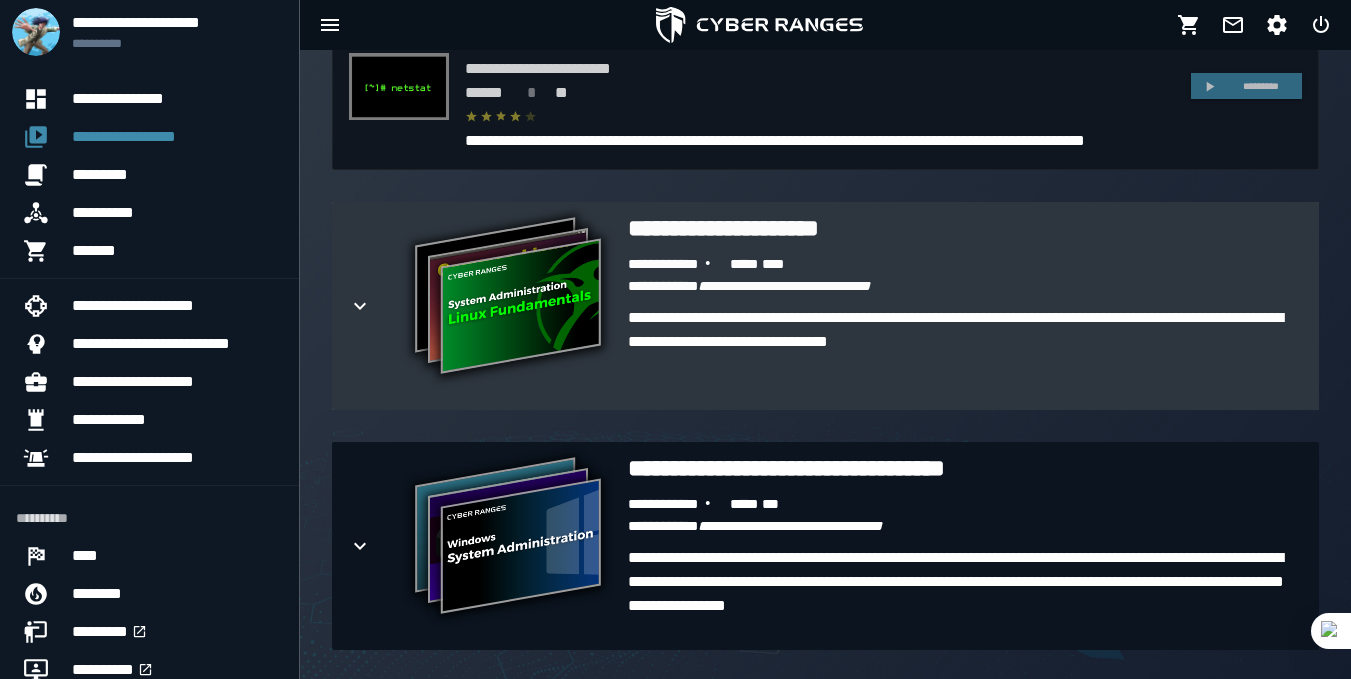 scroll, scrollTop: 3873, scrollLeft: 0, axis: vertical 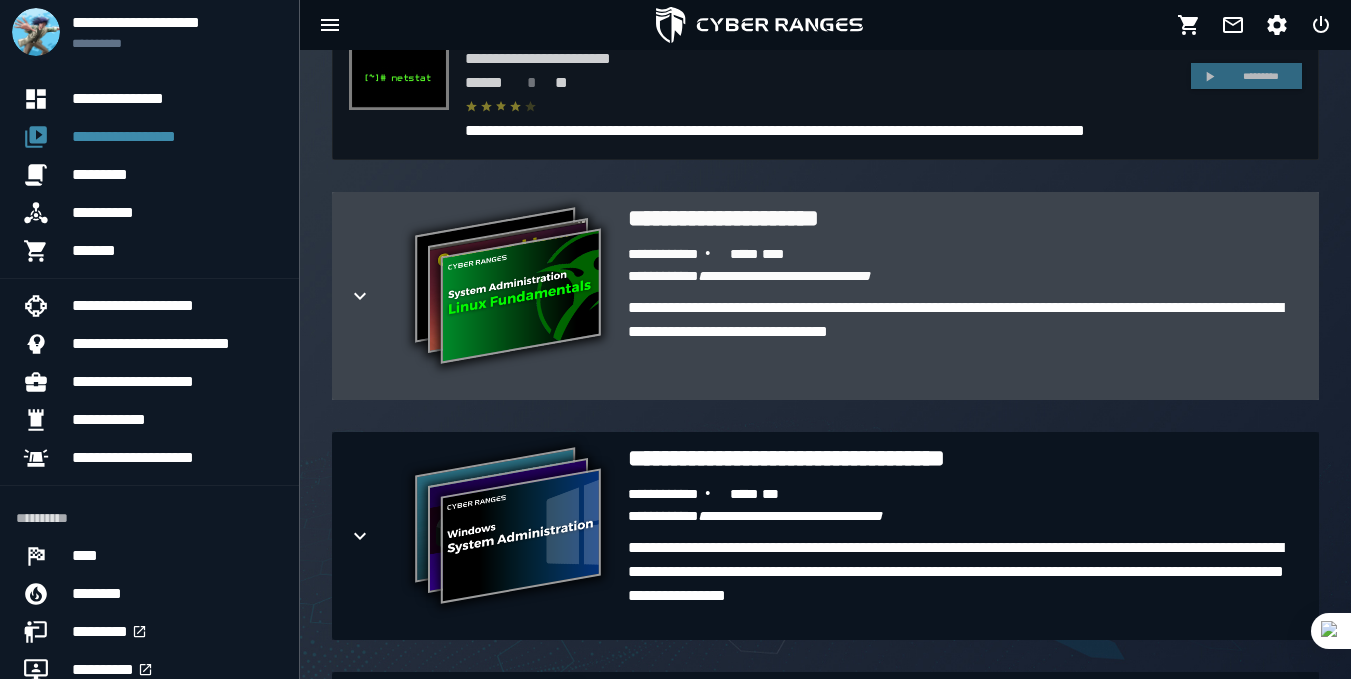 click on "**********" at bounding box center (965, 344) 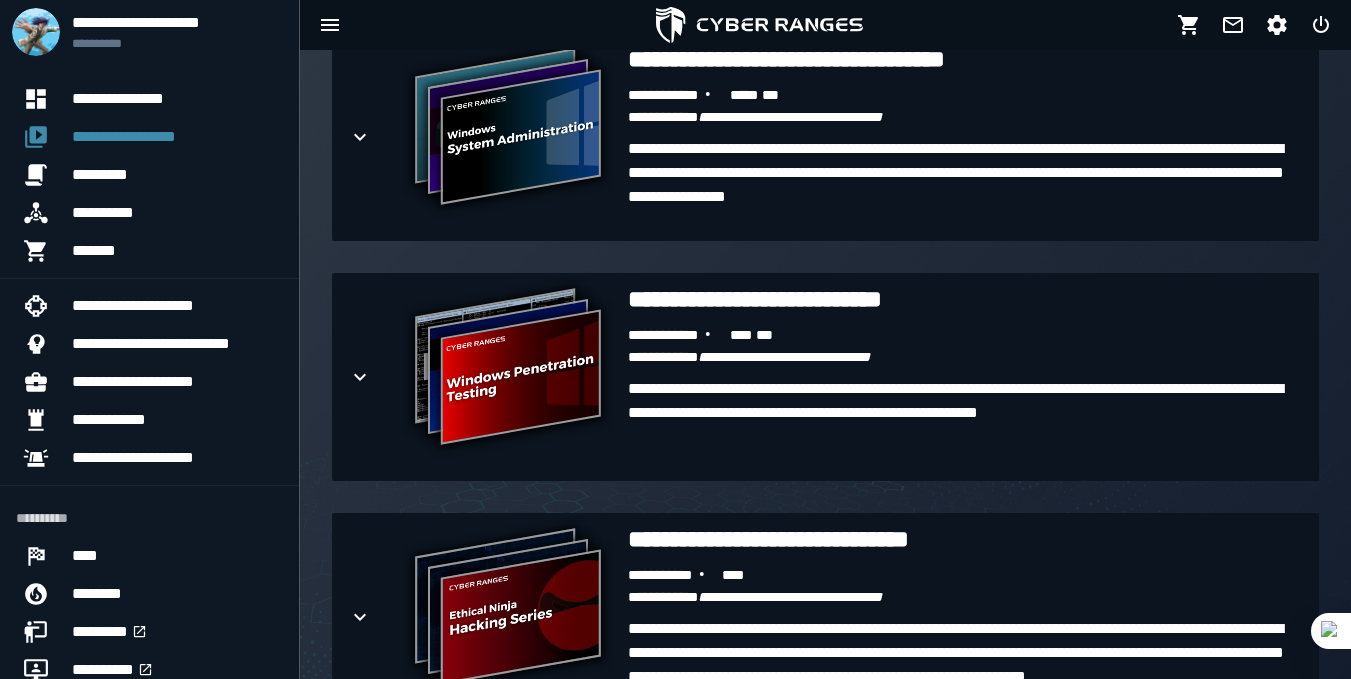 scroll, scrollTop: 6492, scrollLeft: 0, axis: vertical 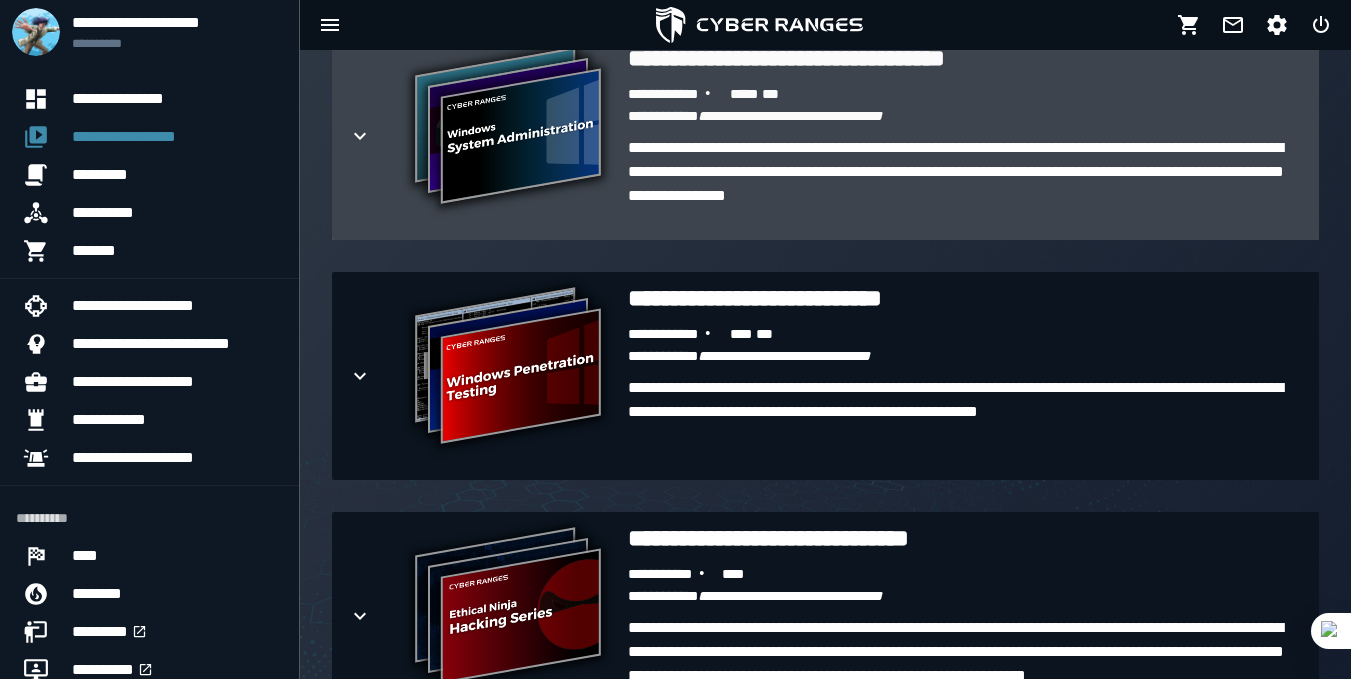 click on "**********" at bounding box center (956, 171) 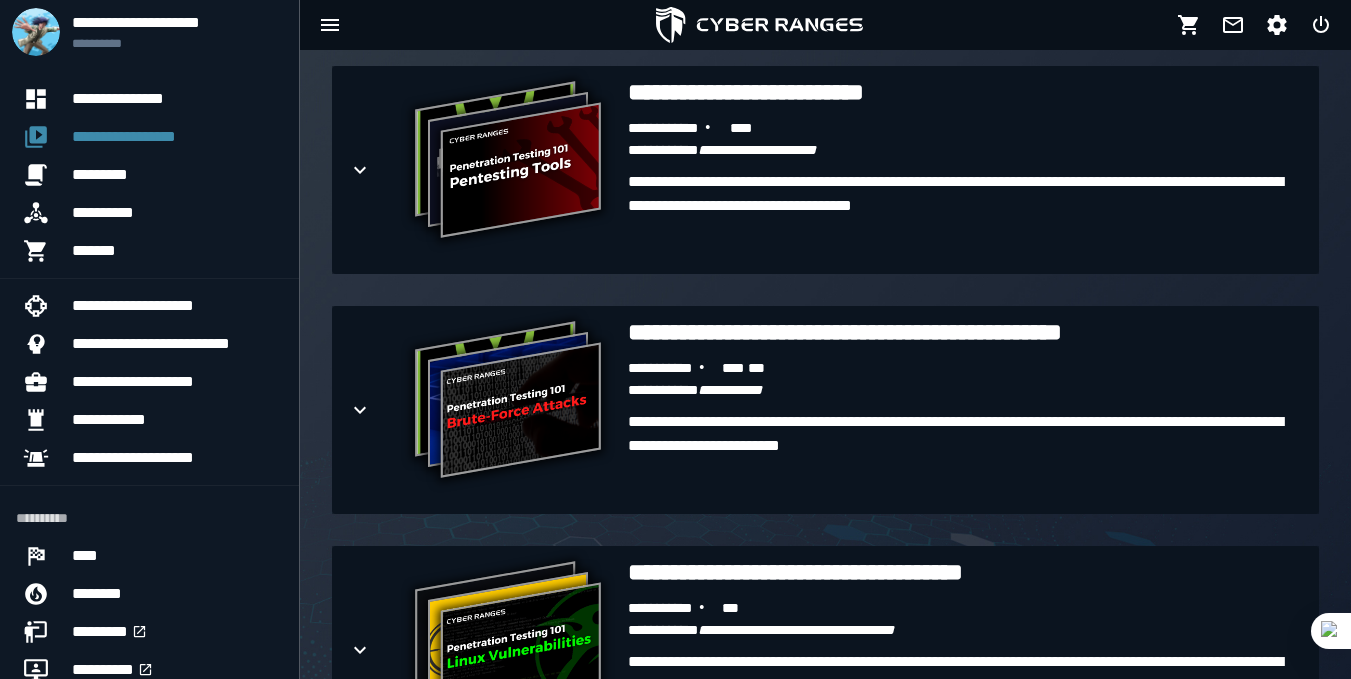 scroll, scrollTop: 9986, scrollLeft: 0, axis: vertical 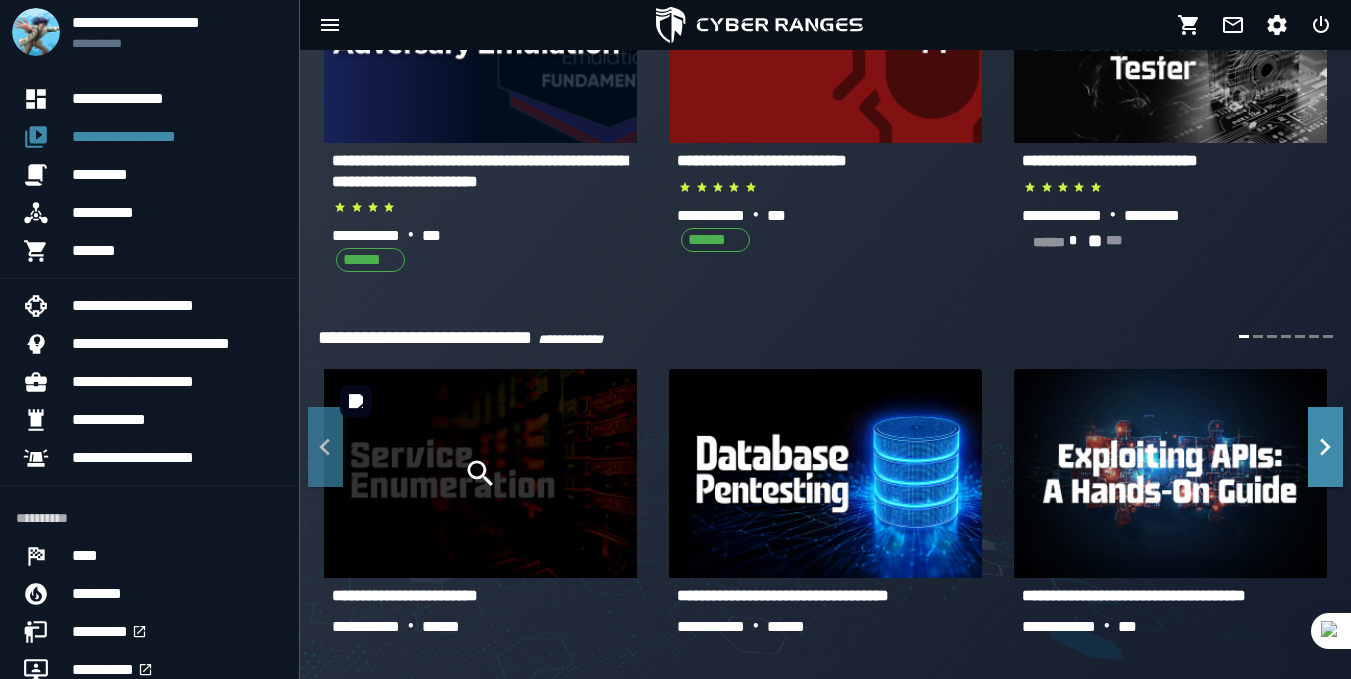 click 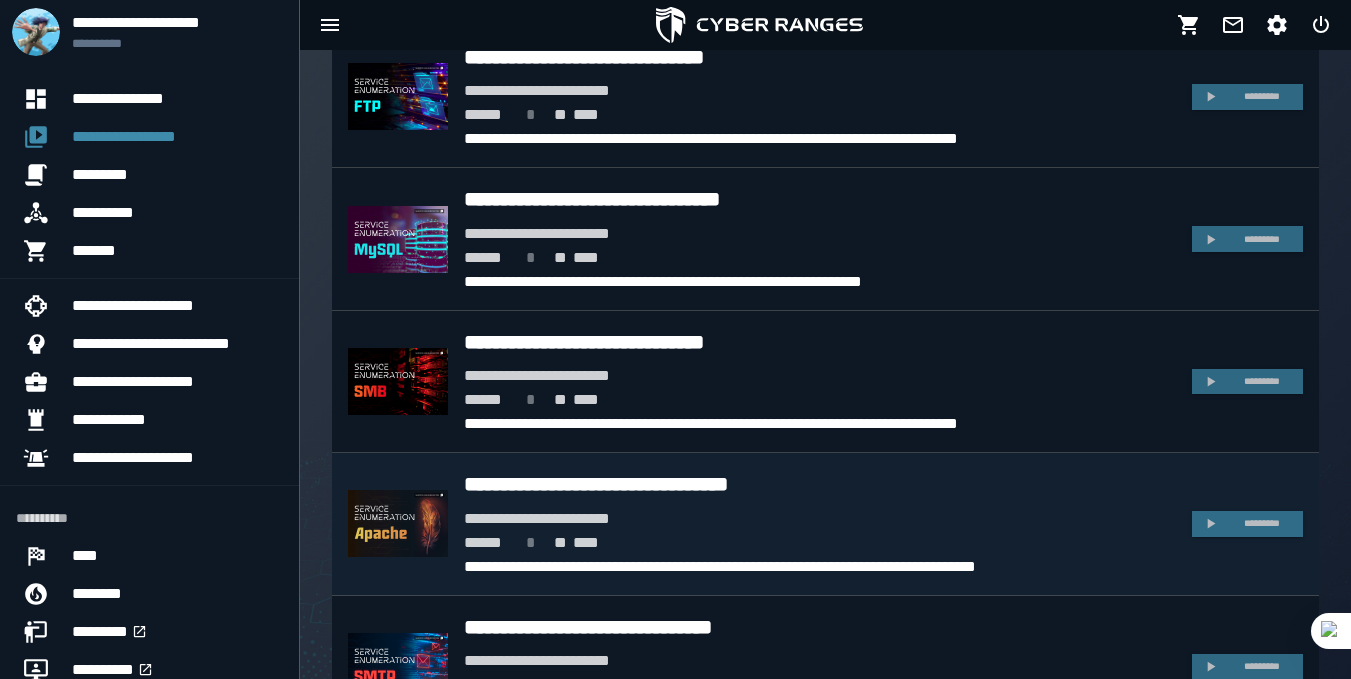 scroll, scrollTop: 438, scrollLeft: 0, axis: vertical 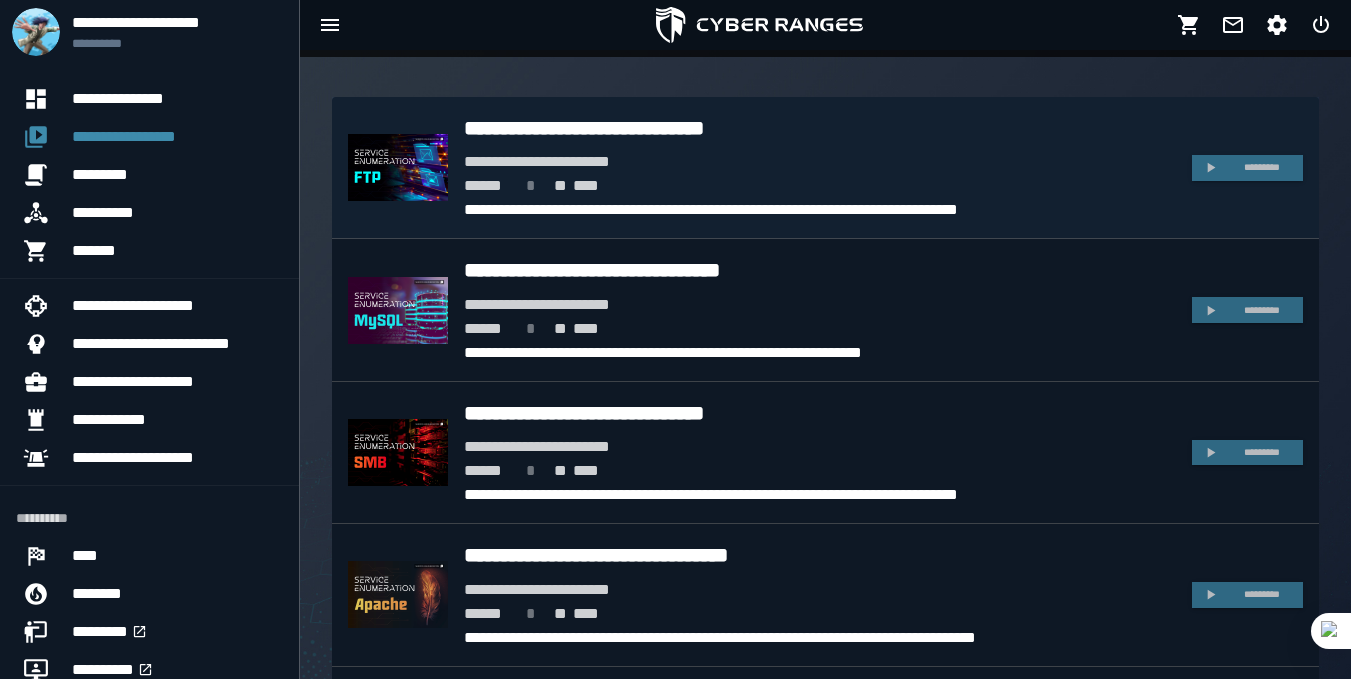 click on "****** * ** ****" at bounding box center [820, 186] 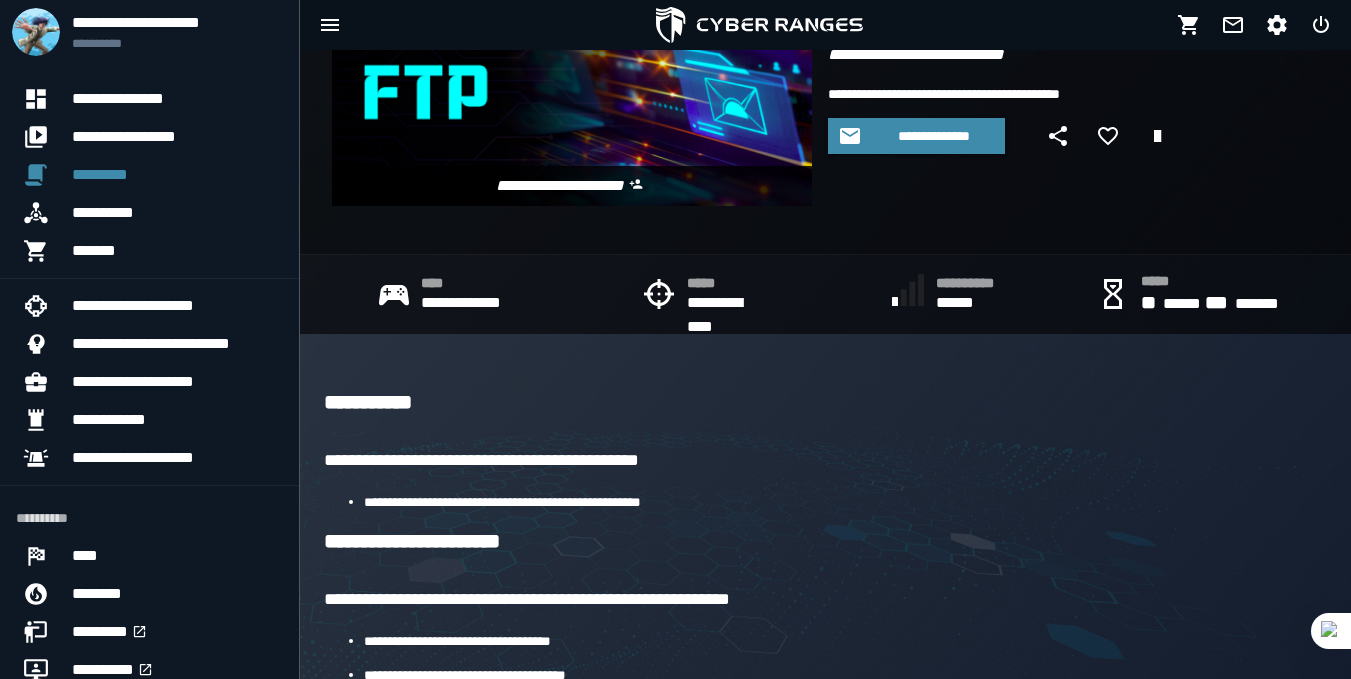 scroll, scrollTop: 0, scrollLeft: 0, axis: both 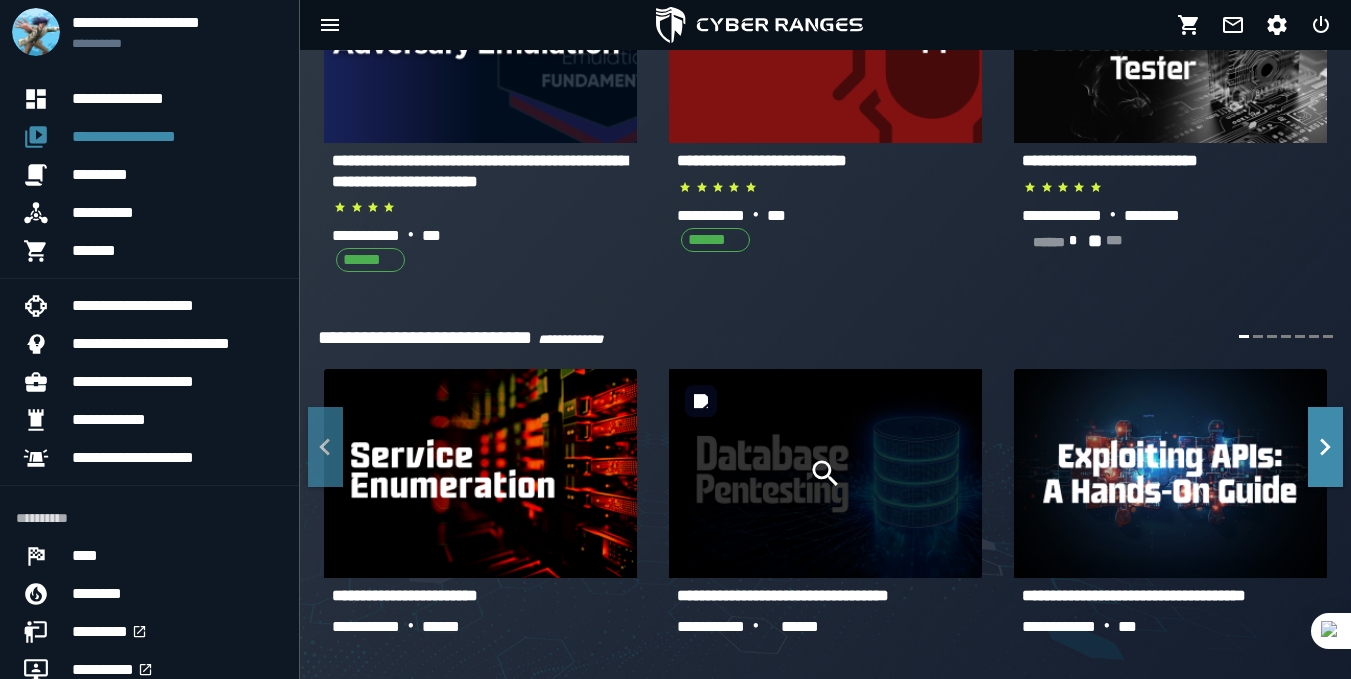 click 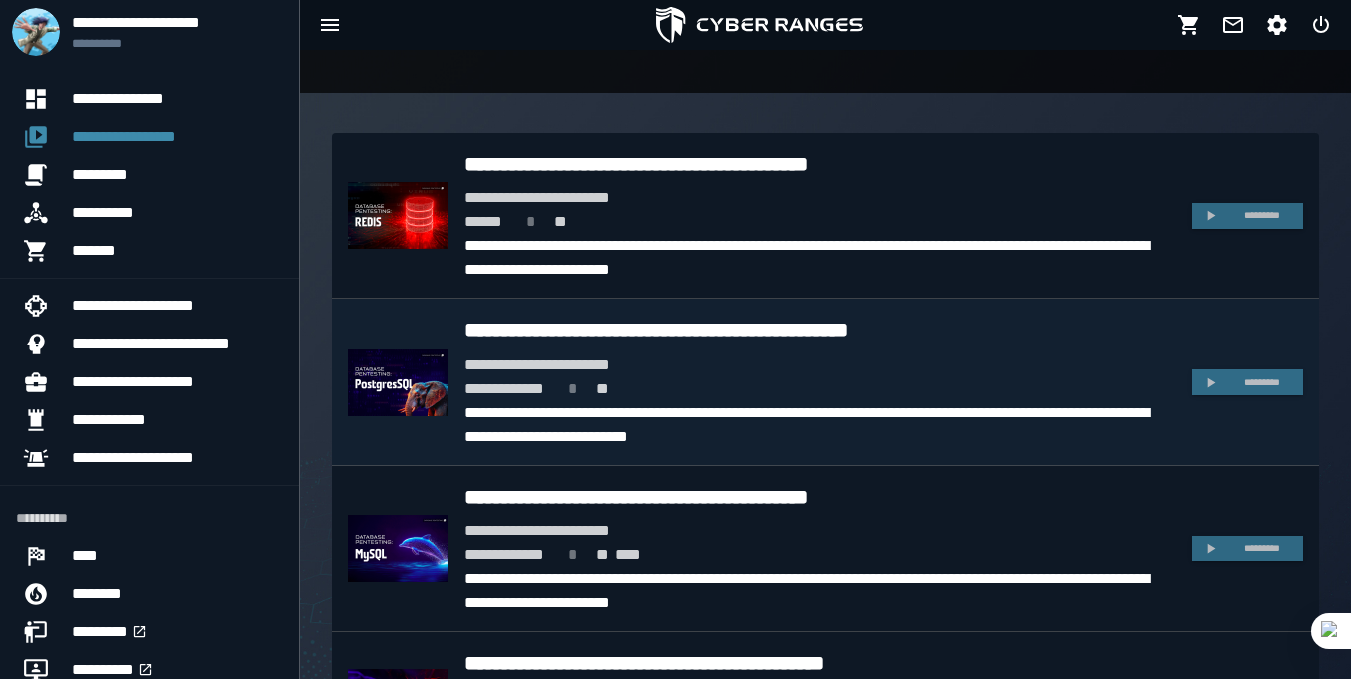 scroll, scrollTop: 449, scrollLeft: 0, axis: vertical 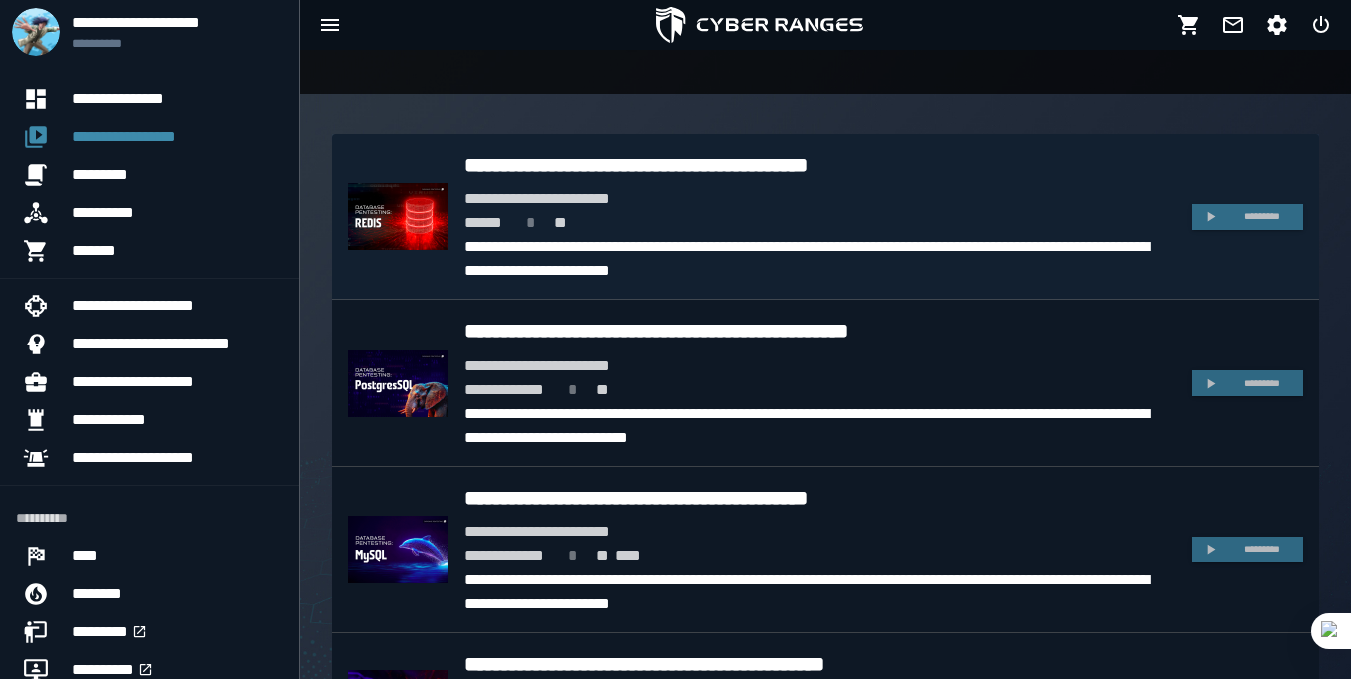 click on "**********" at bounding box center (820, 199) 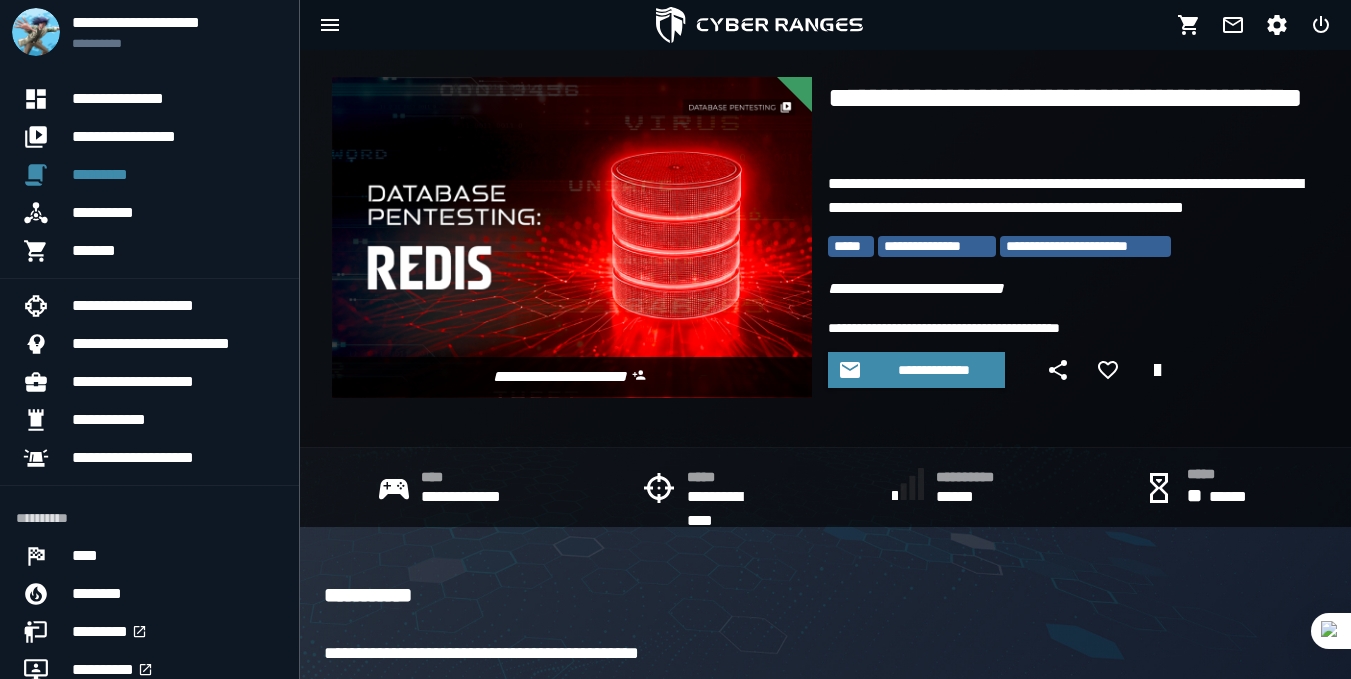 scroll, scrollTop: 0, scrollLeft: 0, axis: both 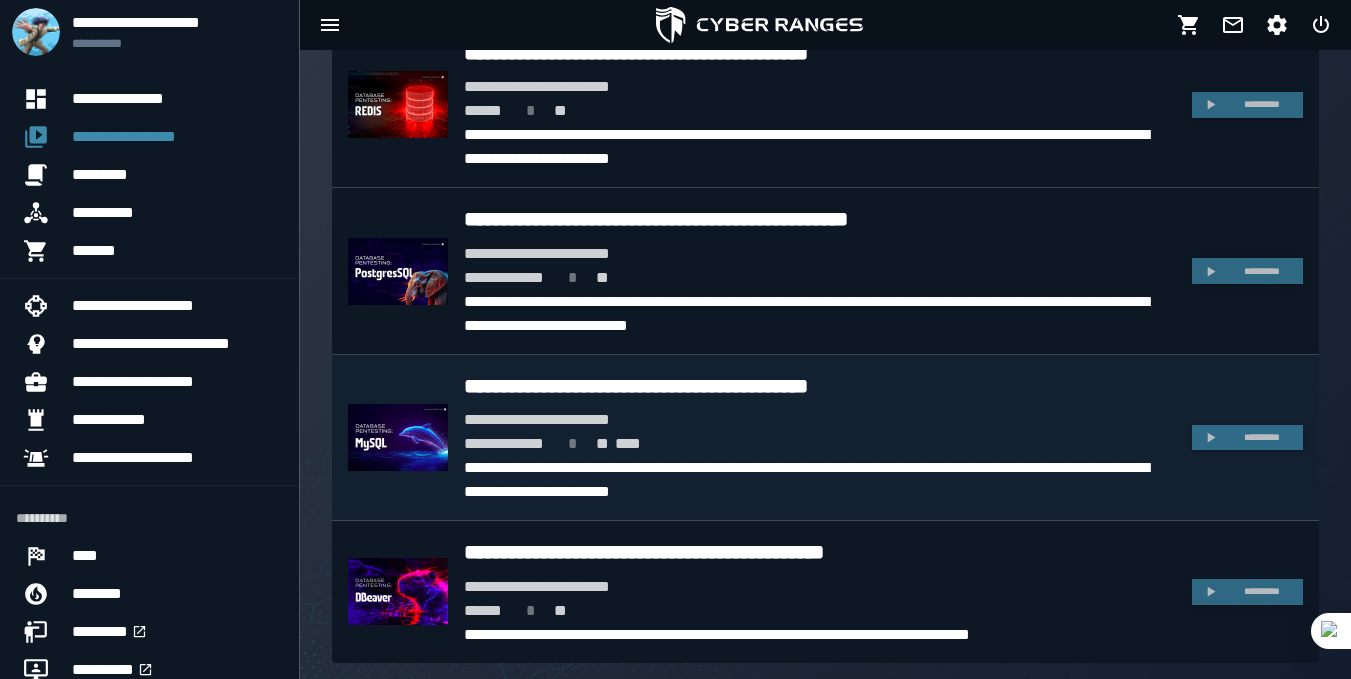 click on "**********" at bounding box center (636, 386) 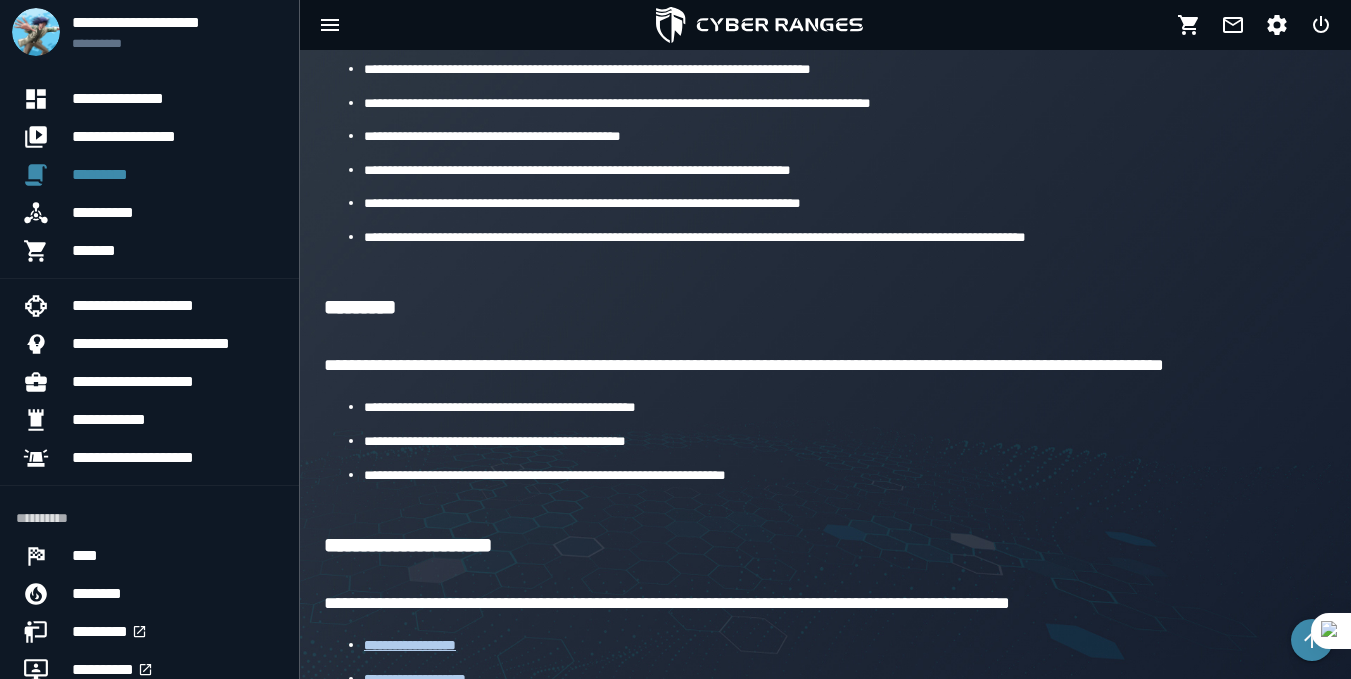 scroll, scrollTop: 911, scrollLeft: 0, axis: vertical 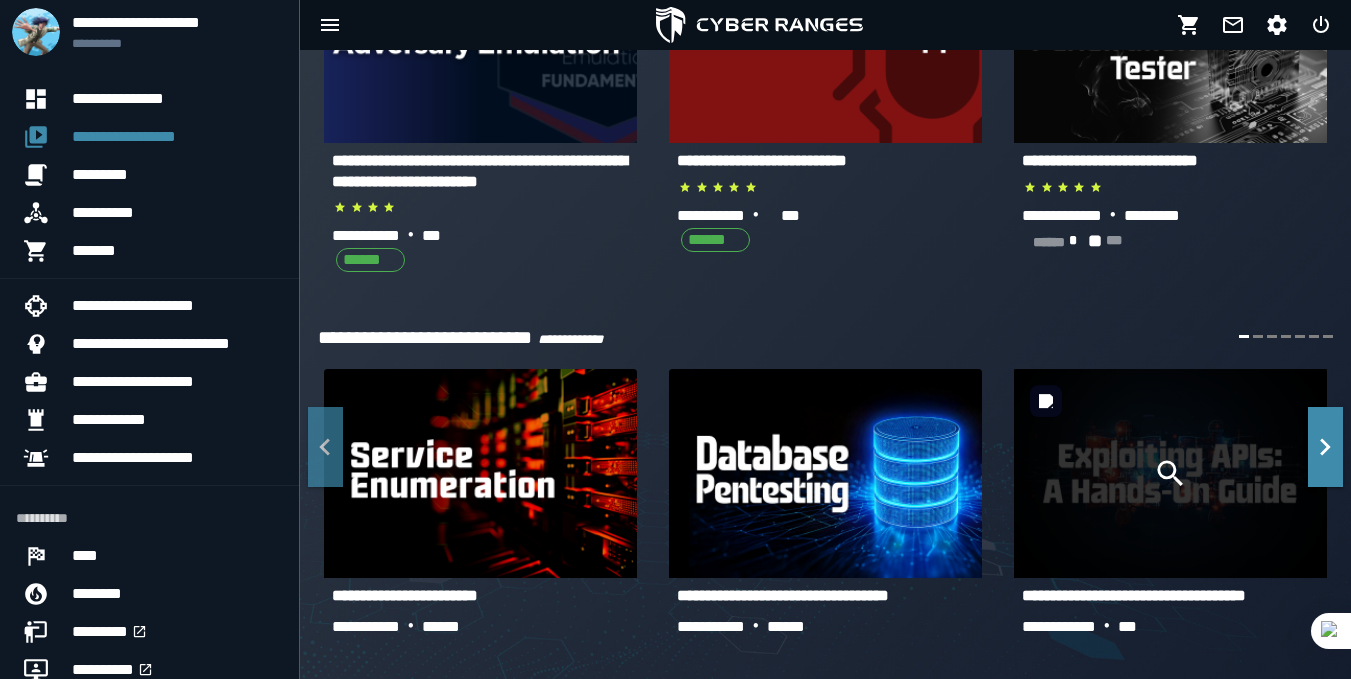 click 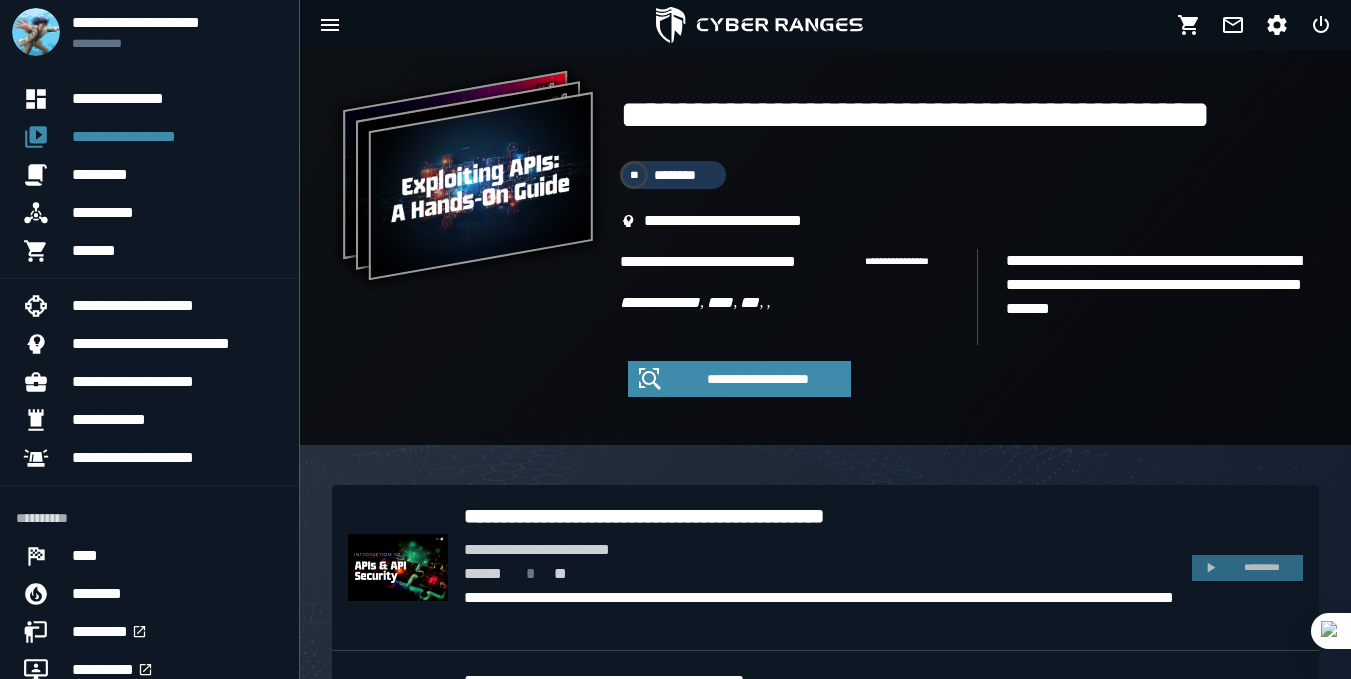 scroll, scrollTop: 64, scrollLeft: 0, axis: vertical 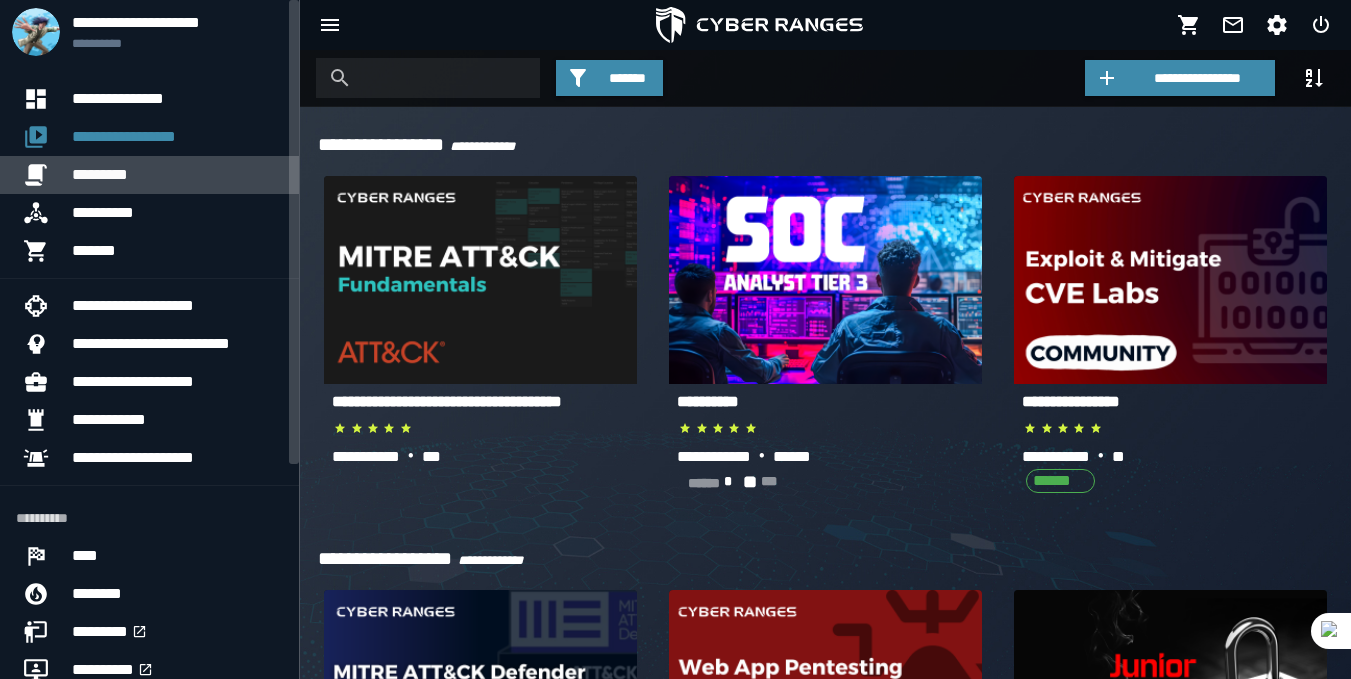 click on "*********" at bounding box center (177, 175) 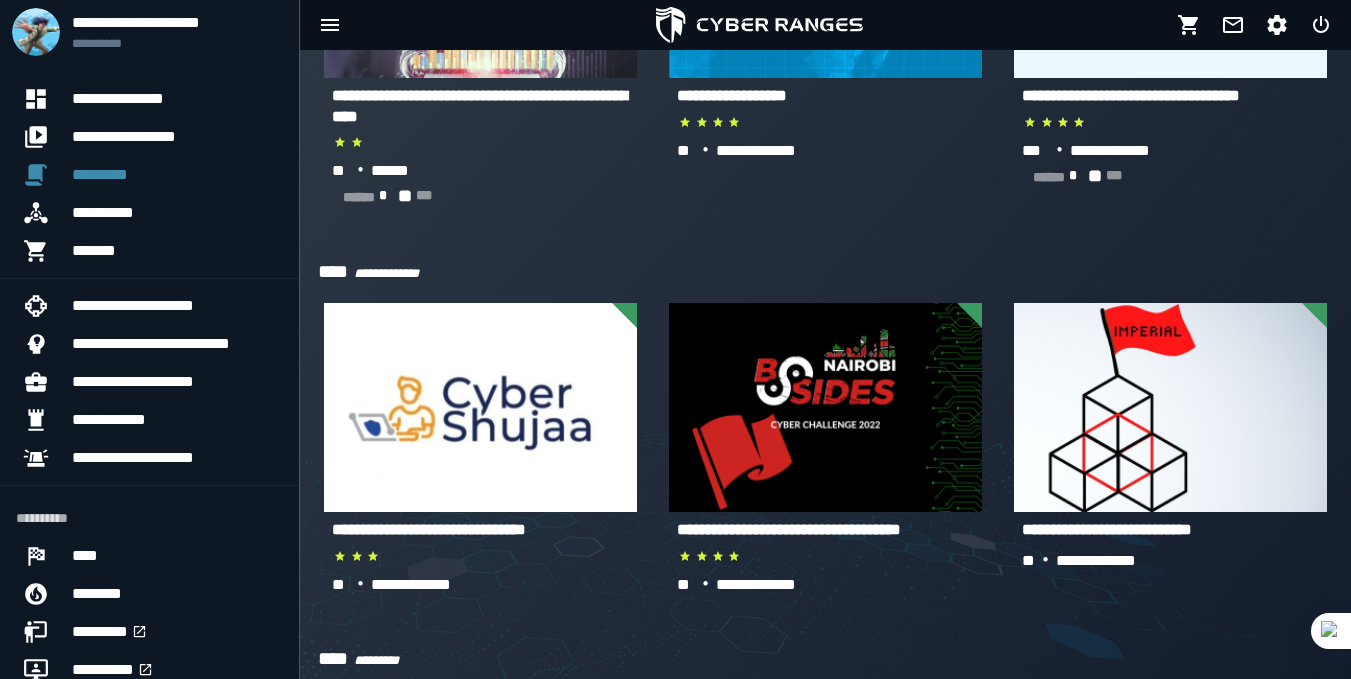 scroll, scrollTop: 7322, scrollLeft: 0, axis: vertical 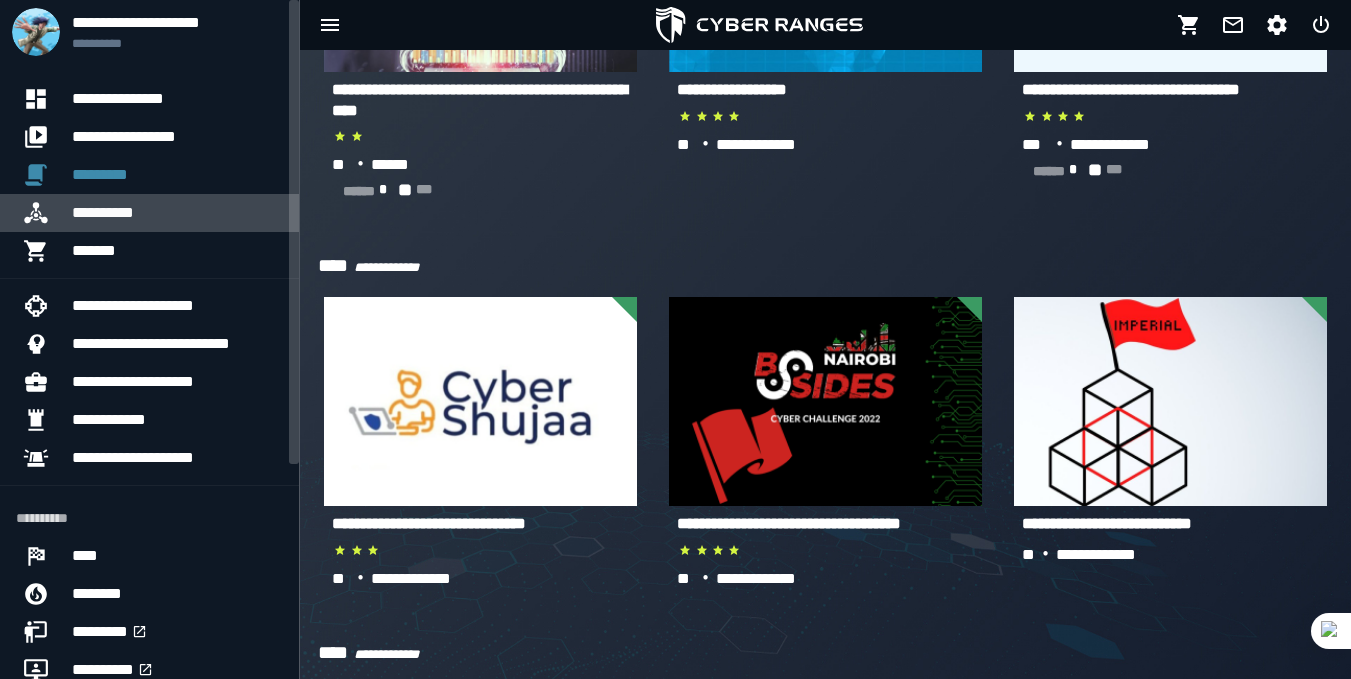 click on "**********" at bounding box center [103, 212] 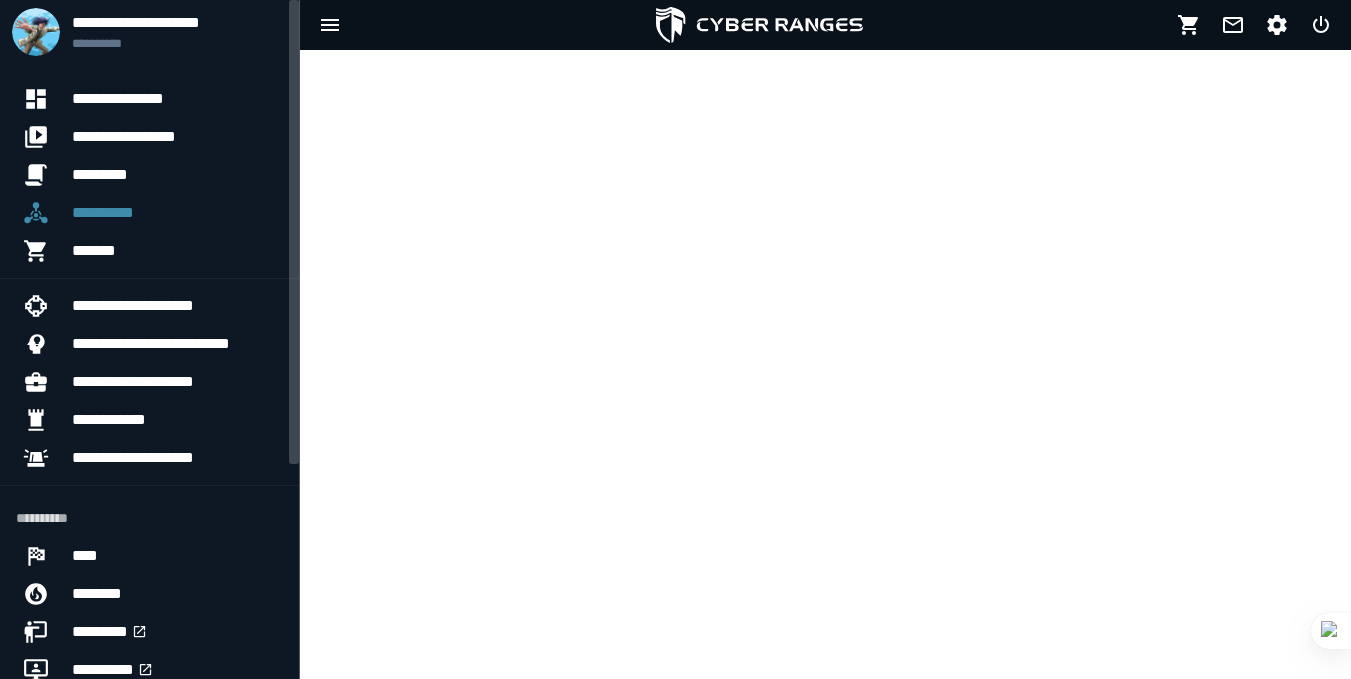 scroll, scrollTop: 0, scrollLeft: 0, axis: both 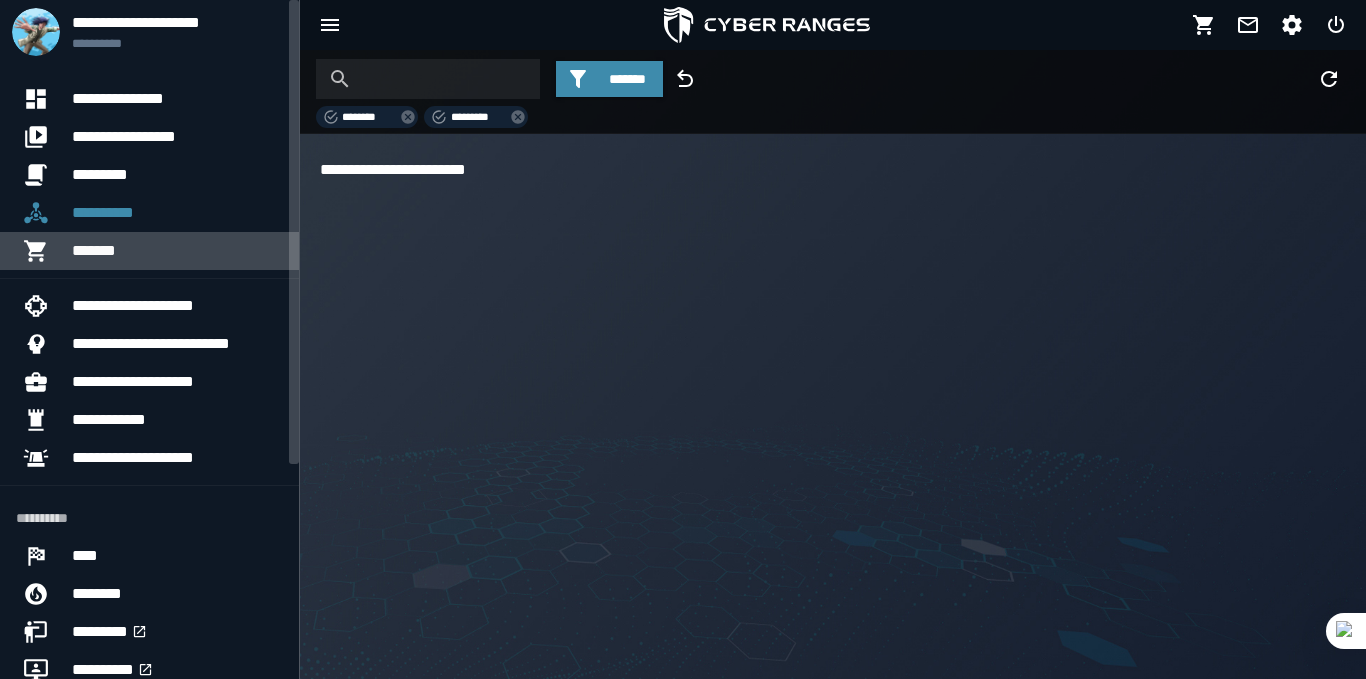 click on "*******" at bounding box center [94, 250] 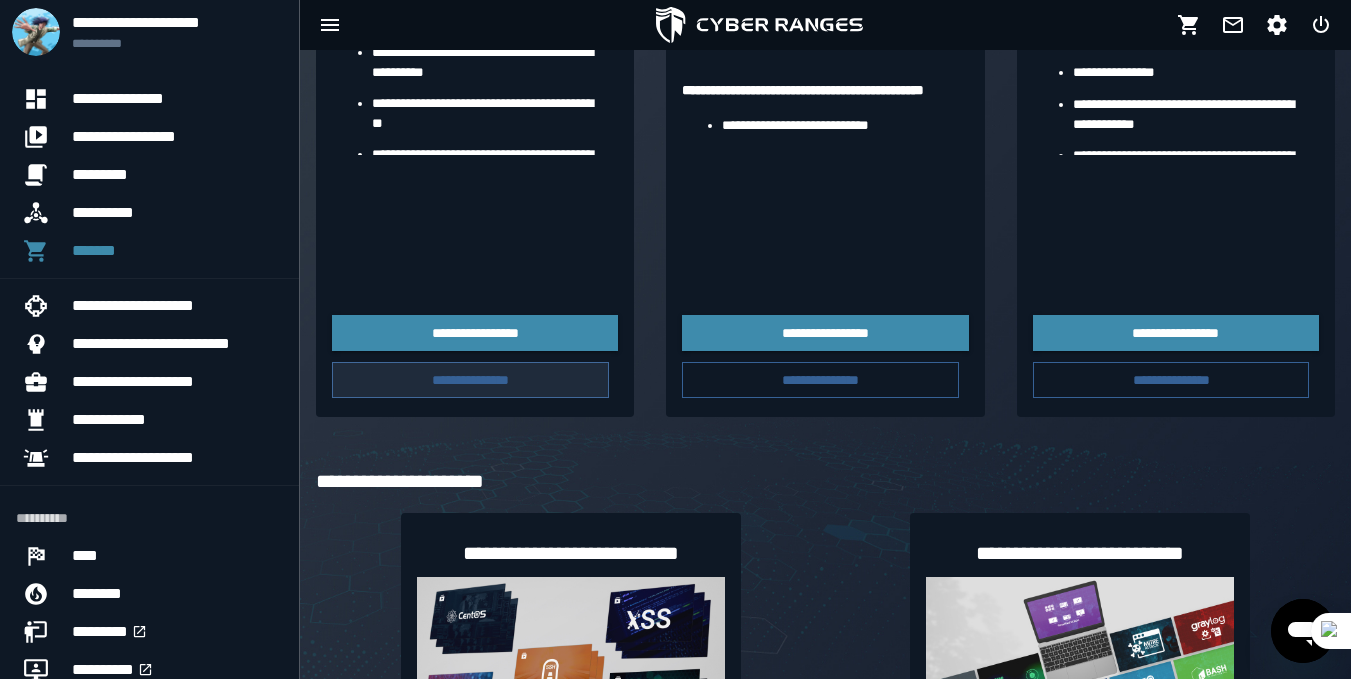 scroll, scrollTop: 529, scrollLeft: 0, axis: vertical 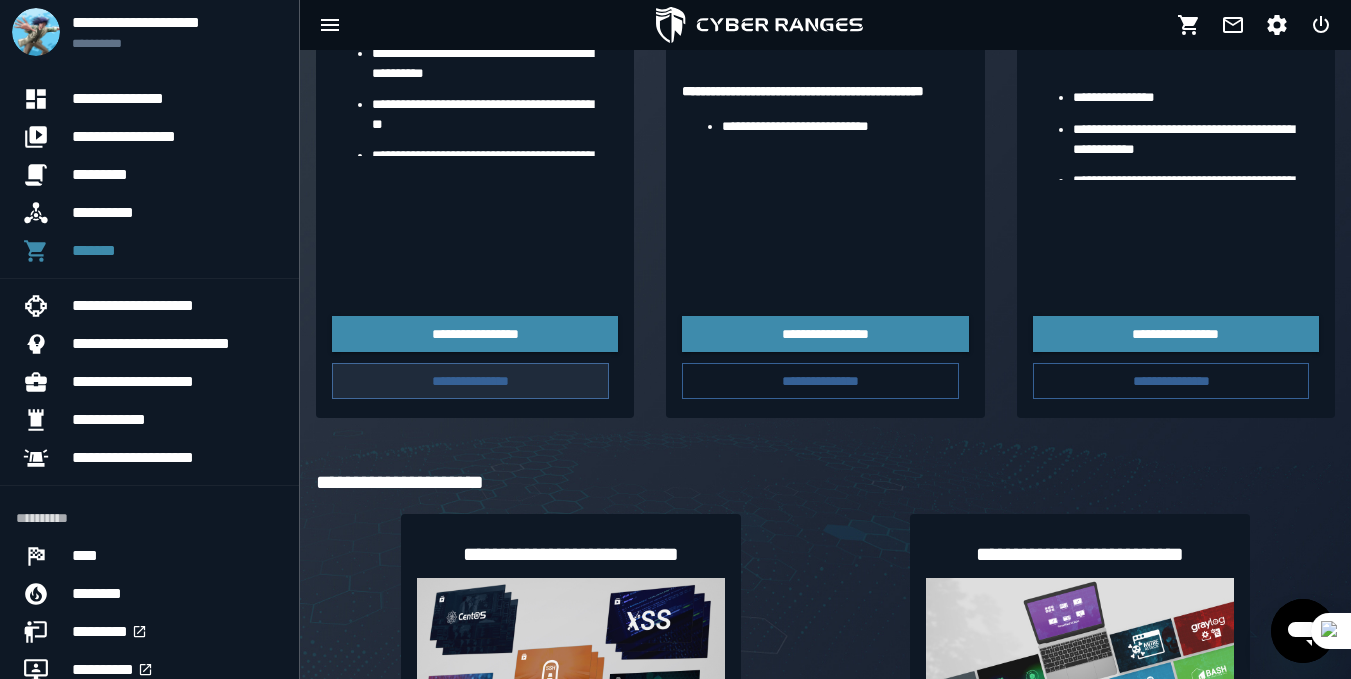 click on "**********" at bounding box center [470, 381] 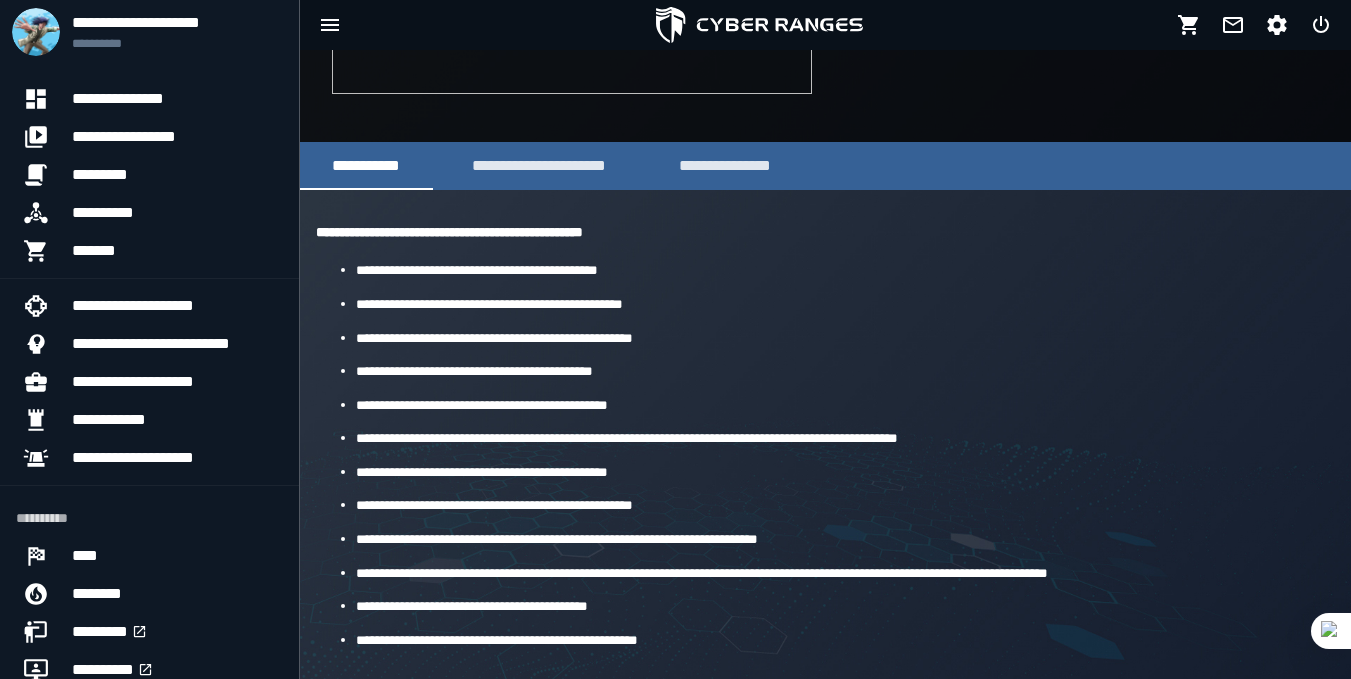 scroll, scrollTop: 359, scrollLeft: 0, axis: vertical 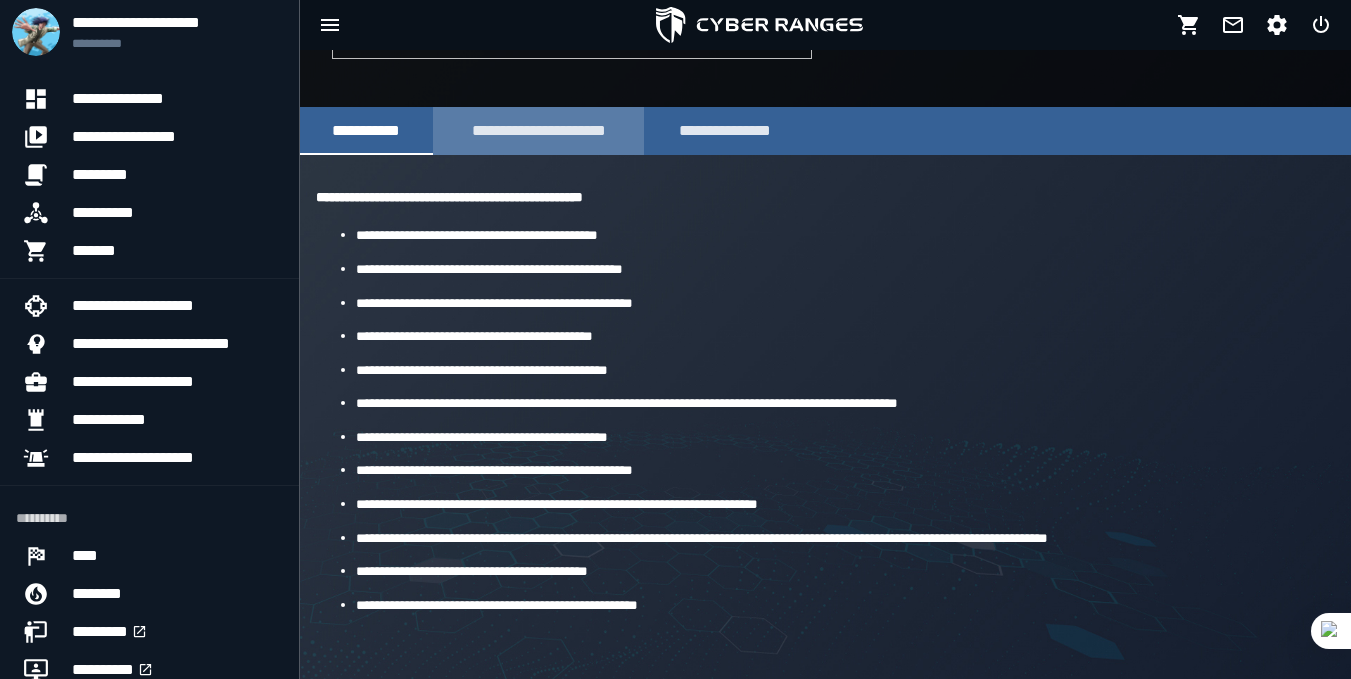 click on "**********" at bounding box center [539, 130] 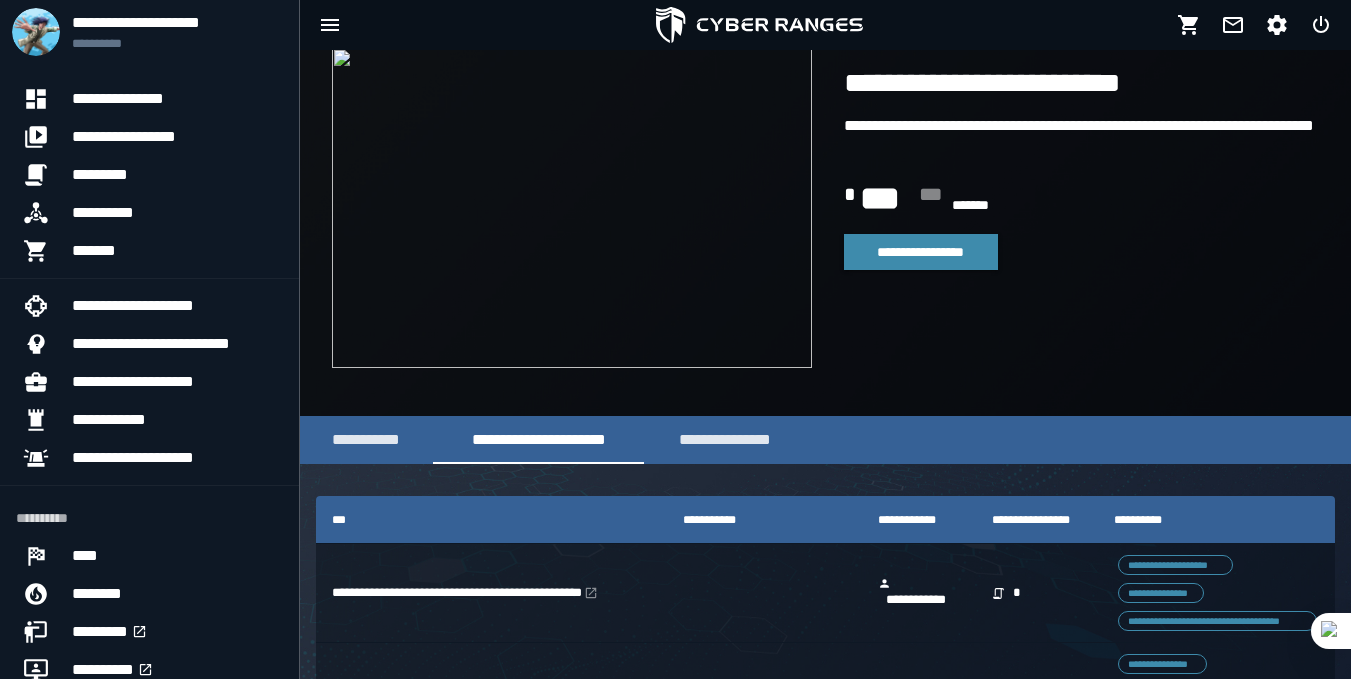scroll, scrollTop: 0, scrollLeft: 0, axis: both 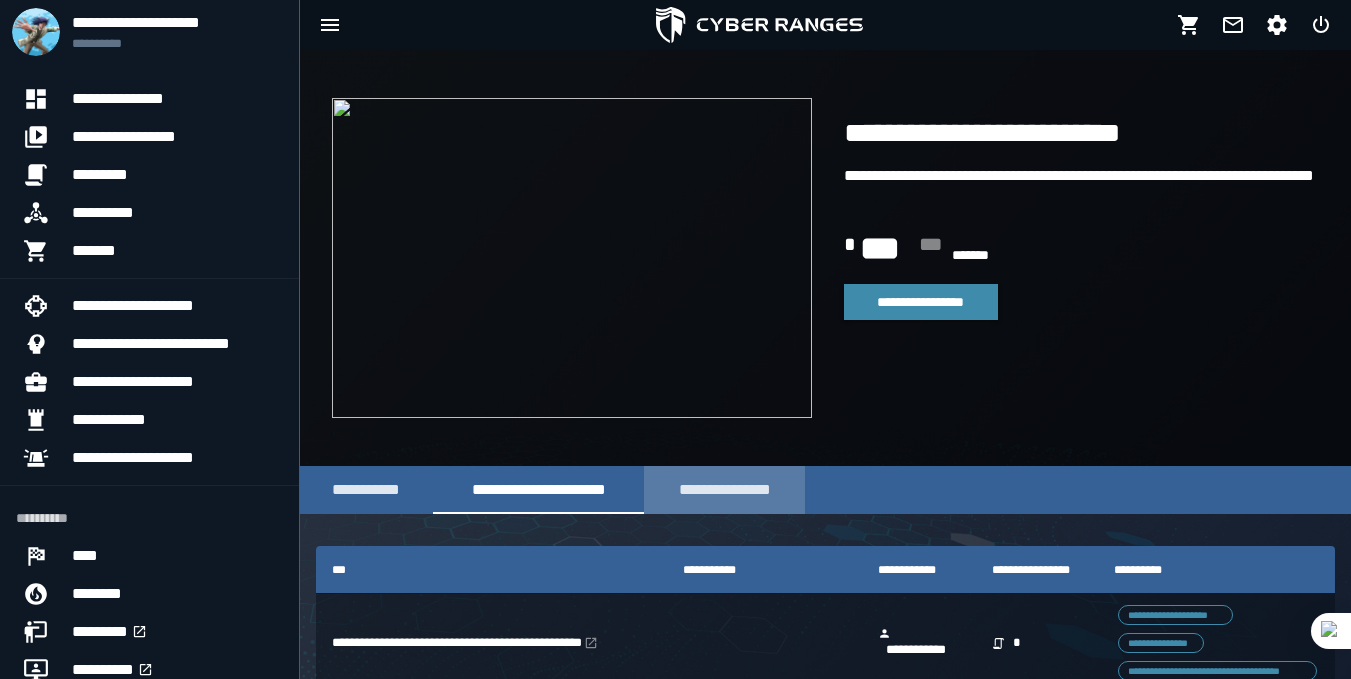 click on "**********" at bounding box center (724, 489) 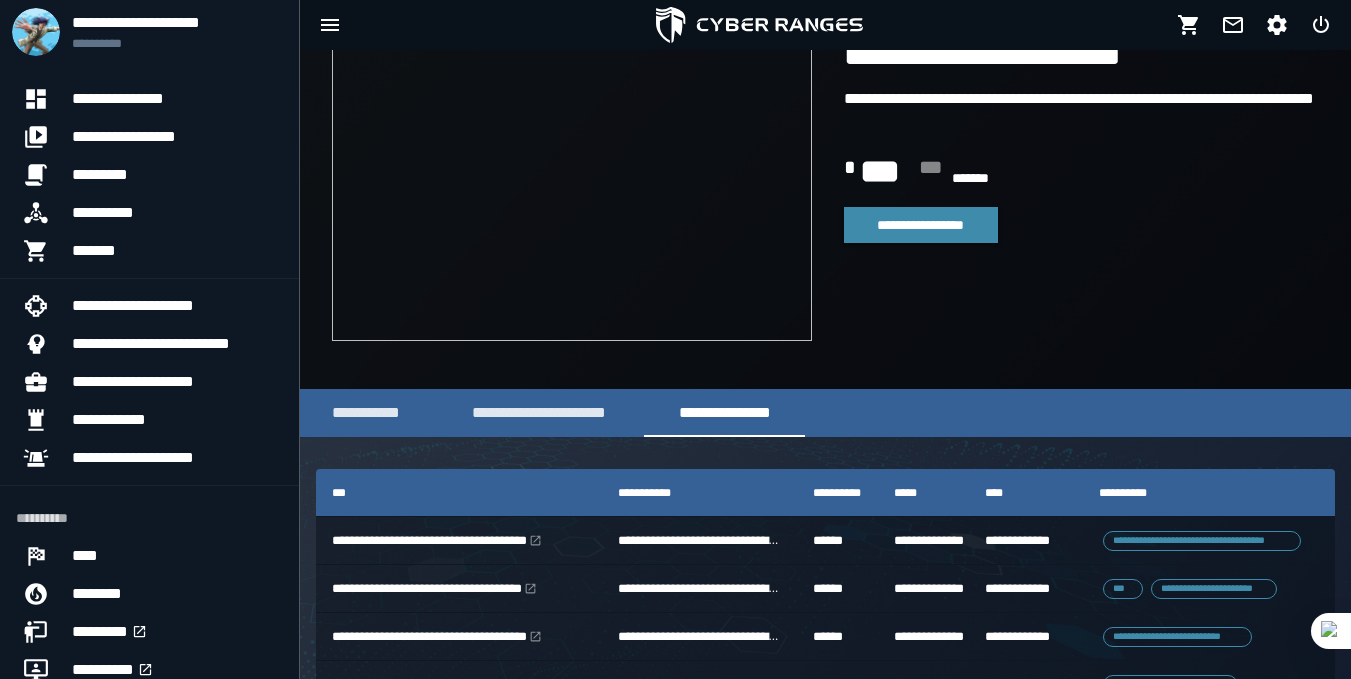 scroll, scrollTop: 0, scrollLeft: 0, axis: both 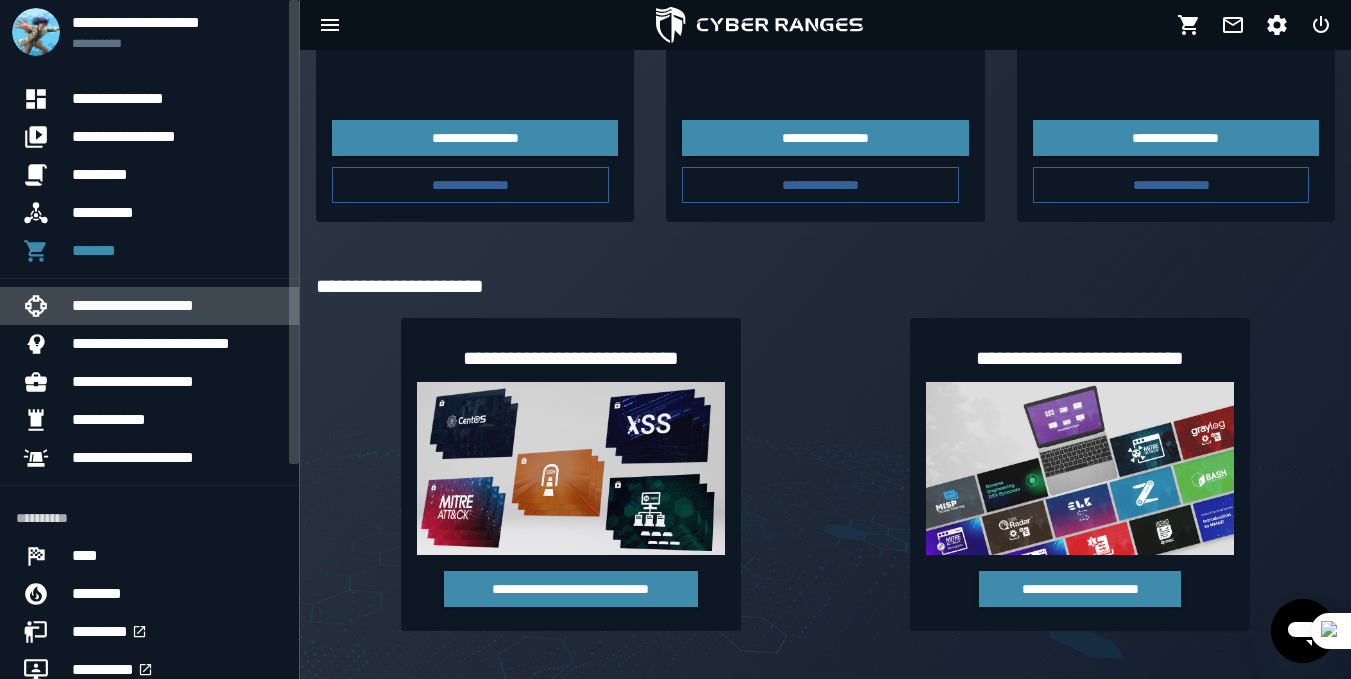click on "**********" at bounding box center [133, 305] 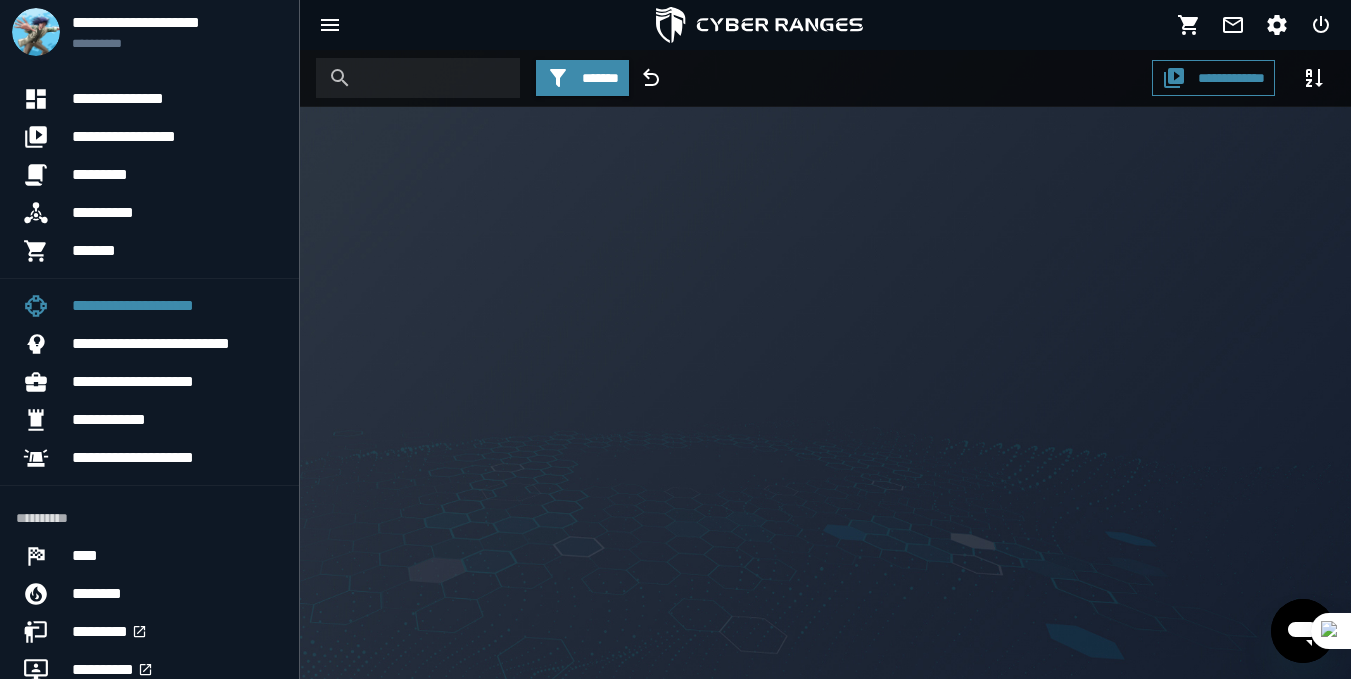scroll, scrollTop: 0, scrollLeft: 0, axis: both 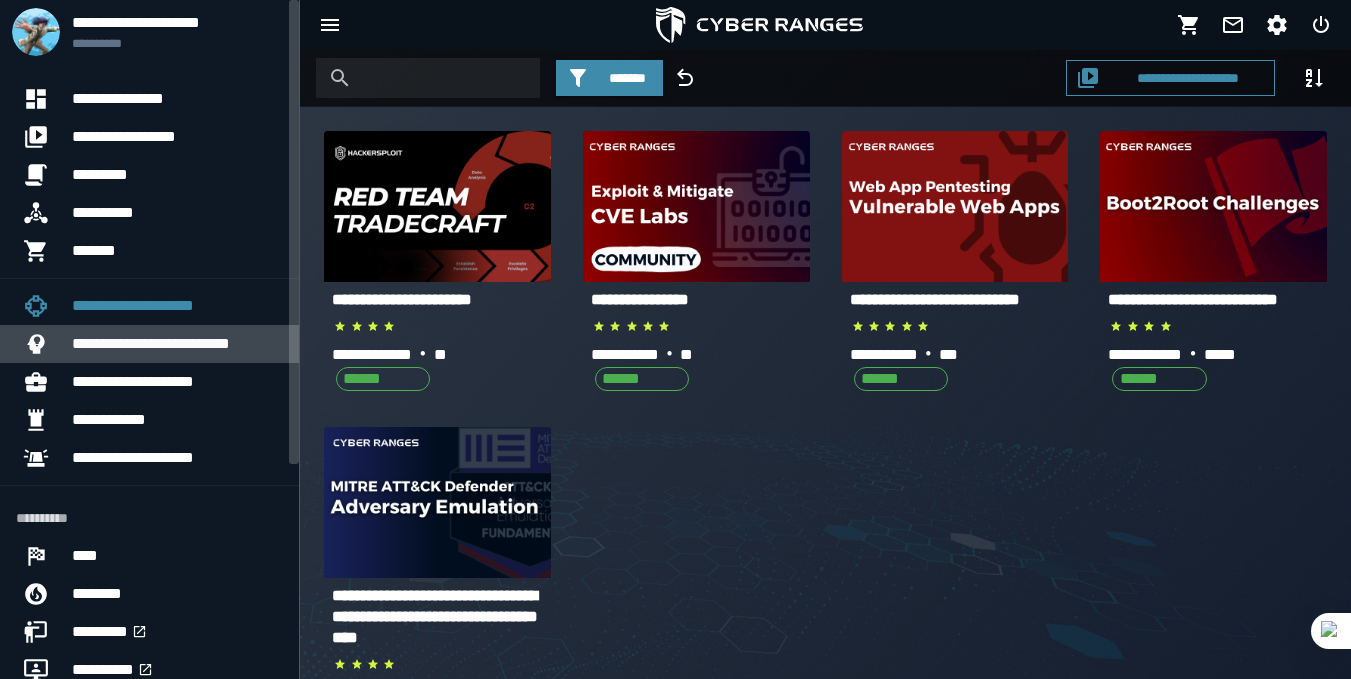 click on "**********" at bounding box center (151, 343) 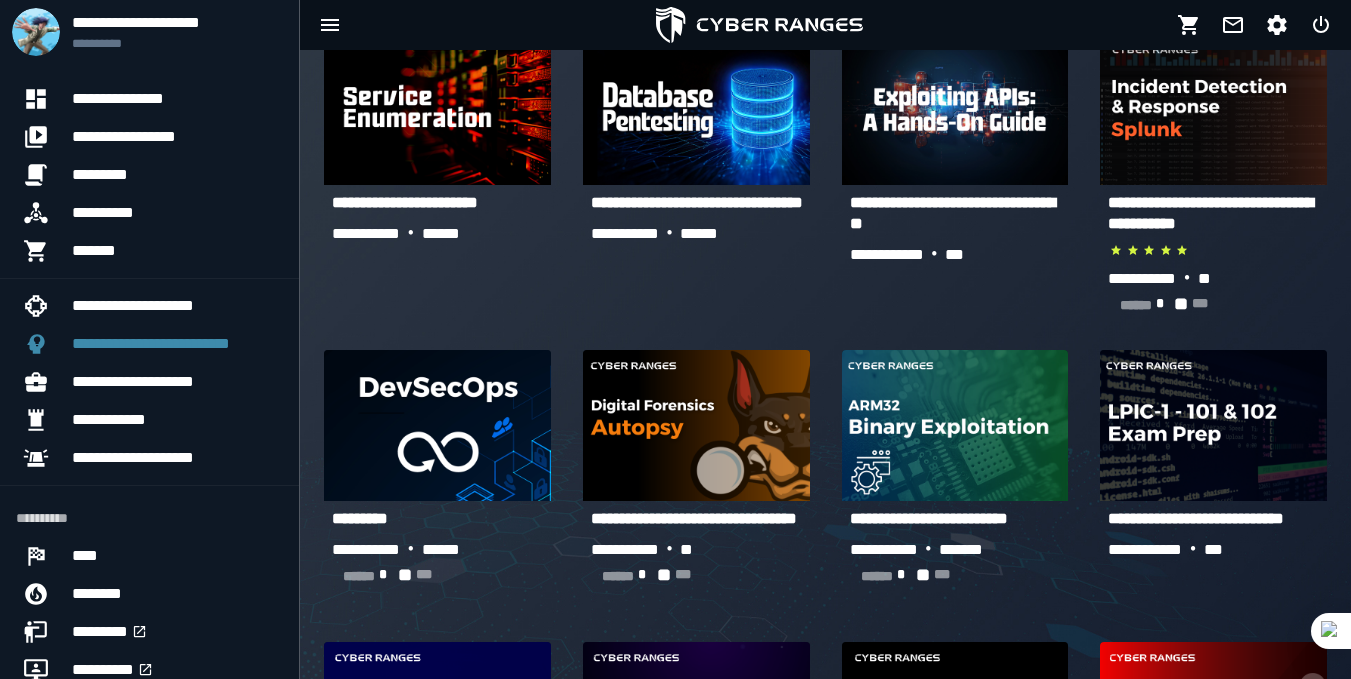 scroll, scrollTop: 125, scrollLeft: 0, axis: vertical 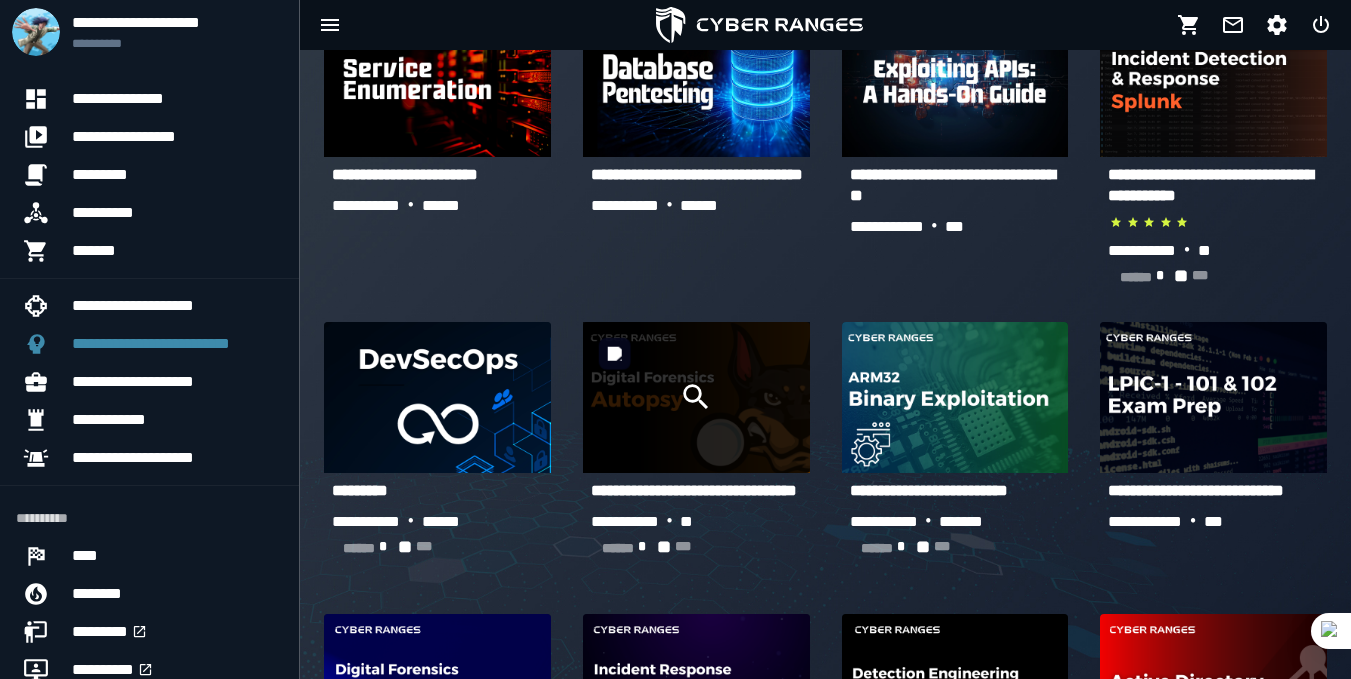 click 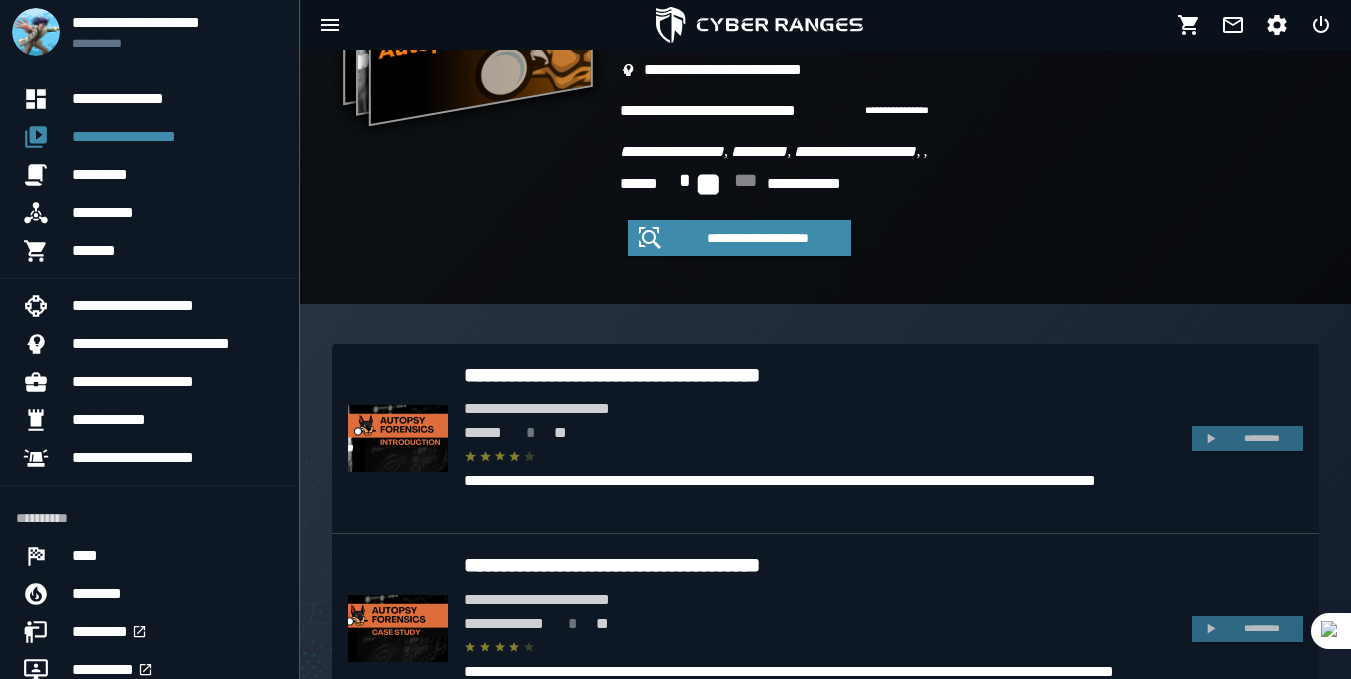 scroll, scrollTop: 0, scrollLeft: 0, axis: both 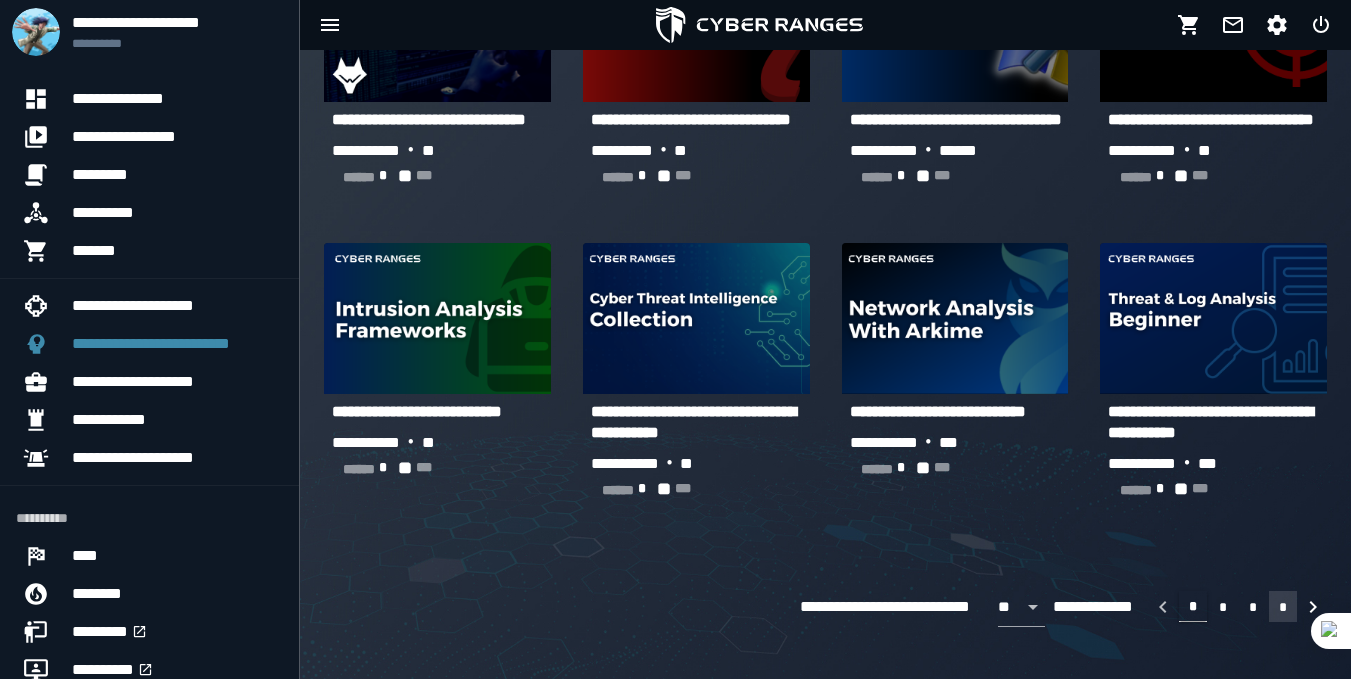 click on "*" at bounding box center (1283, 606) 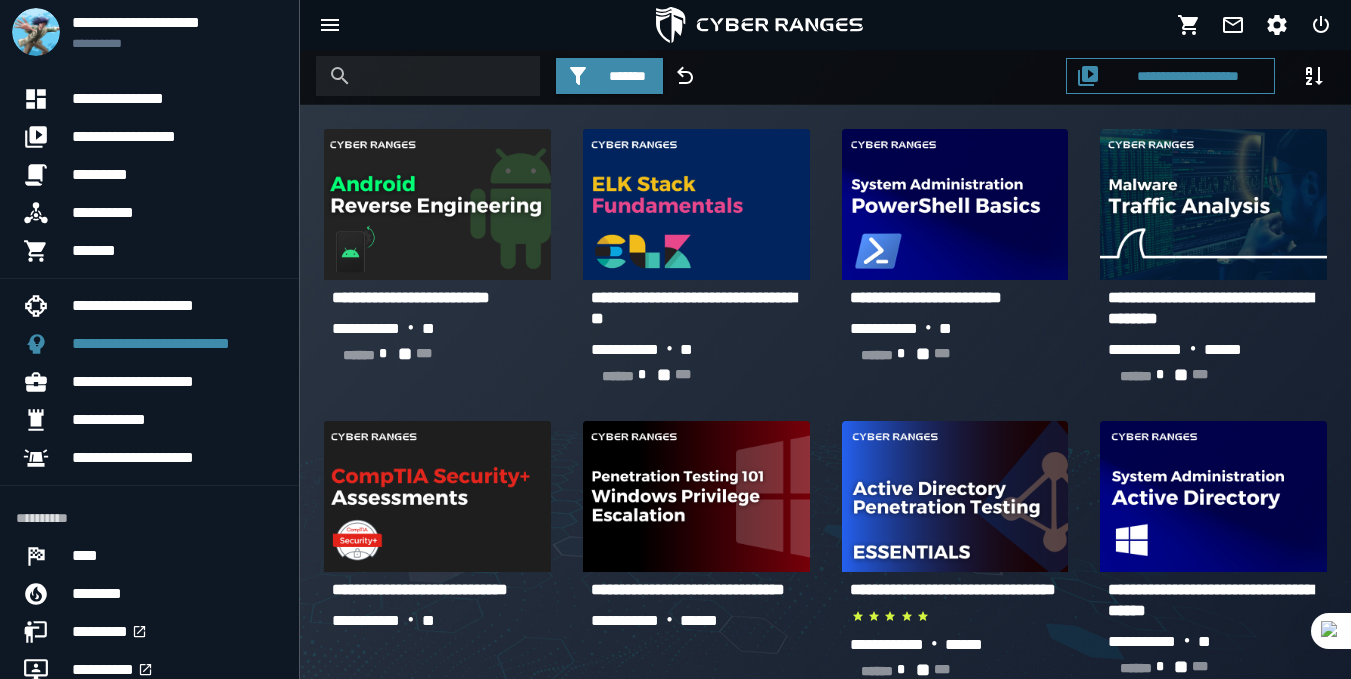 scroll, scrollTop: 0, scrollLeft: 0, axis: both 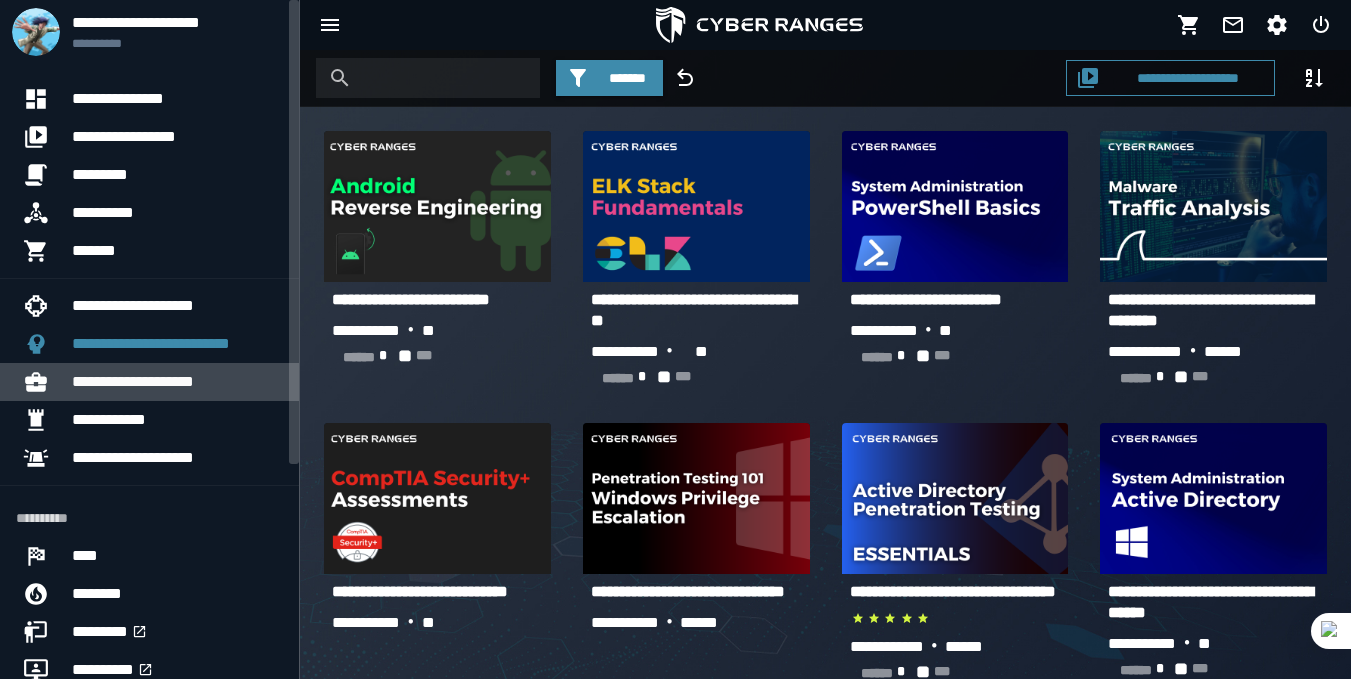 click on "**********" at bounding box center [177, 382] 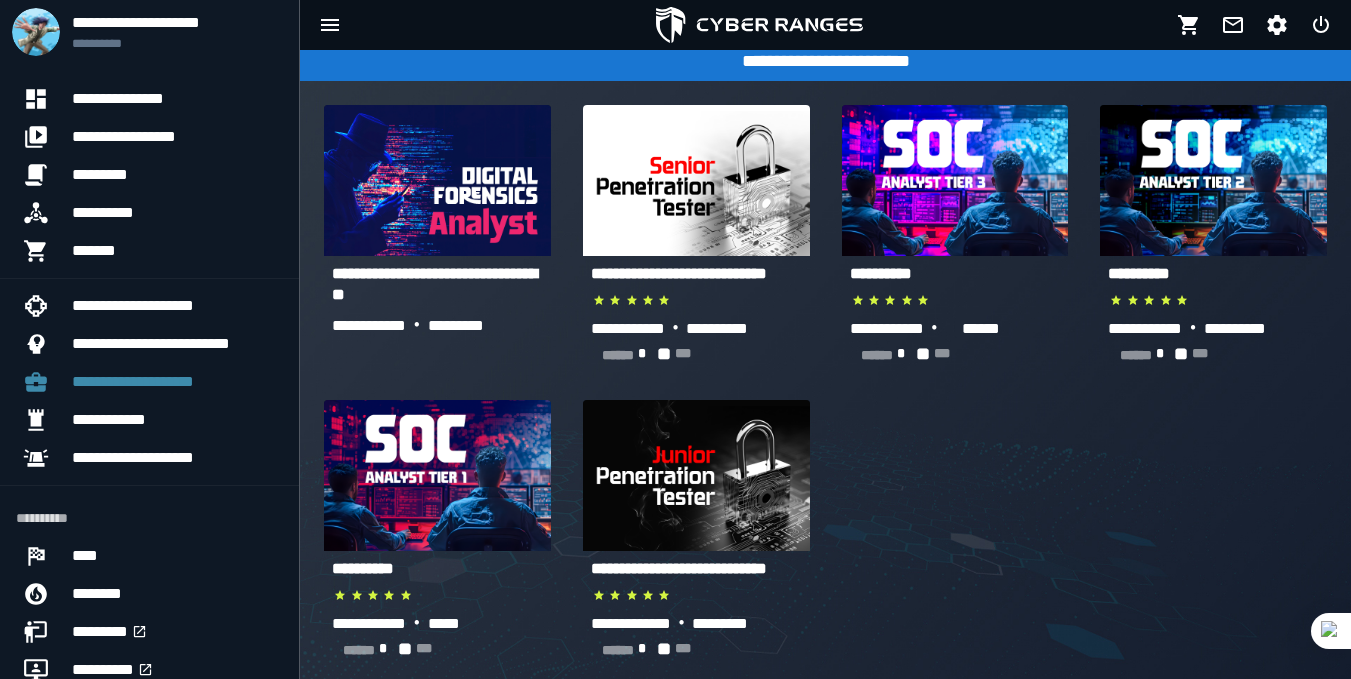 scroll, scrollTop: 63, scrollLeft: 0, axis: vertical 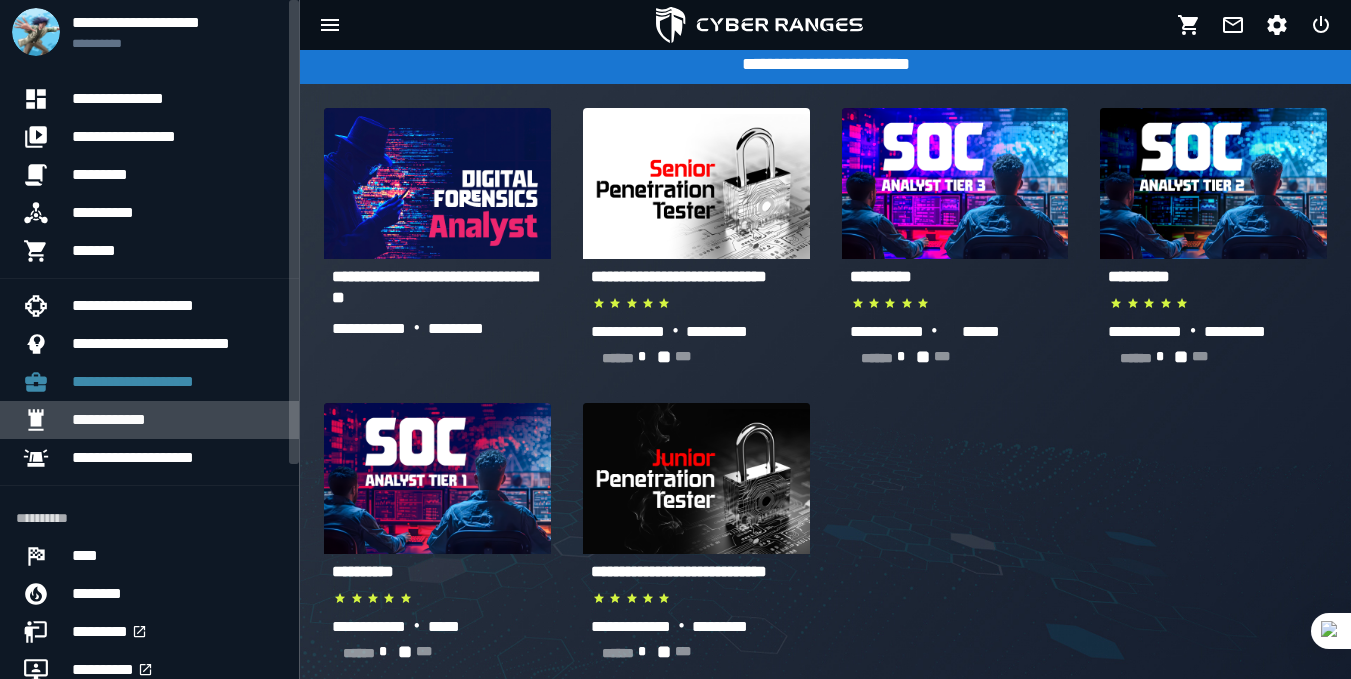 click on "**********" at bounding box center (177, 420) 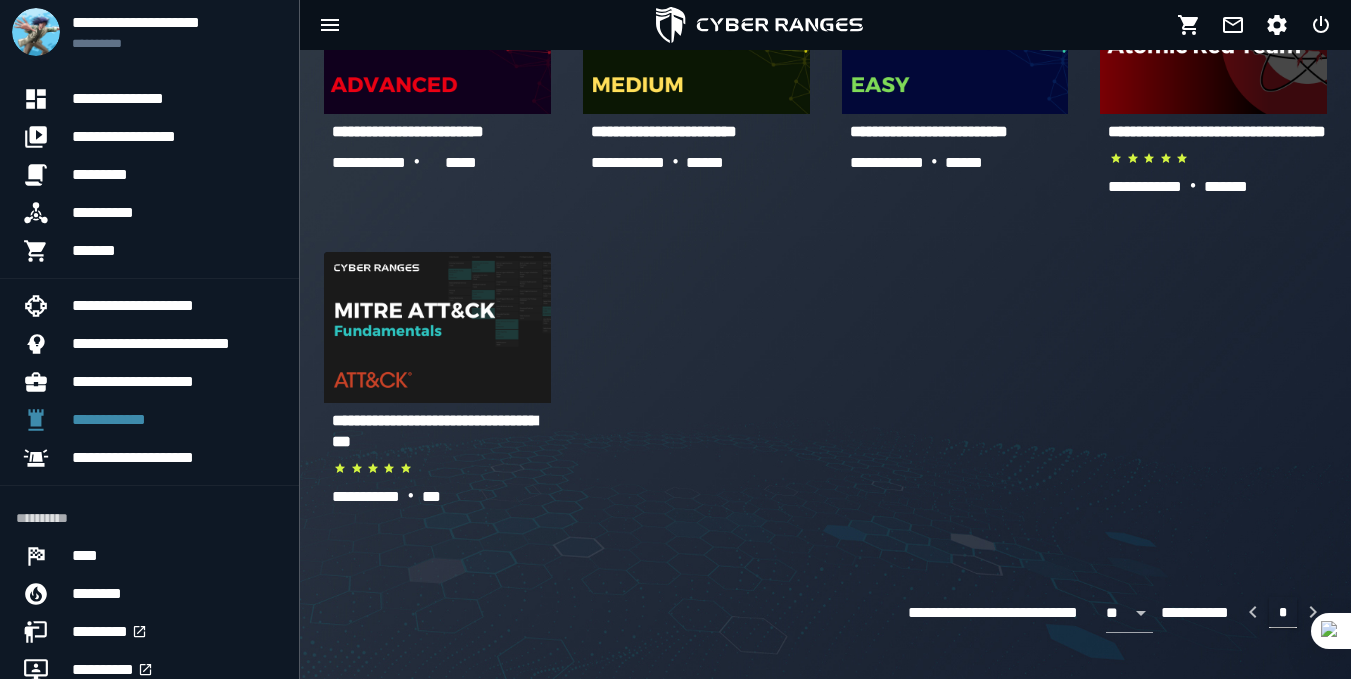 scroll, scrollTop: 174, scrollLeft: 0, axis: vertical 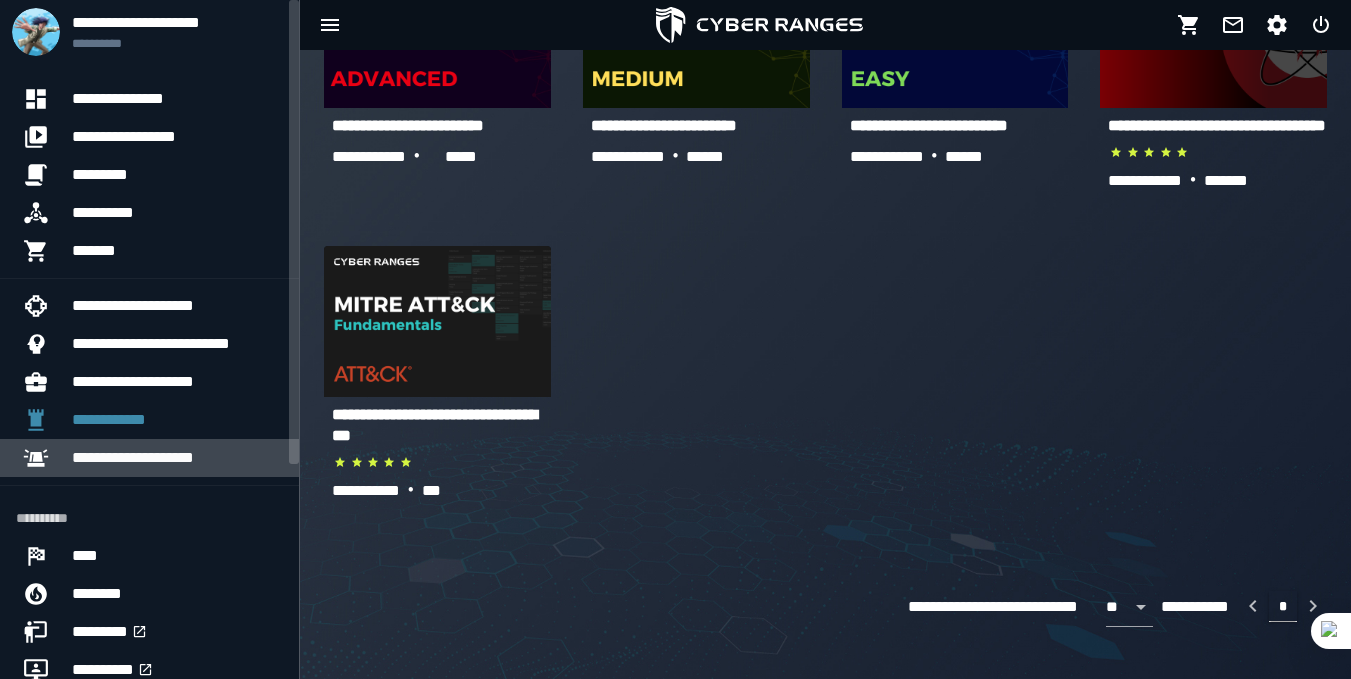 click on "**********" at bounding box center [133, 457] 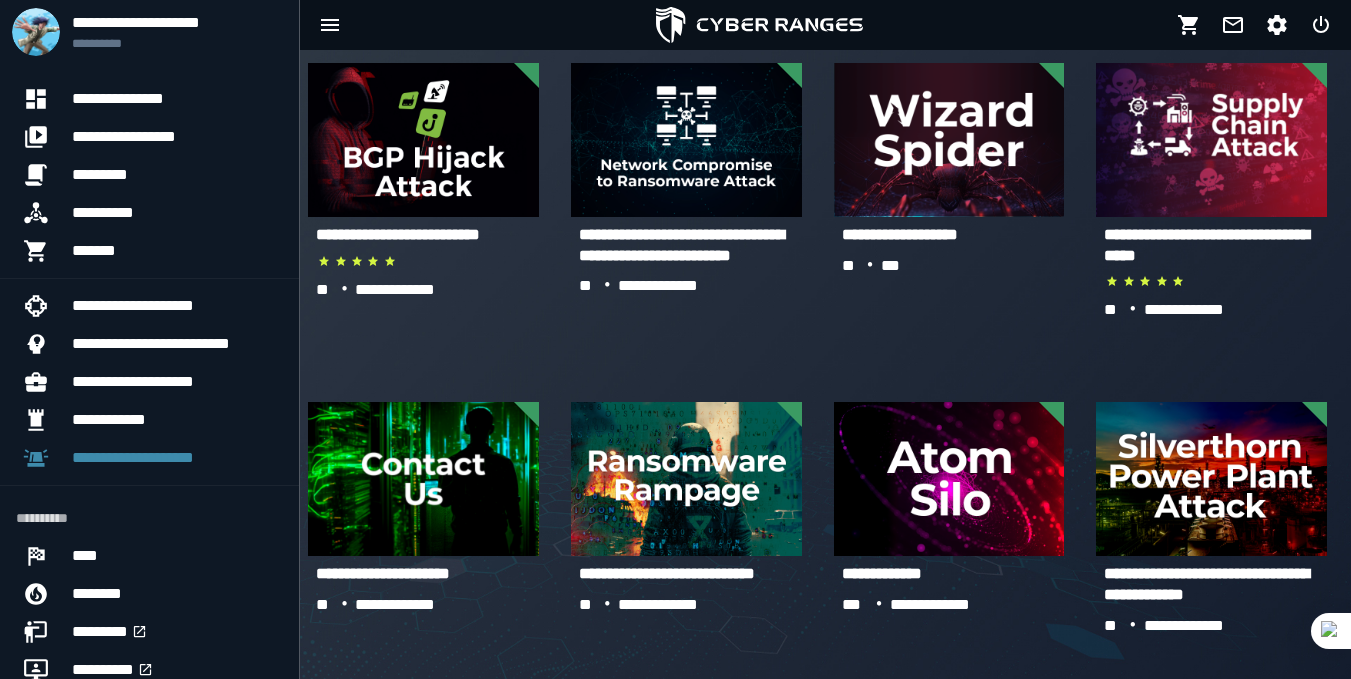 scroll, scrollTop: 1205, scrollLeft: 0, axis: vertical 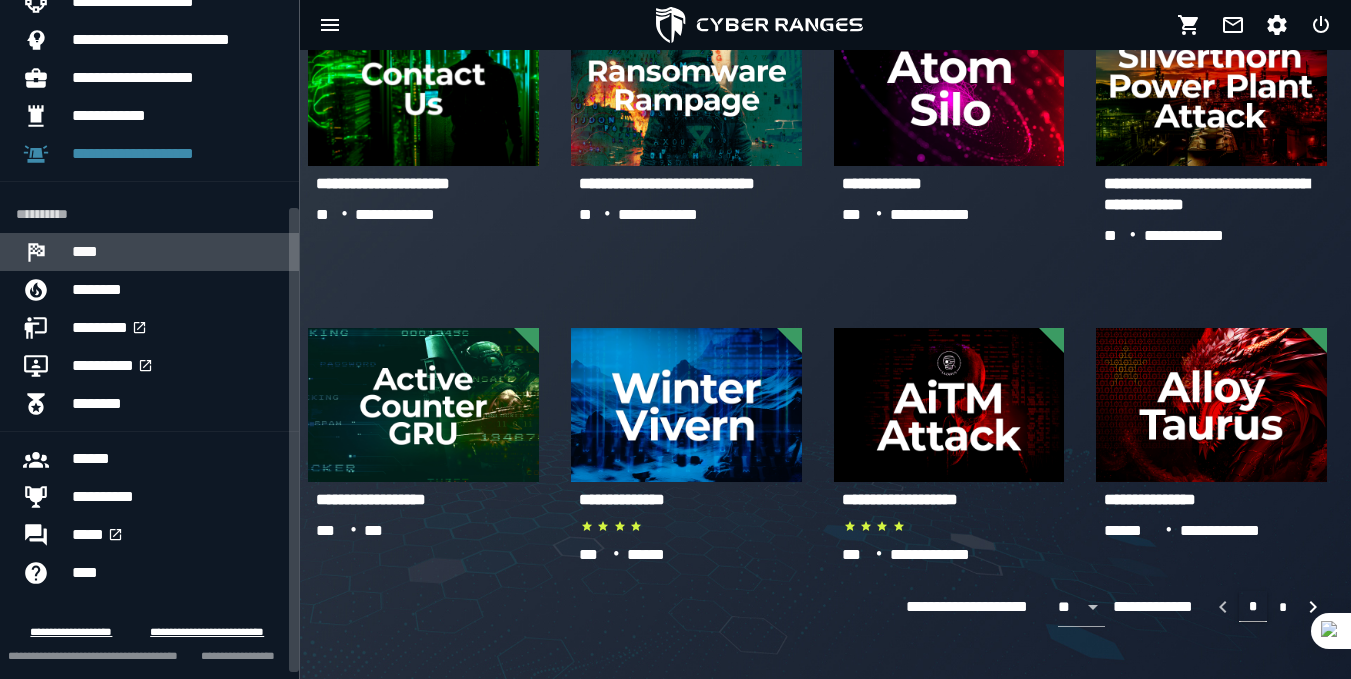 click on "****" at bounding box center (85, 251) 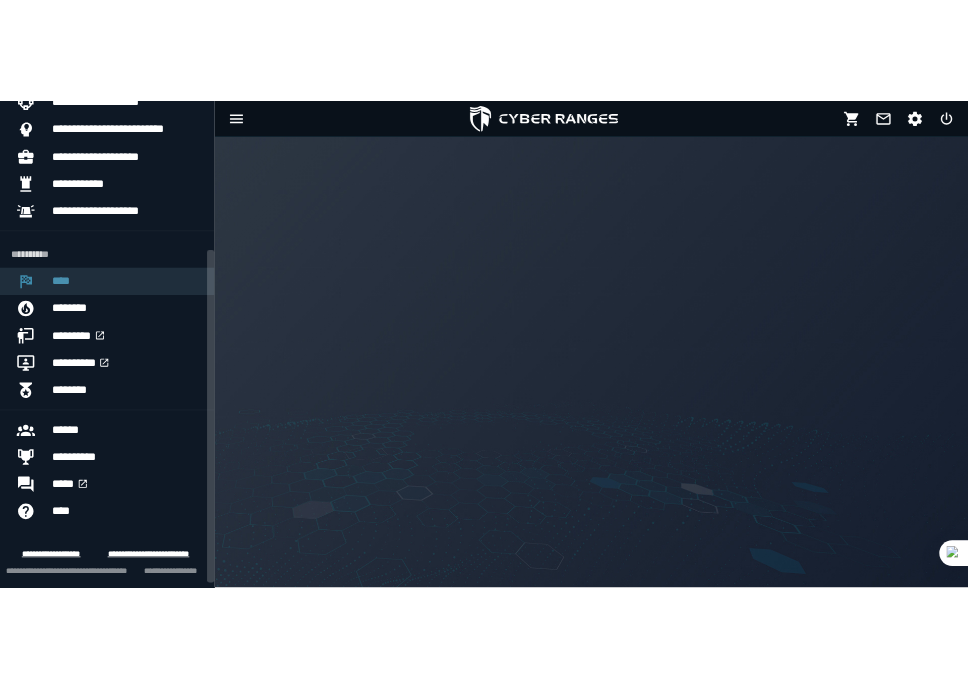 scroll, scrollTop: 0, scrollLeft: 0, axis: both 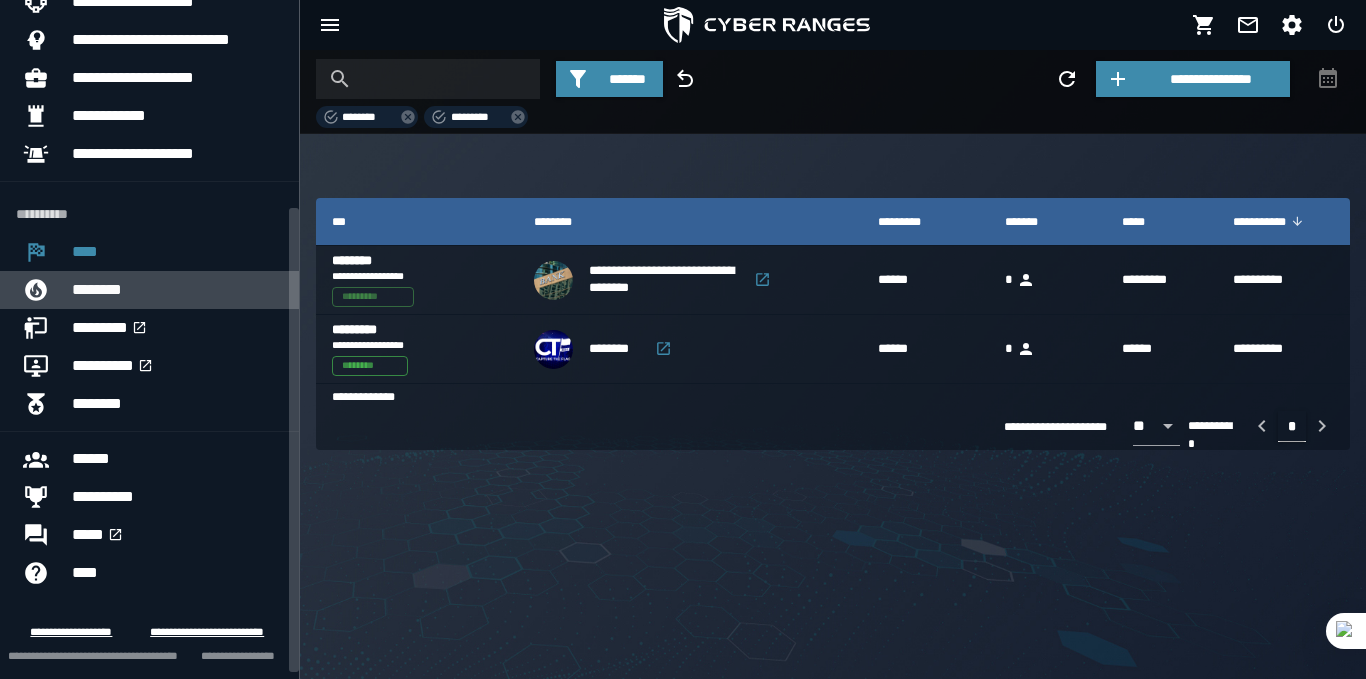 click on "********" at bounding box center [177, 290] 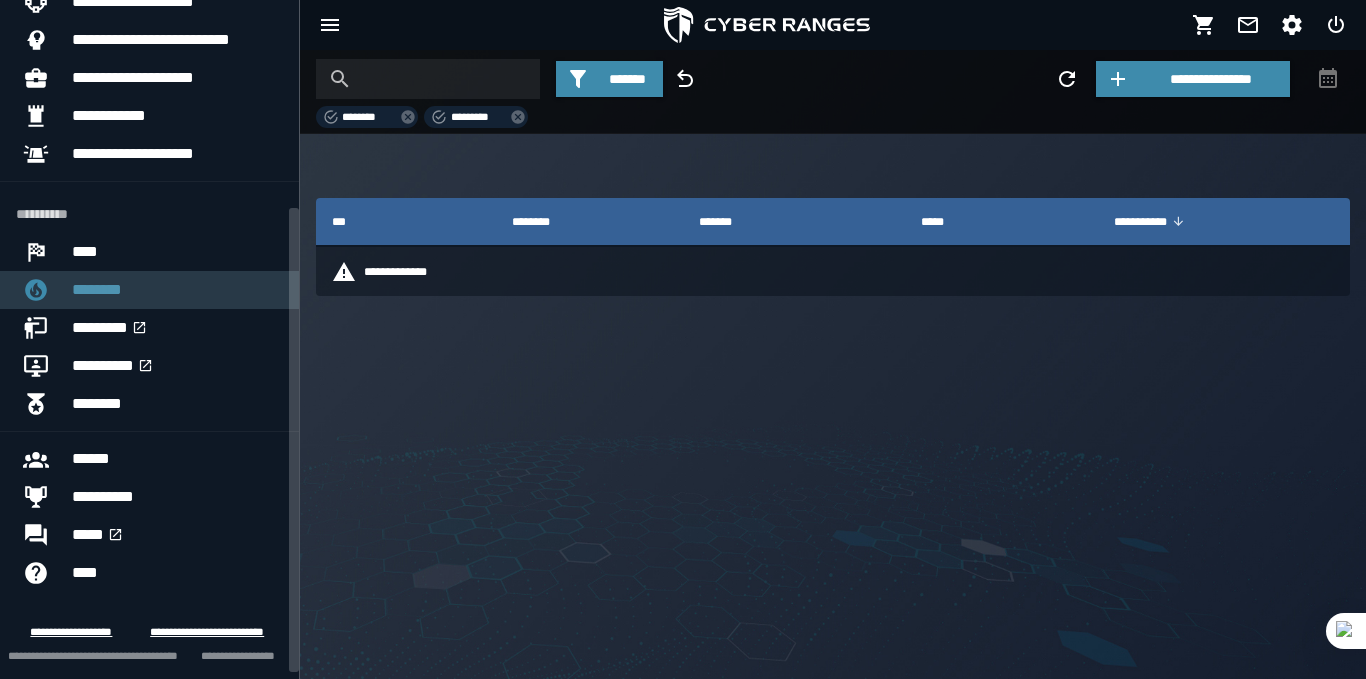 click on "********" at bounding box center [177, 290] 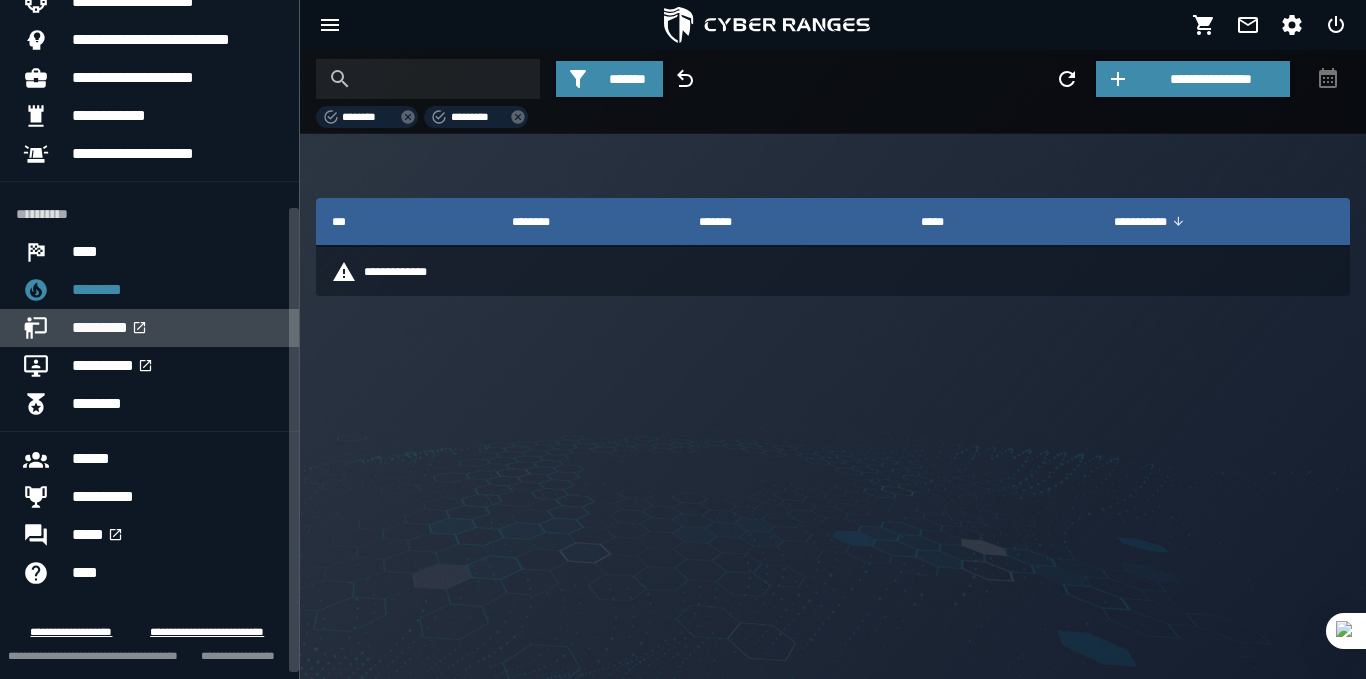 click on "*********" 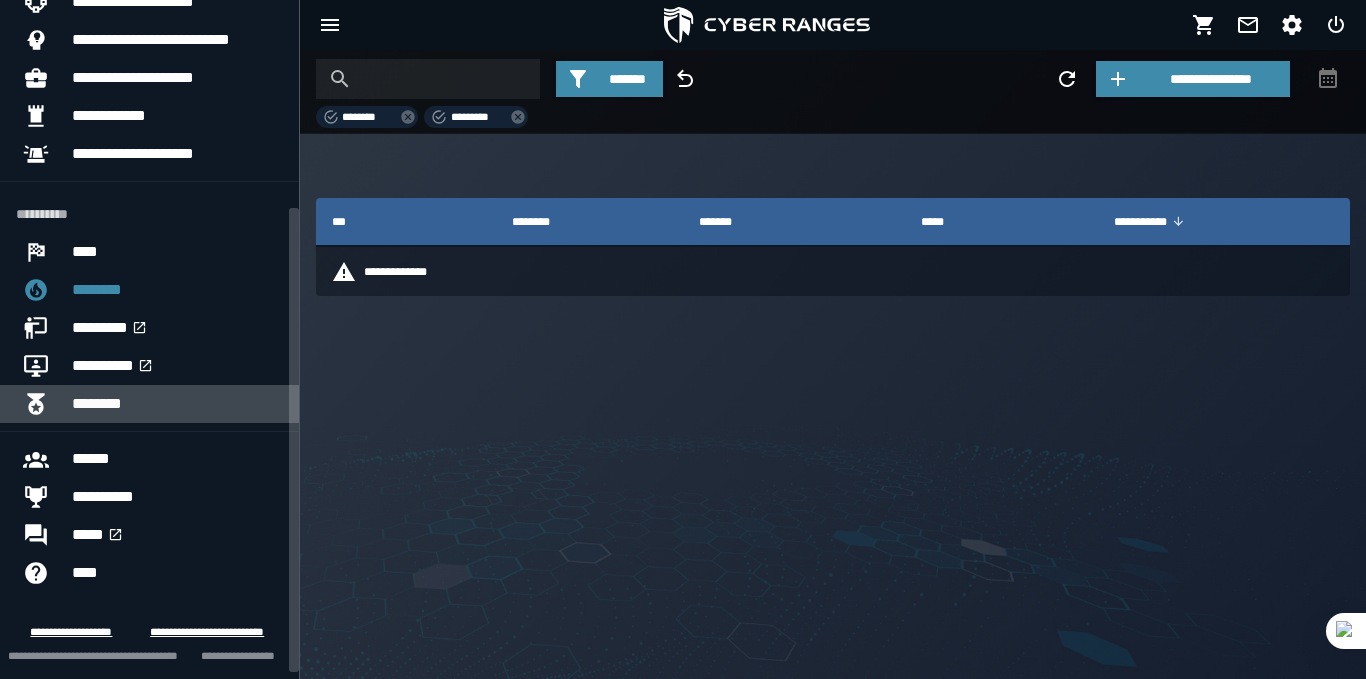 click on "********" at bounding box center (177, 404) 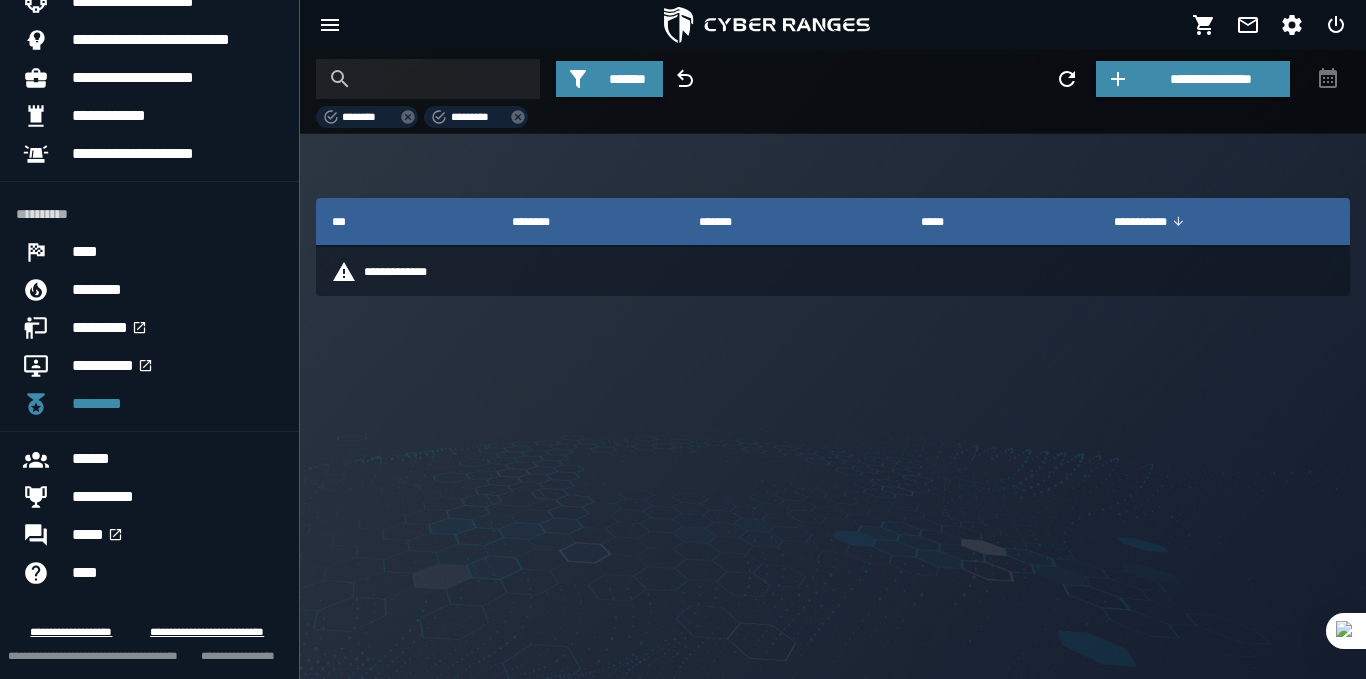 click on "**********" 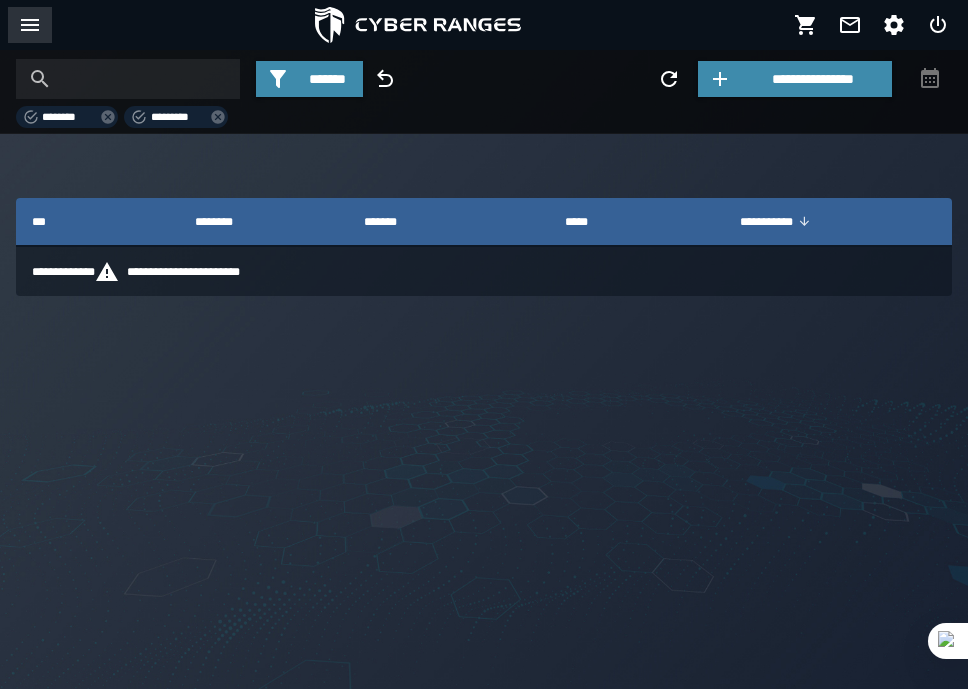 click 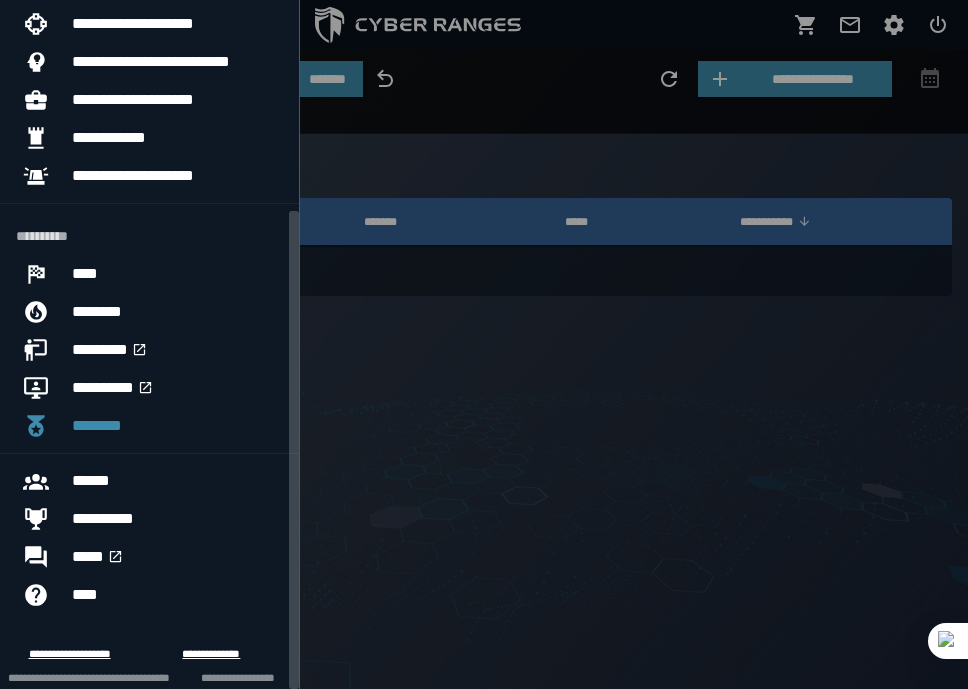 scroll, scrollTop: 304, scrollLeft: 0, axis: vertical 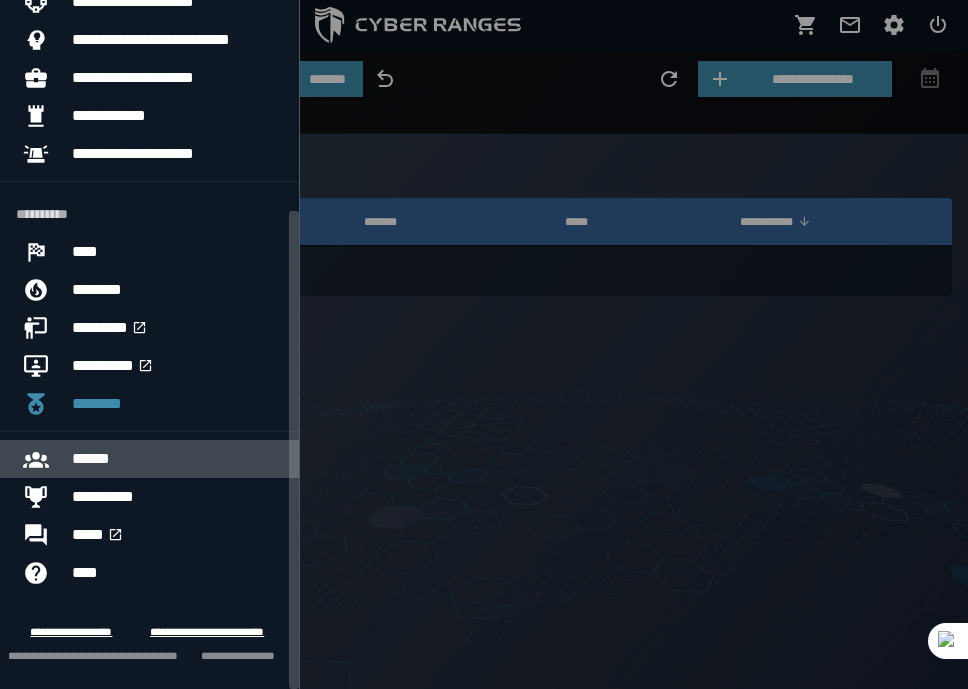 click on "******" at bounding box center (91, 459) 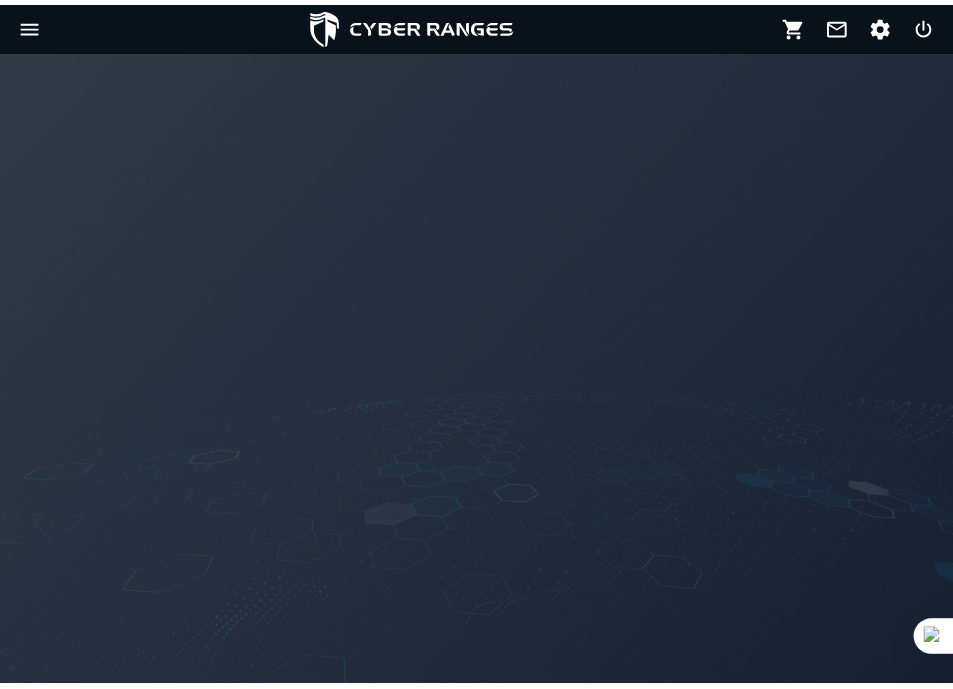 scroll, scrollTop: 223, scrollLeft: 0, axis: vertical 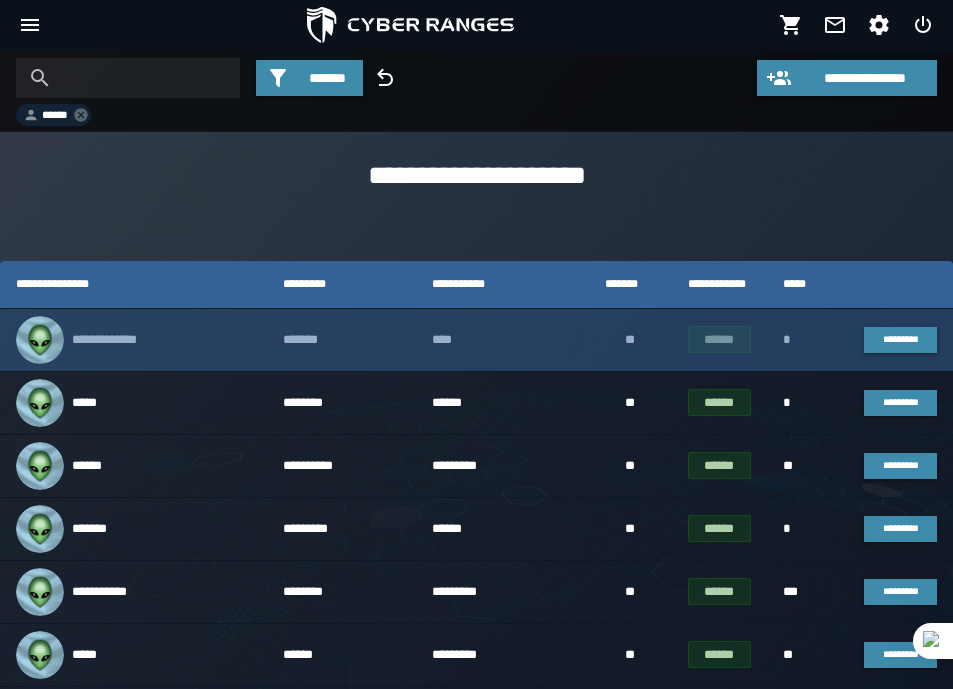 click on "******" at bounding box center [719, 339] 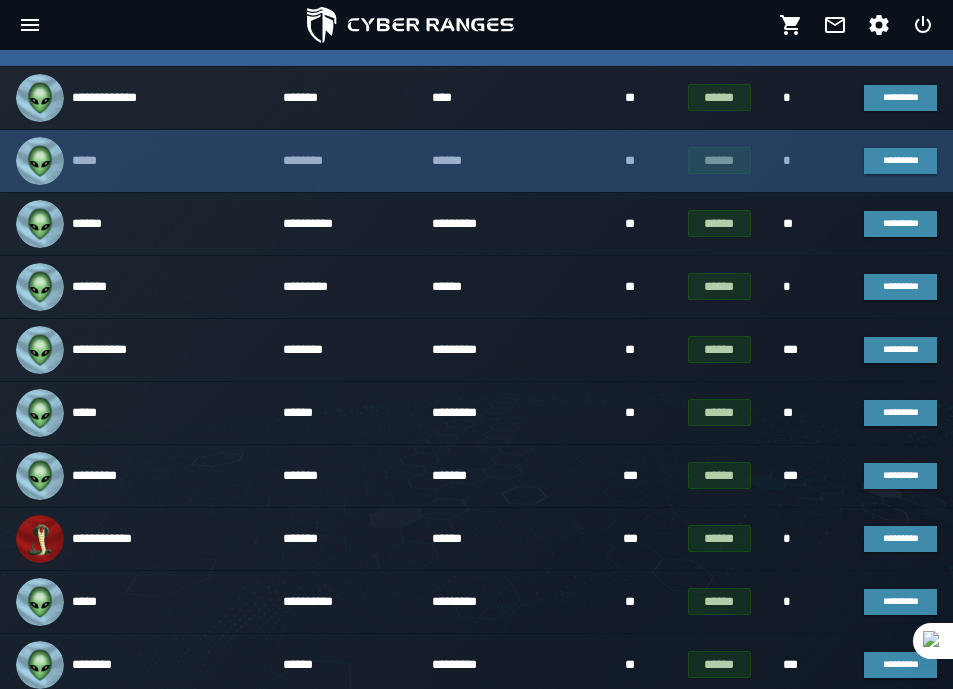 scroll, scrollTop: 299, scrollLeft: 0, axis: vertical 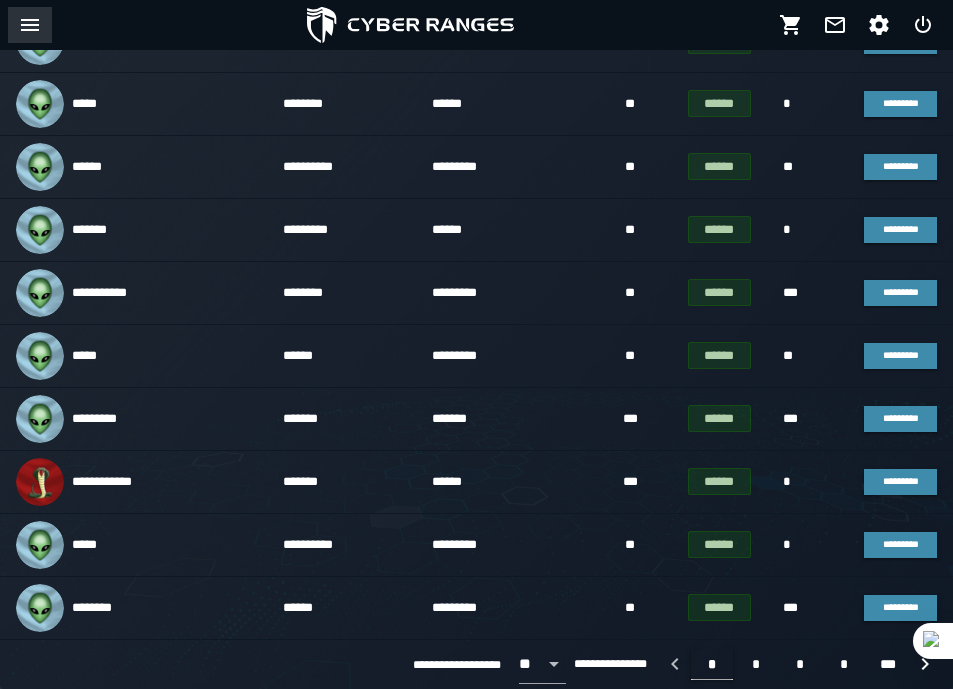 click 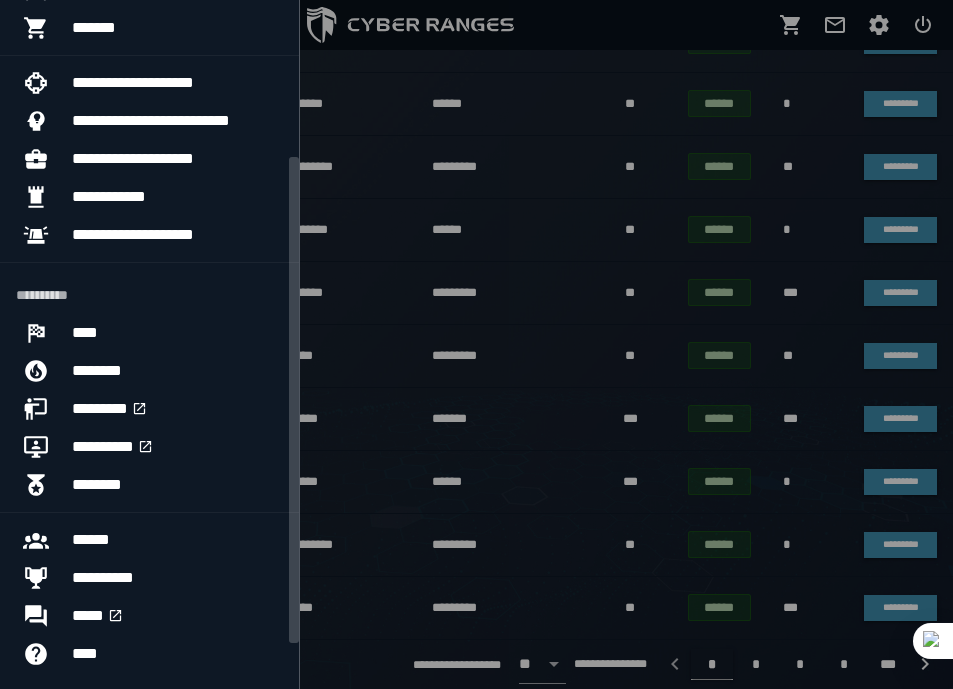 scroll, scrollTop: 0, scrollLeft: 0, axis: both 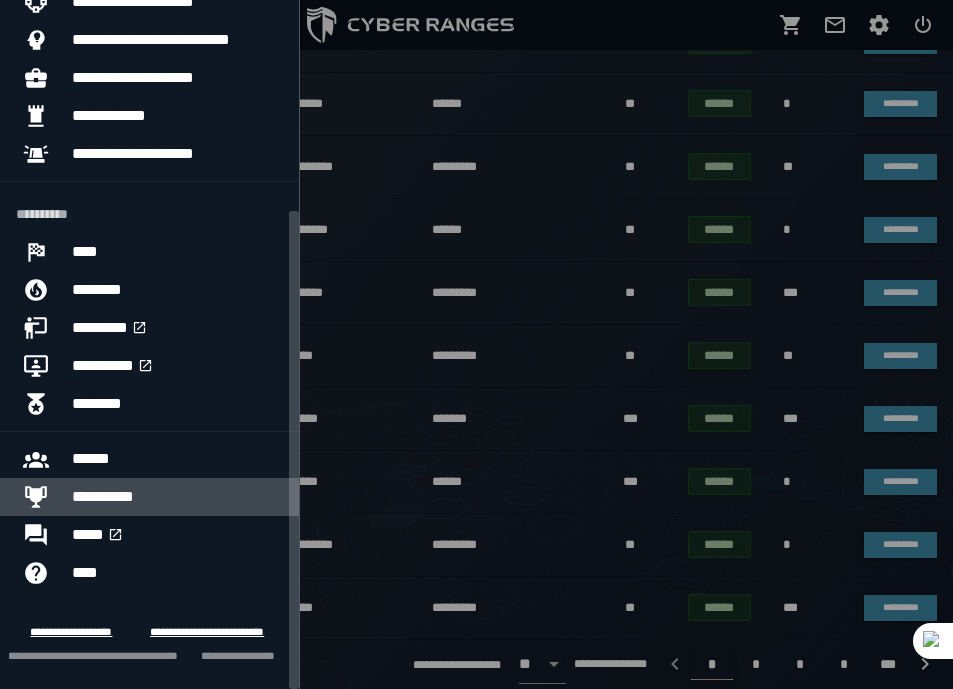 click on "**********" at bounding box center [103, 496] 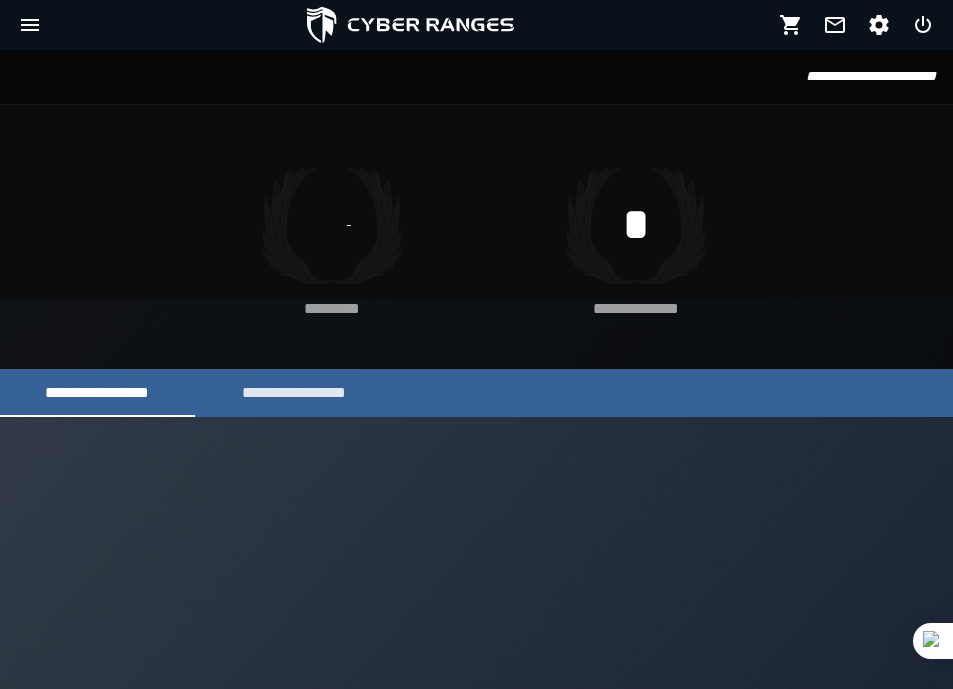 scroll, scrollTop: 223, scrollLeft: 0, axis: vertical 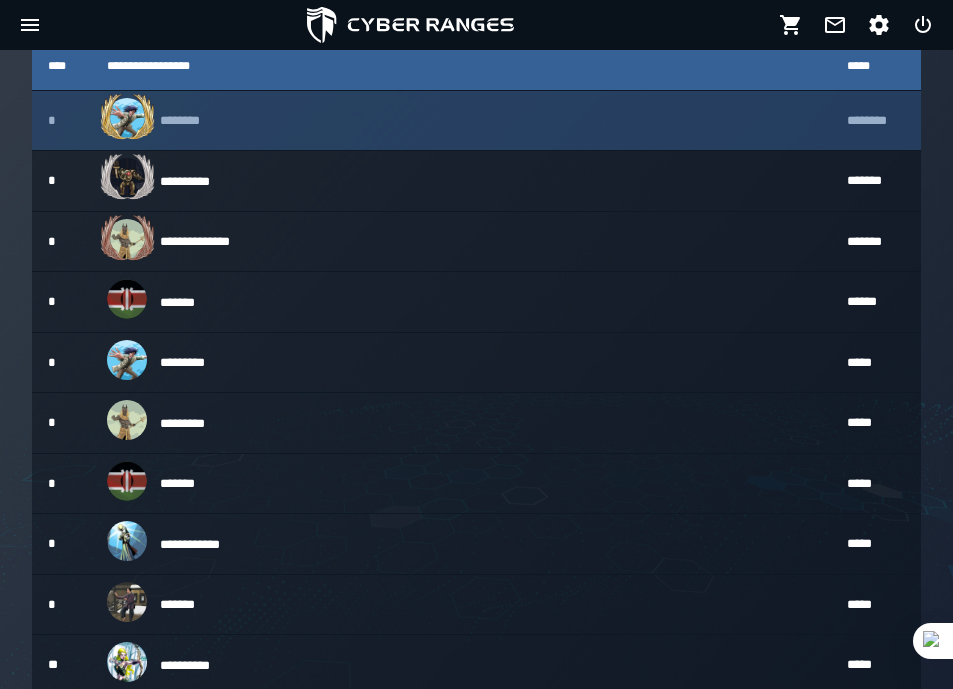 click on "********" at bounding box center (460, 121) 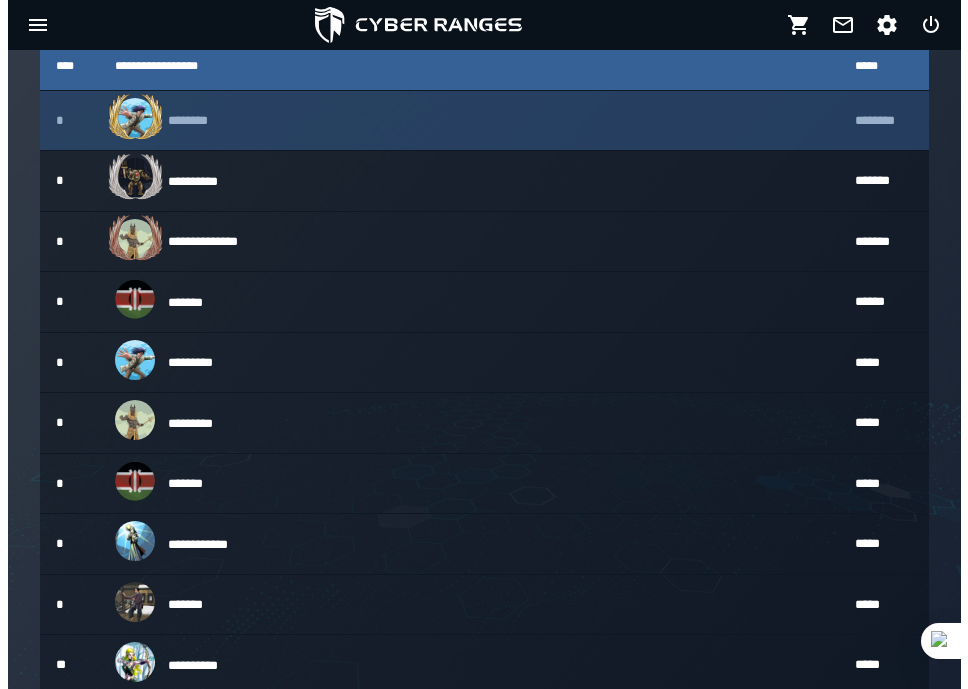 scroll, scrollTop: 0, scrollLeft: 0, axis: both 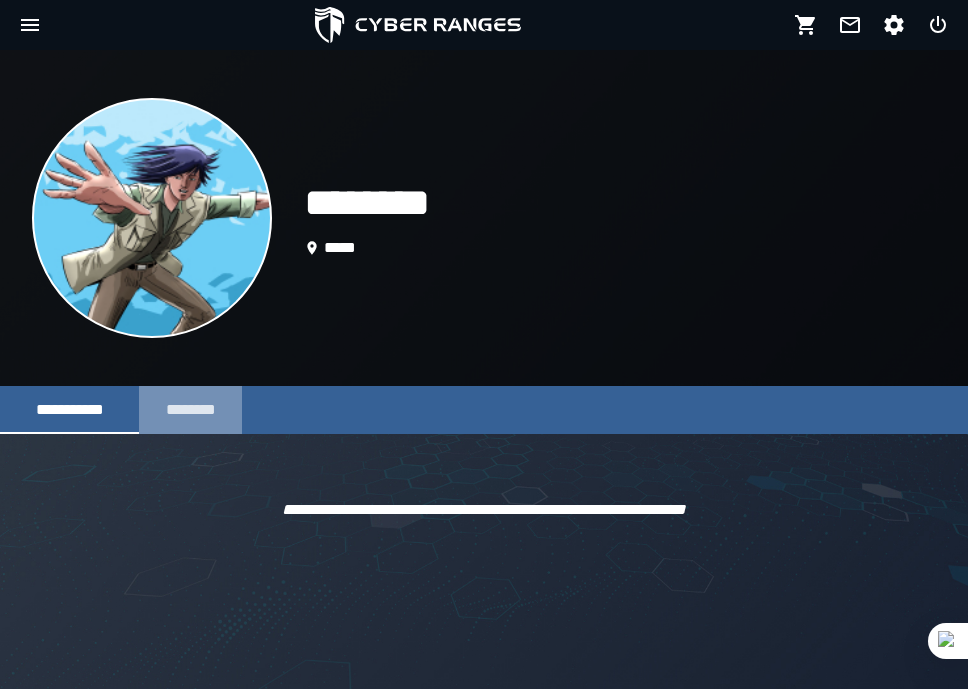 click on "********" at bounding box center [191, 409] 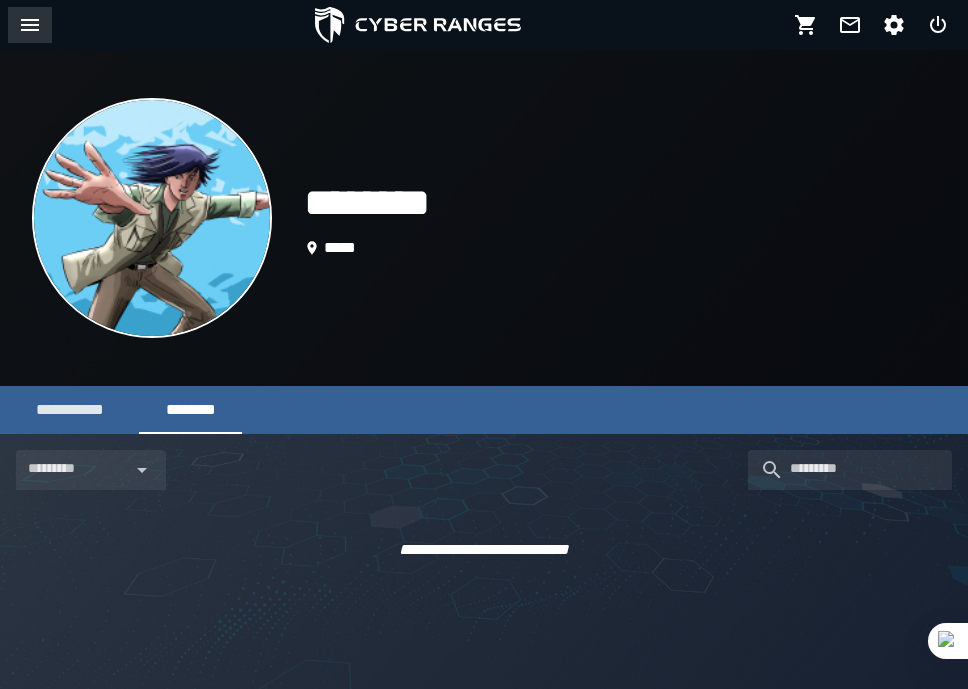 click 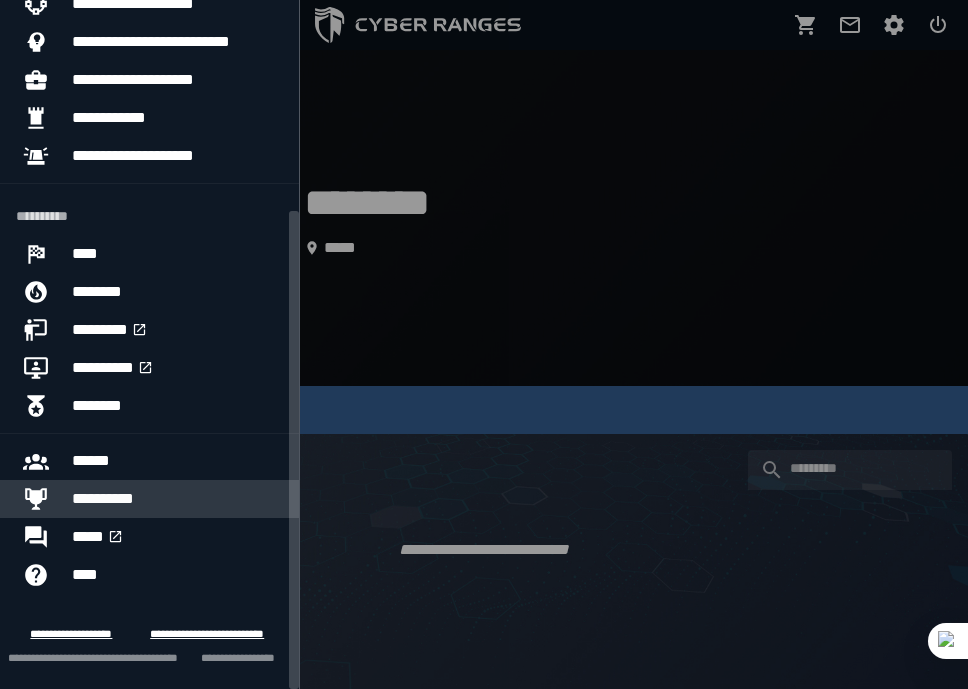 scroll, scrollTop: 304, scrollLeft: 0, axis: vertical 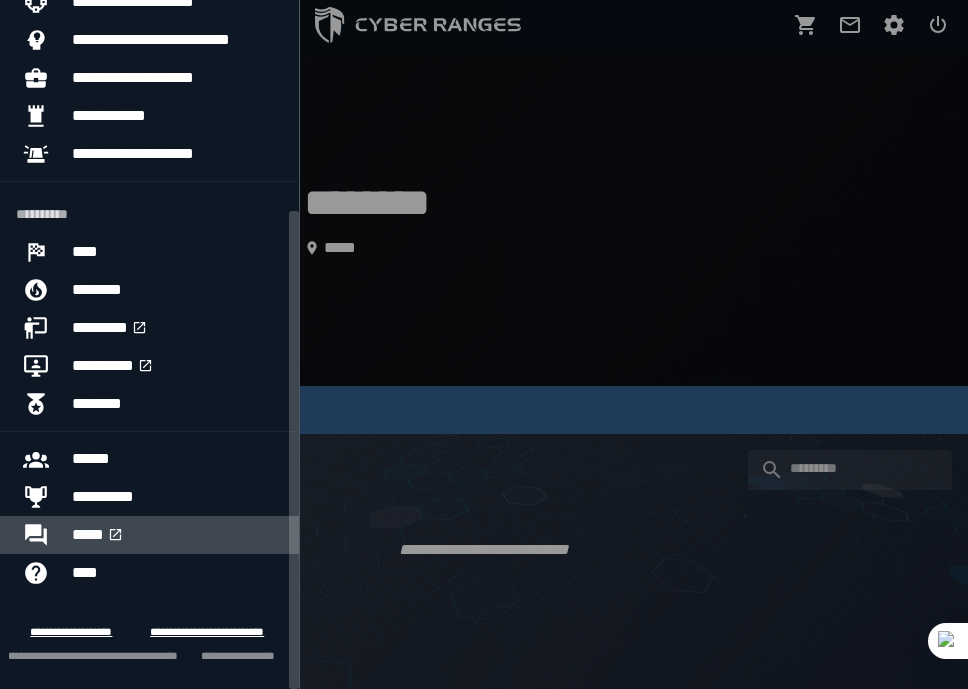 click 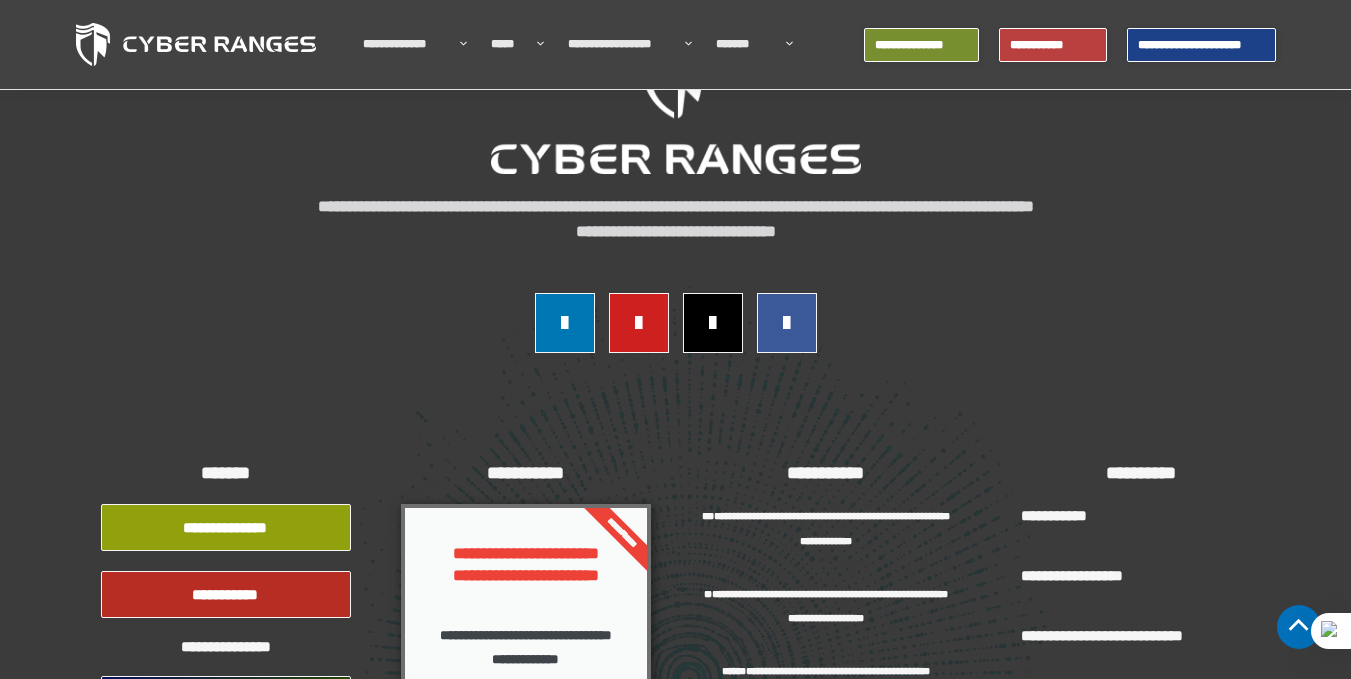 scroll, scrollTop: 1967, scrollLeft: 0, axis: vertical 